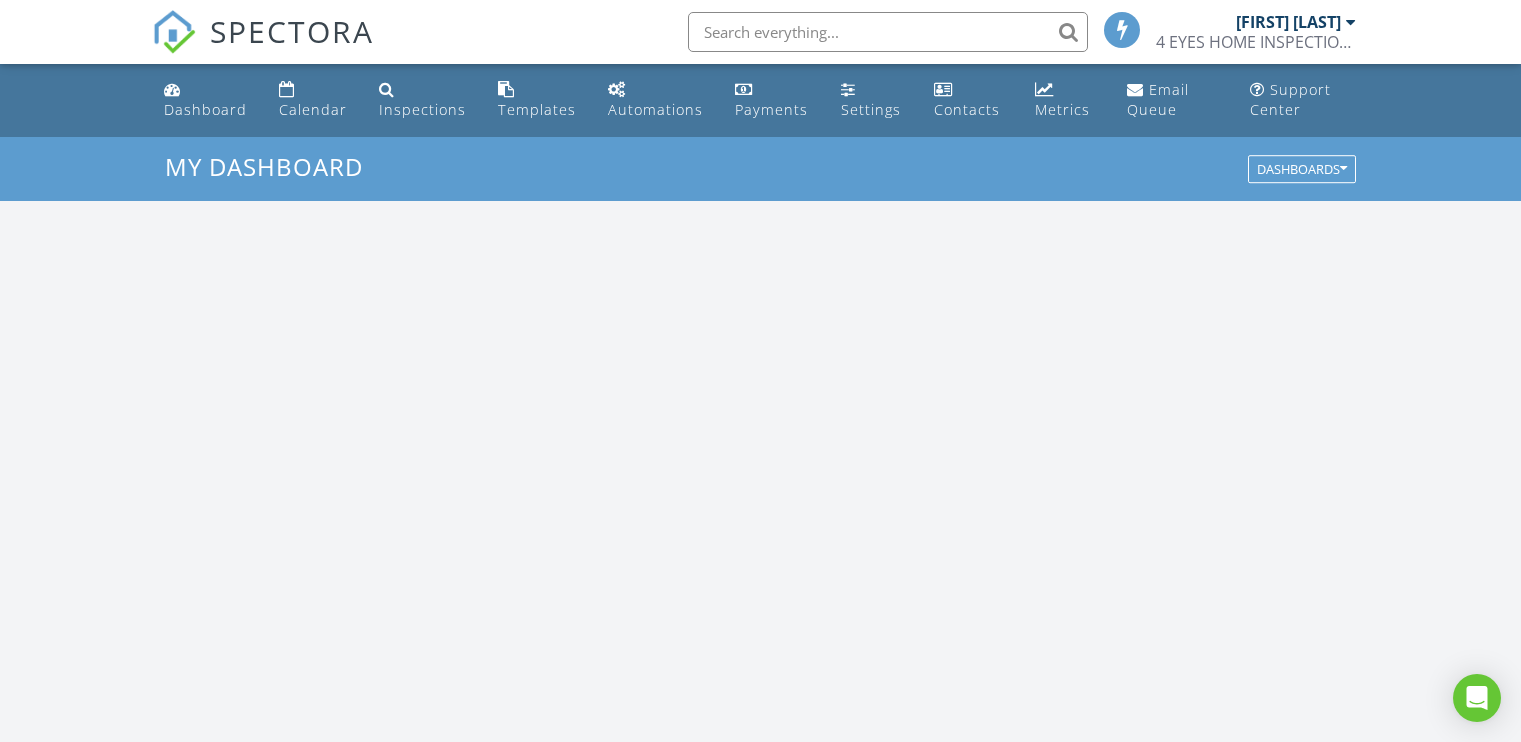 scroll, scrollTop: 0, scrollLeft: 0, axis: both 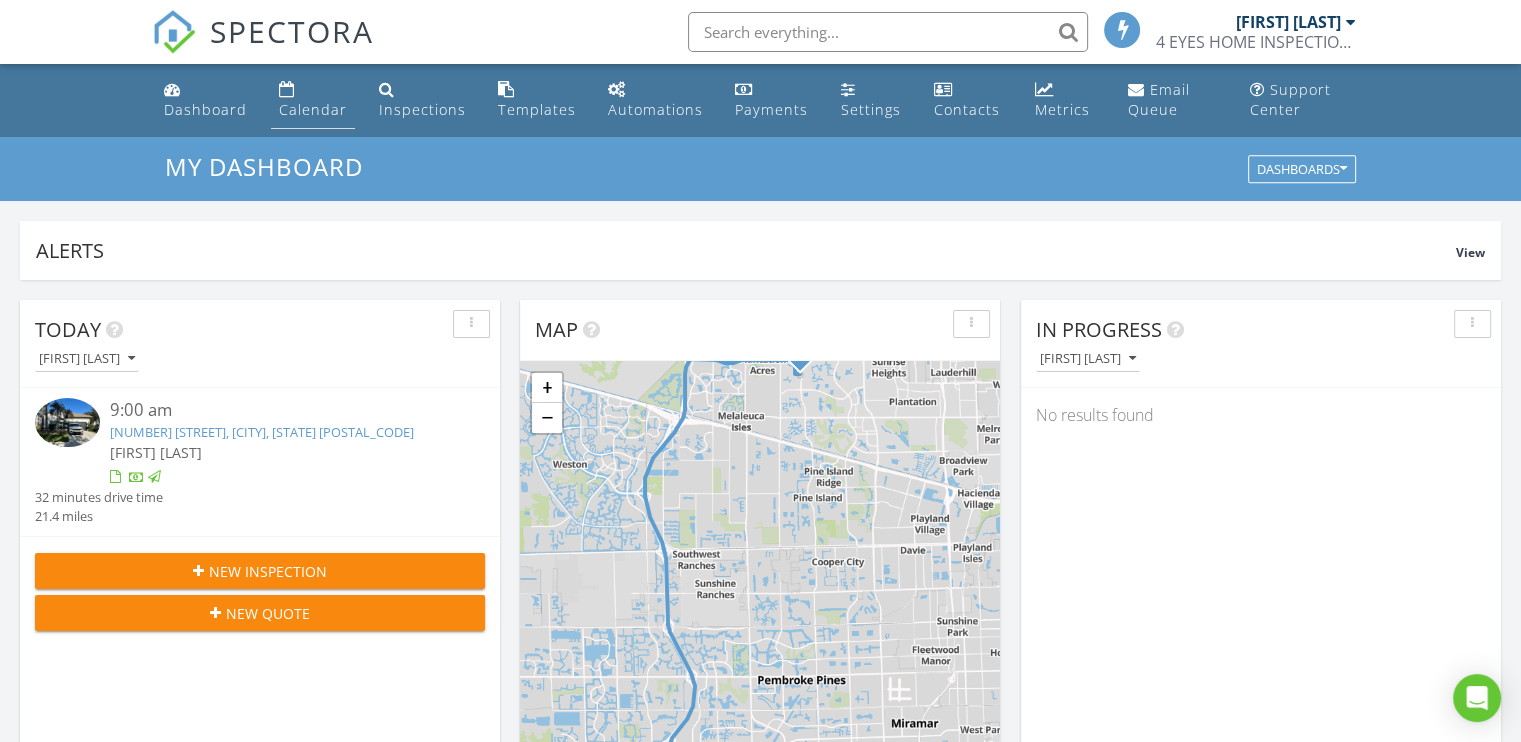 click on "Calendar" at bounding box center (313, 109) 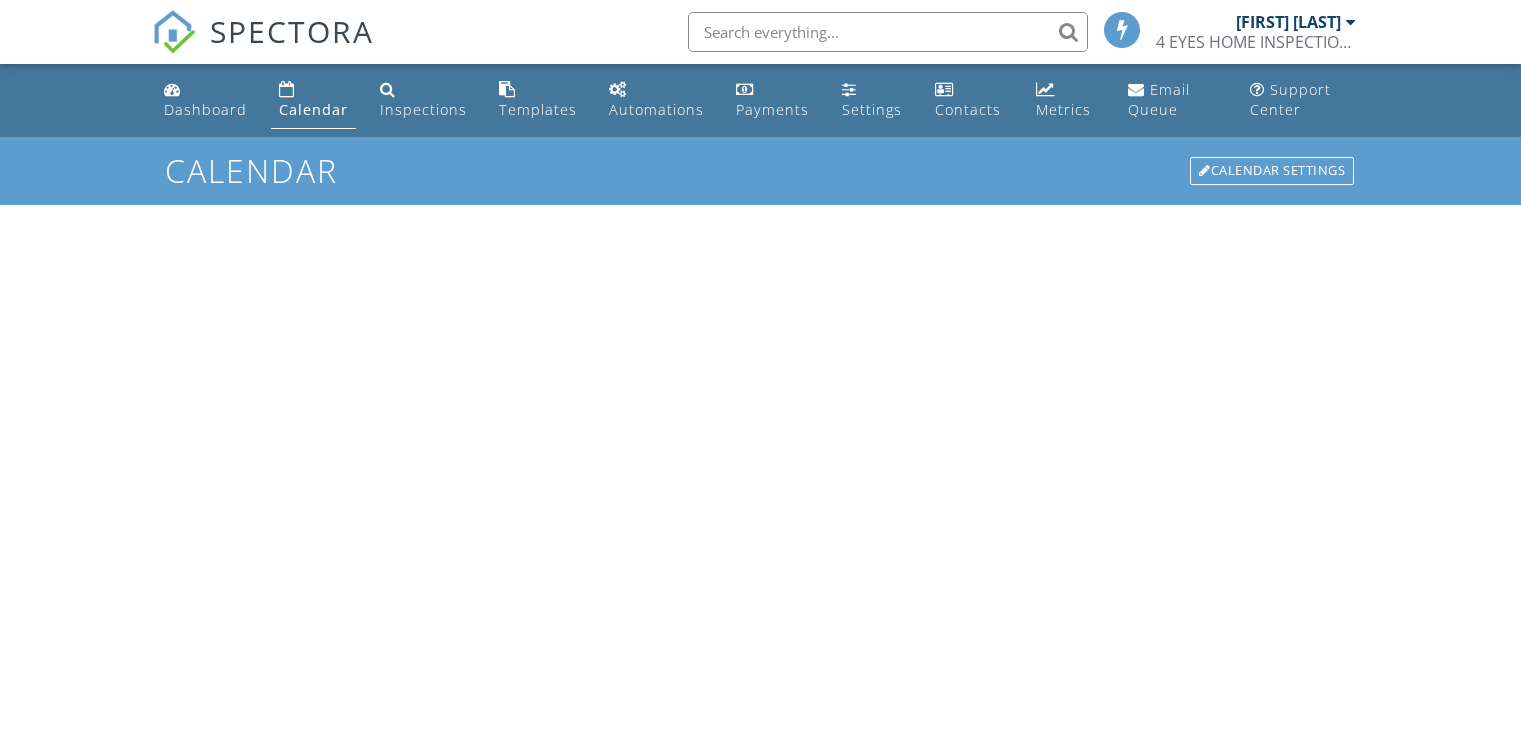 scroll, scrollTop: 0, scrollLeft: 0, axis: both 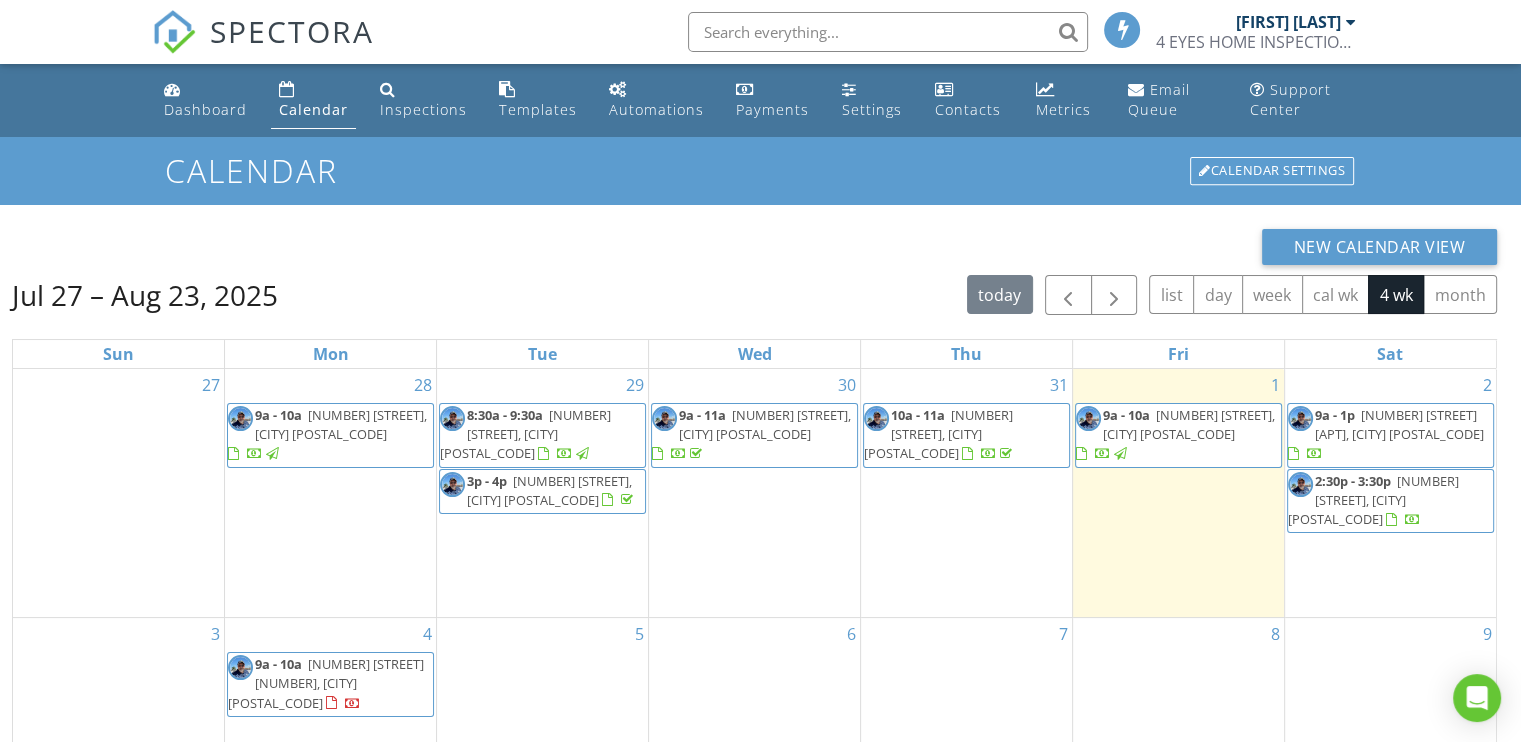 click on "2130 NW 166th Ave, Pembroke Pines 33028" at bounding box center [1373, 500] 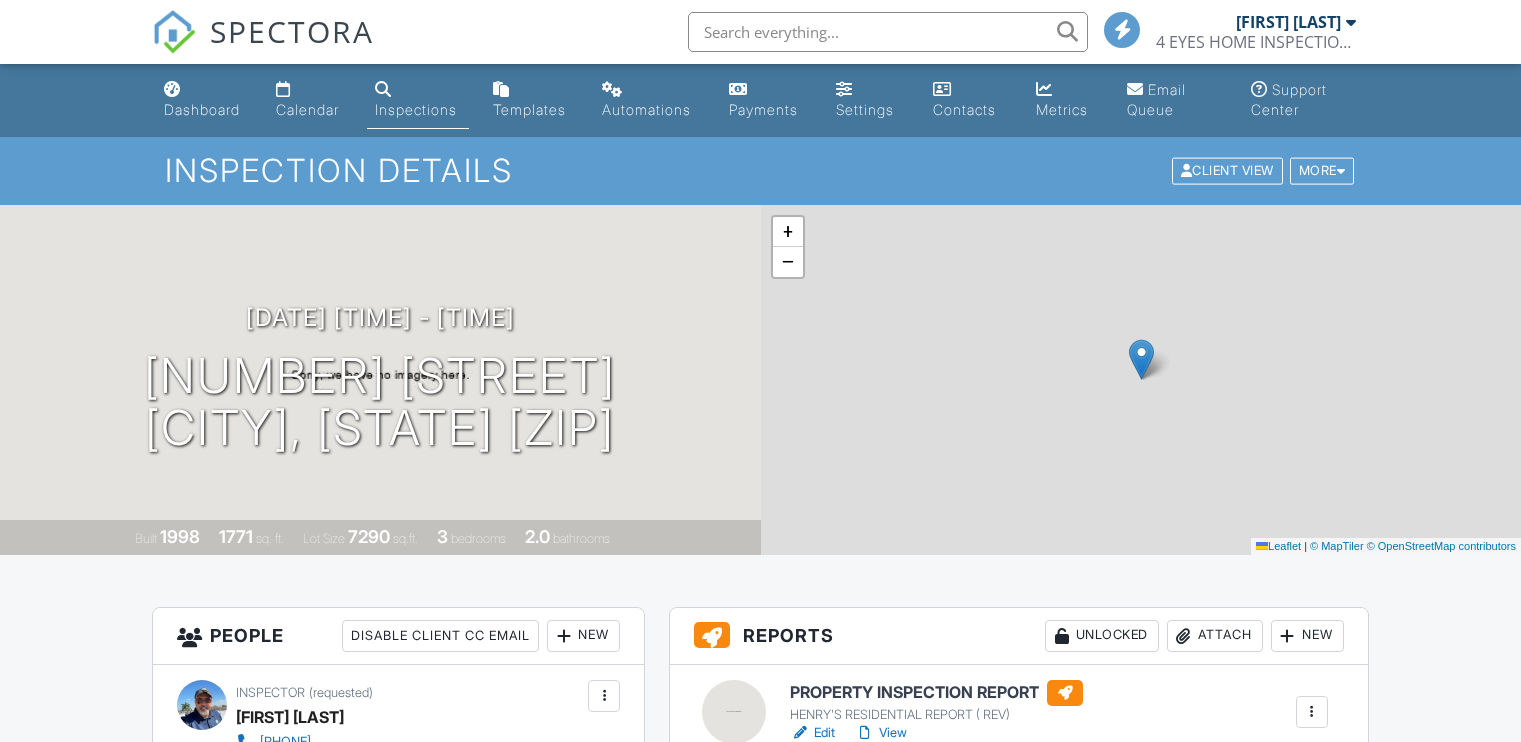 scroll, scrollTop: 0, scrollLeft: 0, axis: both 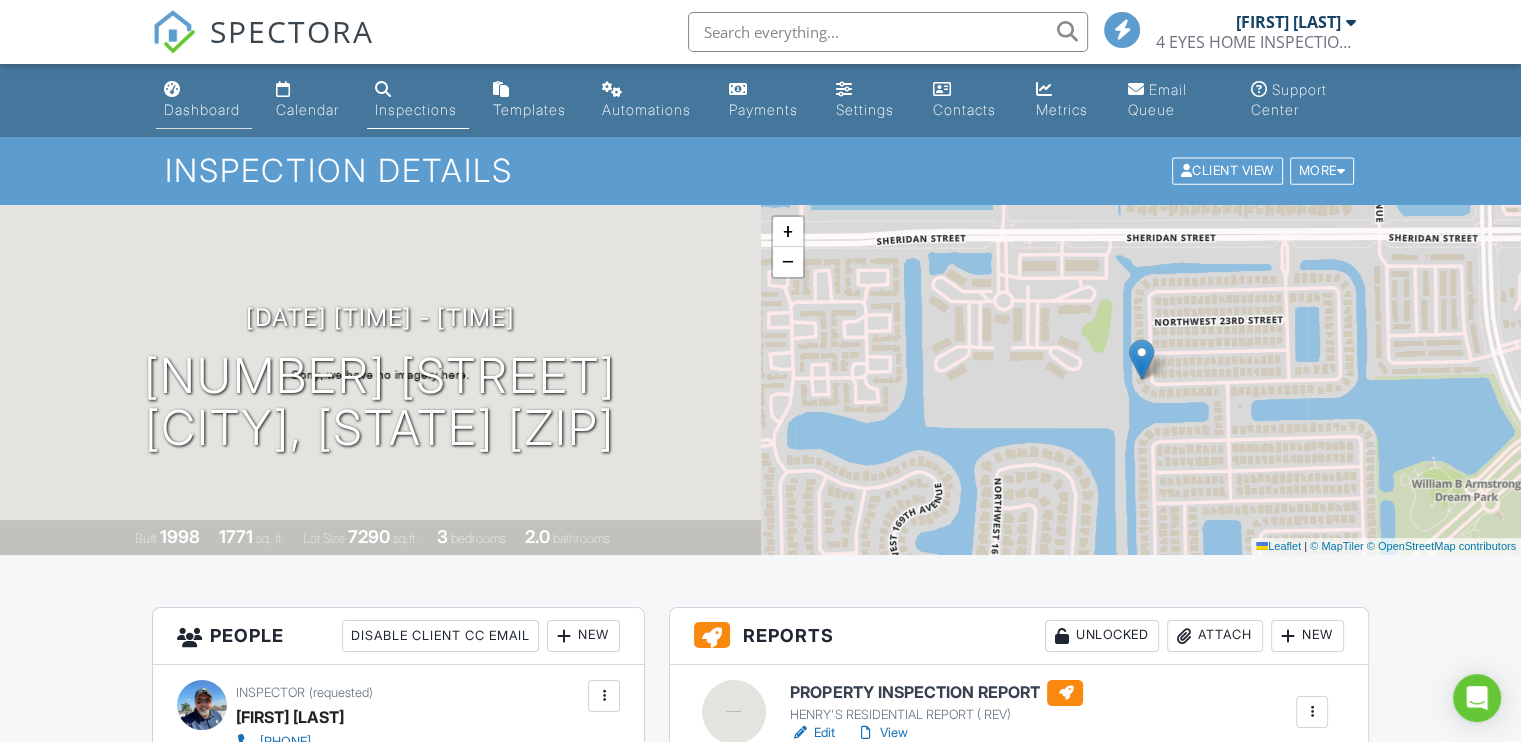 click on "Dashboard" at bounding box center [202, 109] 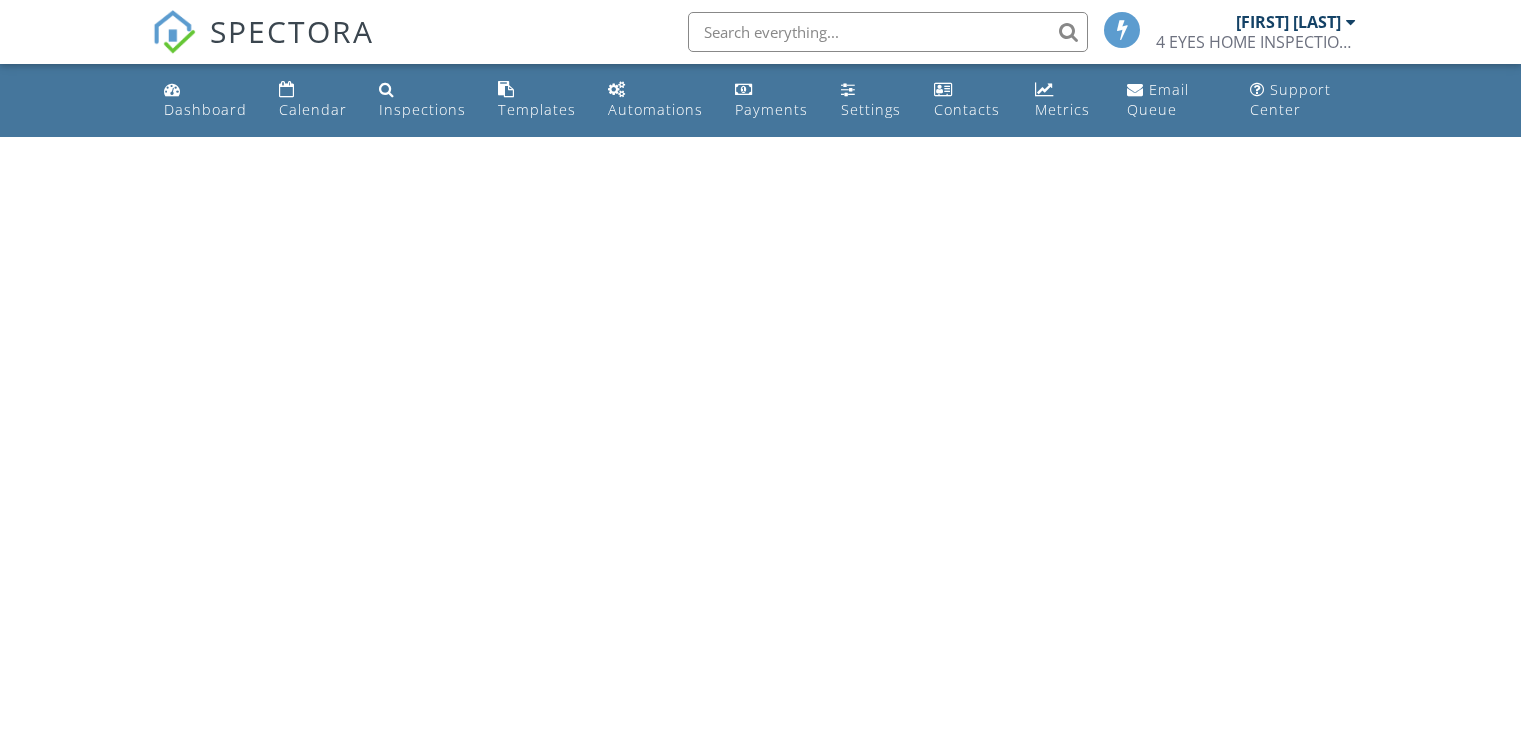 scroll, scrollTop: 0, scrollLeft: 0, axis: both 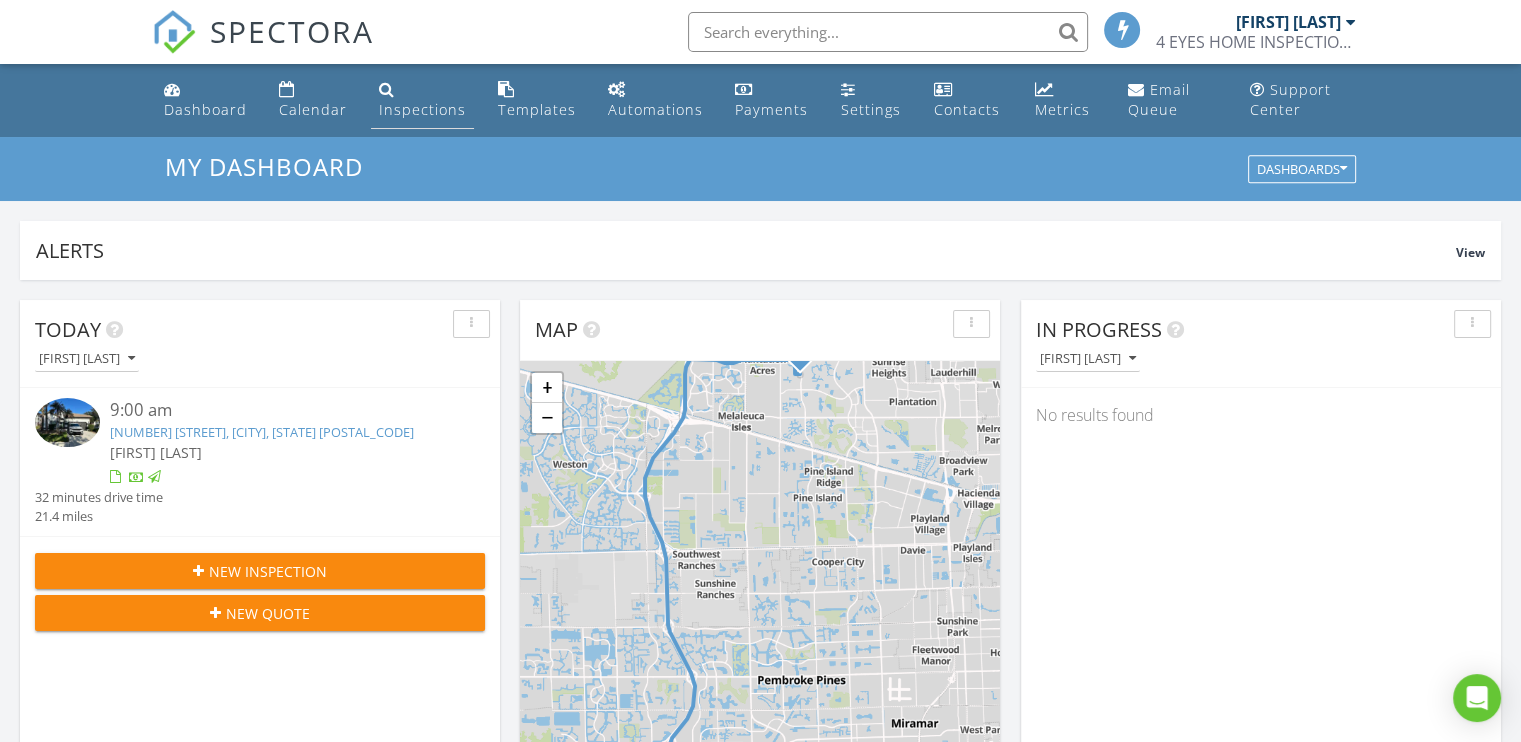 click on "Inspections" at bounding box center [422, 109] 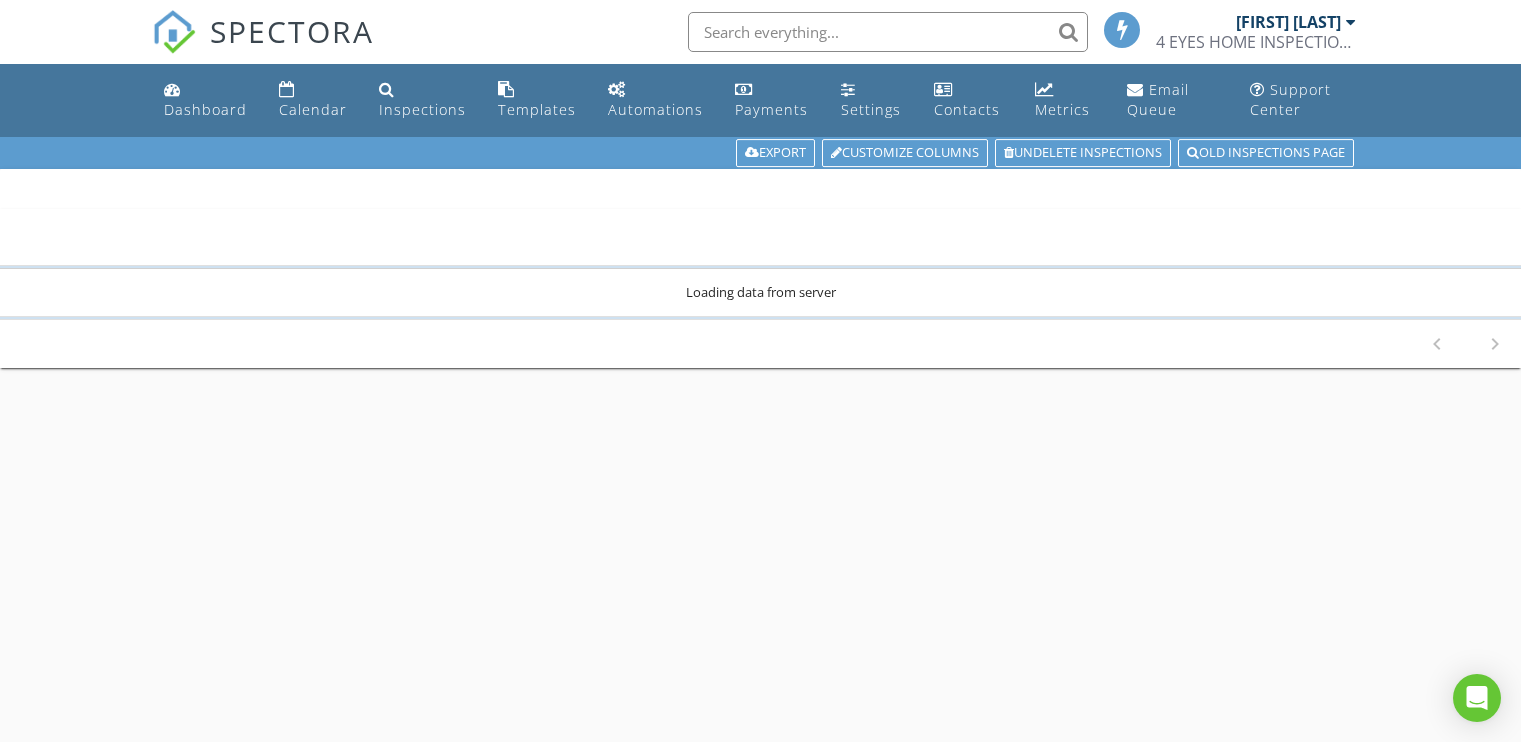 scroll, scrollTop: 0, scrollLeft: 0, axis: both 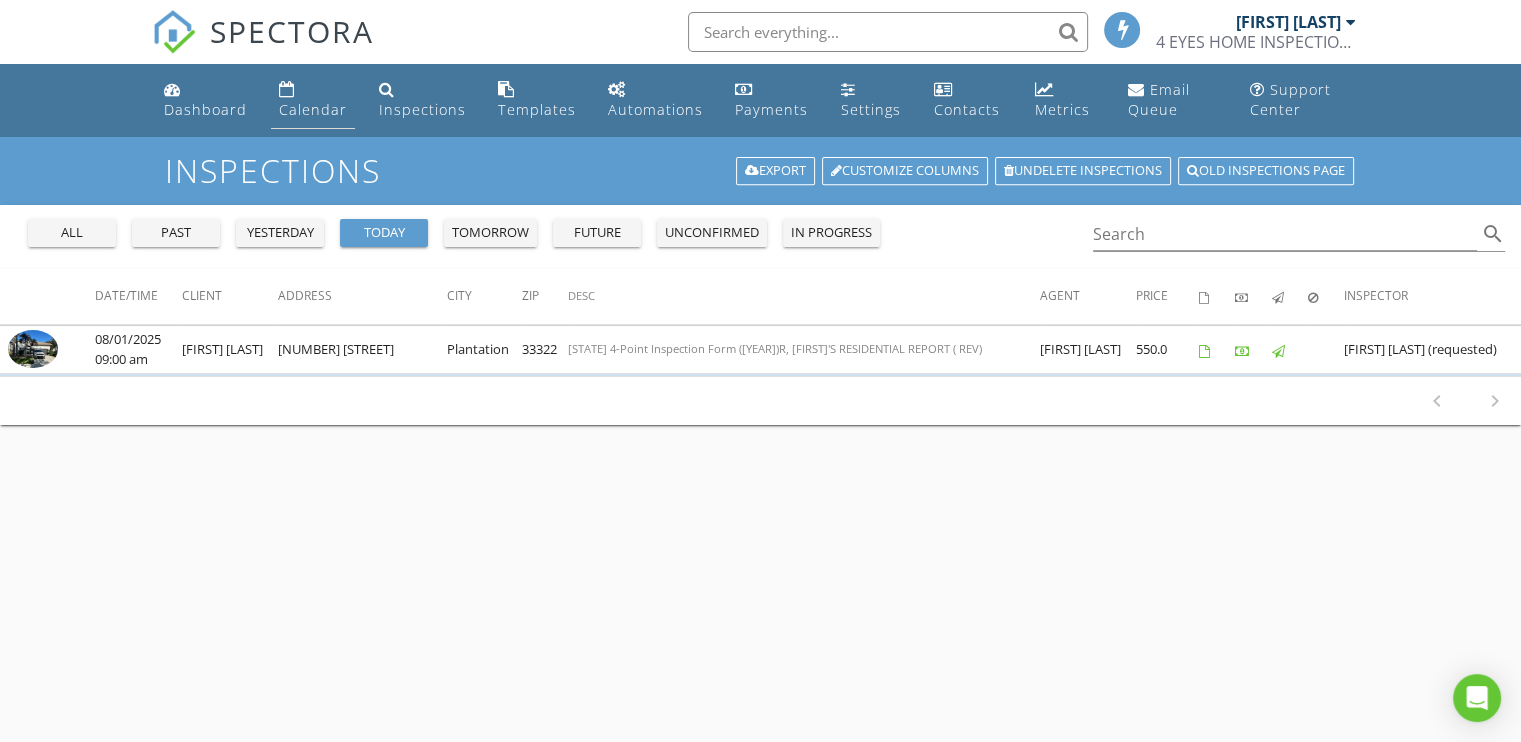 click on "Calendar" at bounding box center (313, 109) 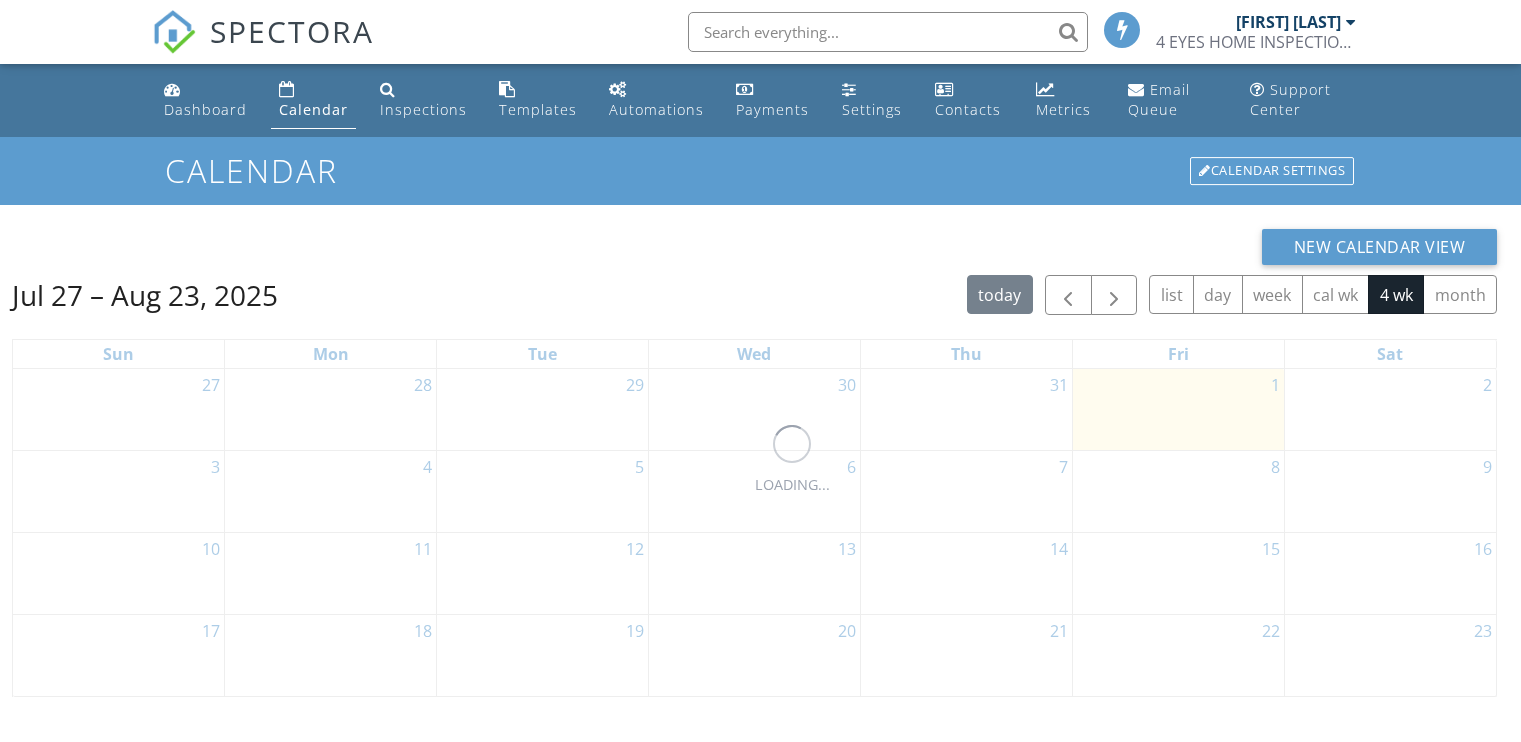 scroll, scrollTop: 0, scrollLeft: 0, axis: both 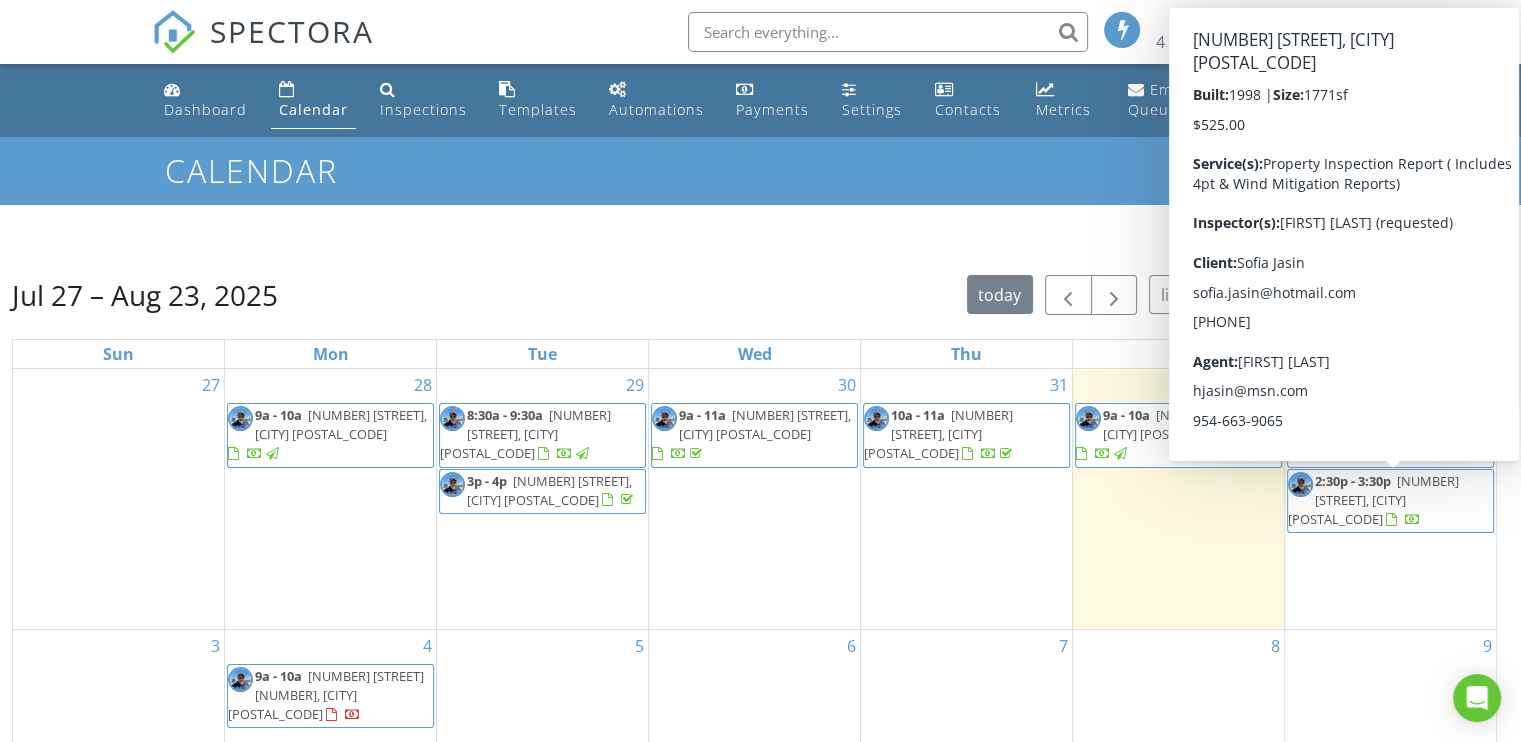 click on "[NUMBER] [STREET], [CITY] [POSTAL_CODE]" at bounding box center (1373, 500) 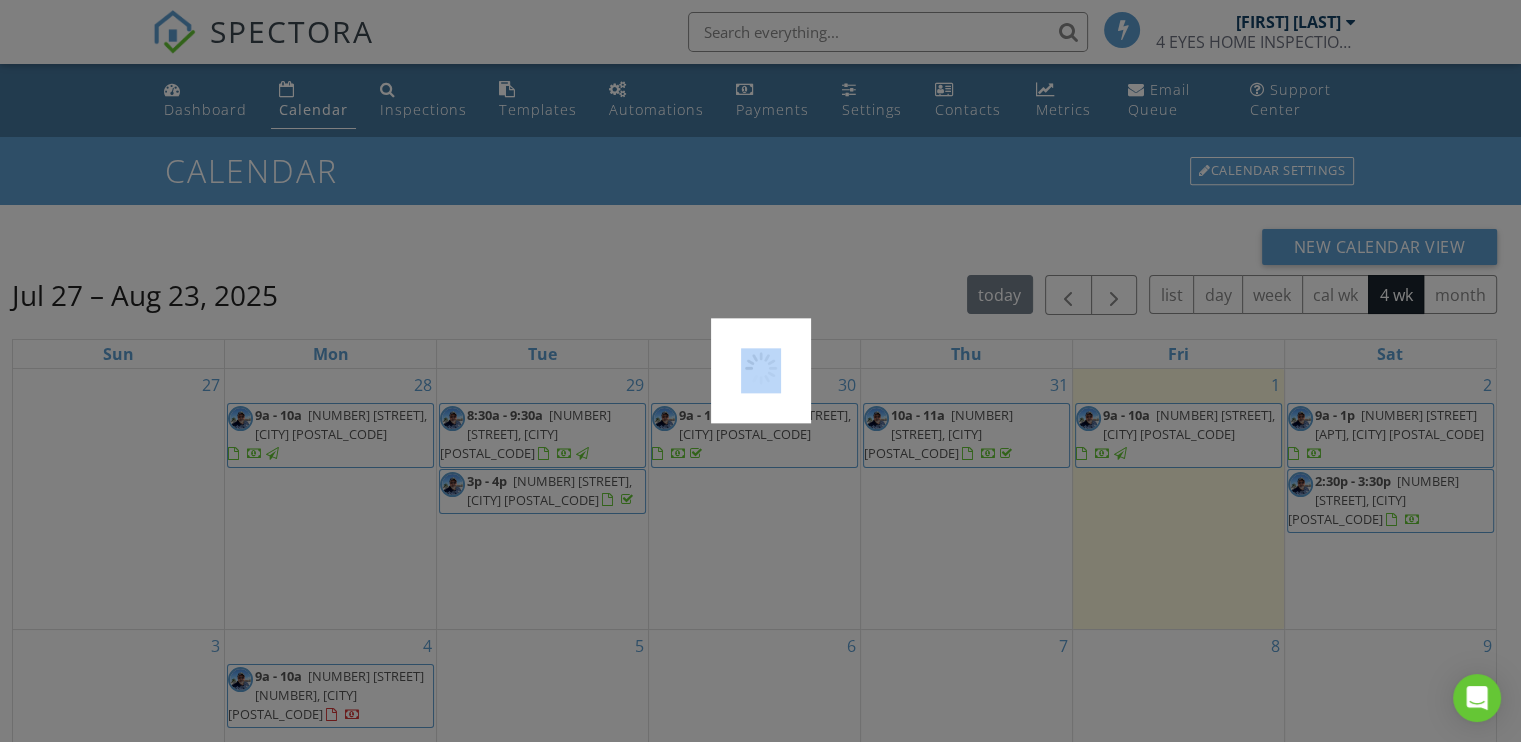 click at bounding box center (760, 371) 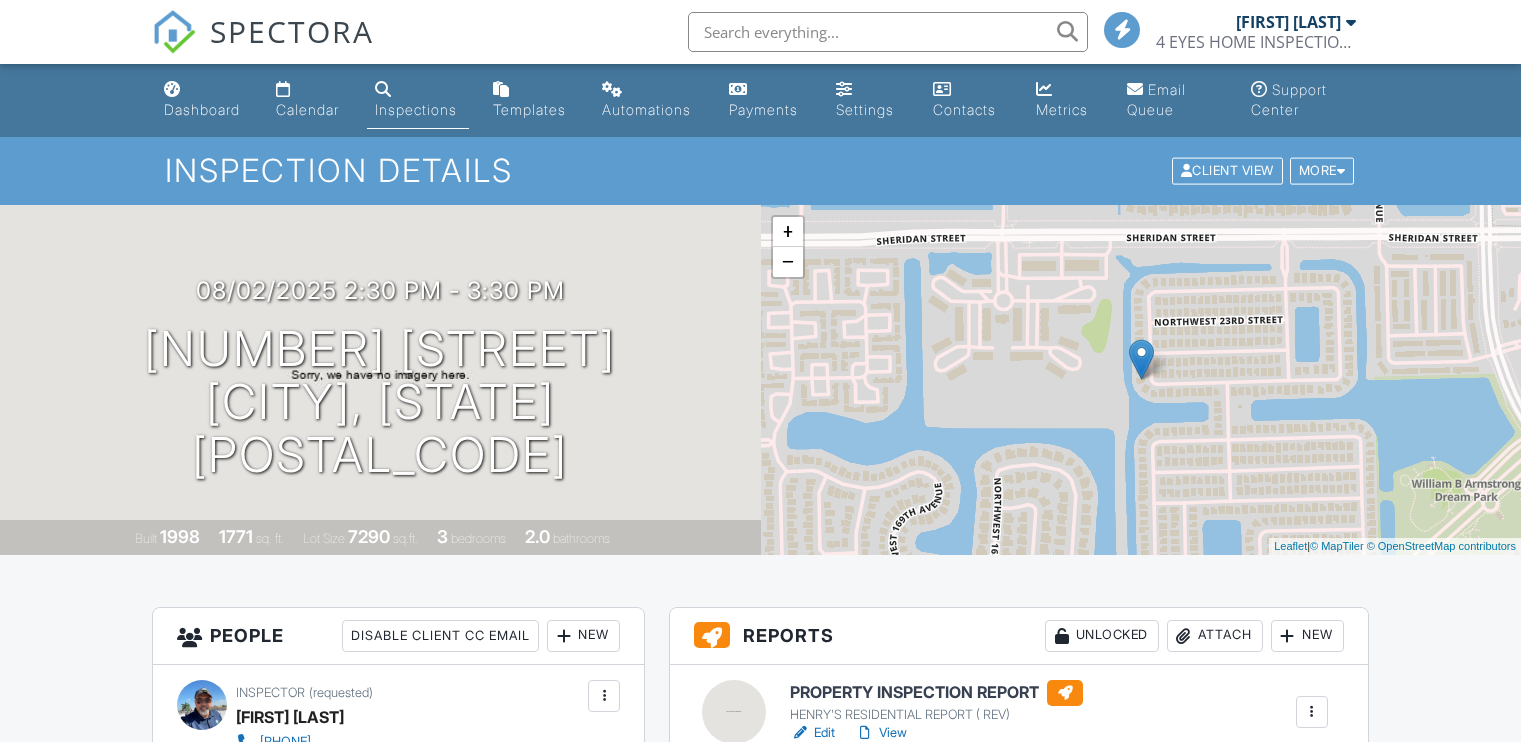 scroll, scrollTop: 0, scrollLeft: 0, axis: both 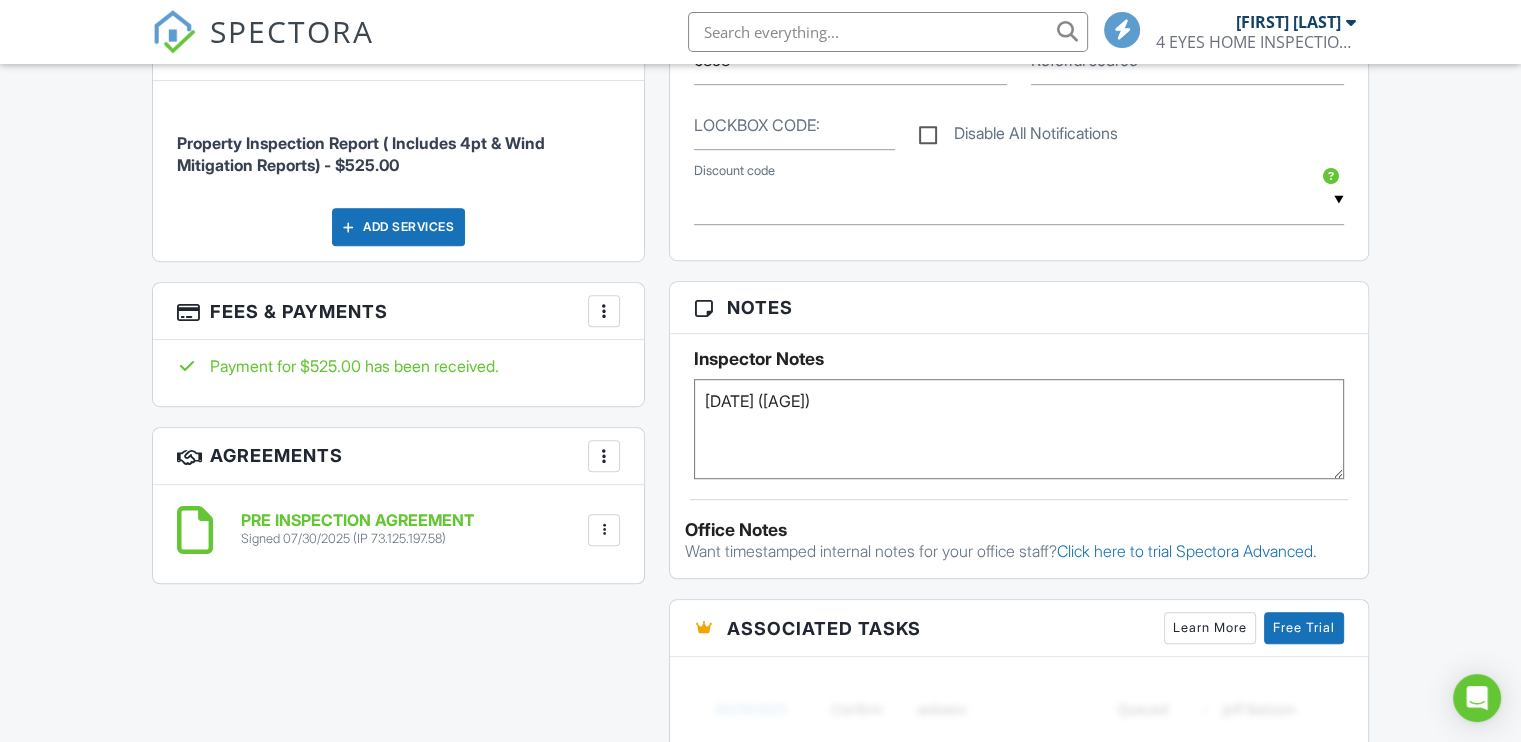 click on "ROOF: 4-21-1998 (27)" at bounding box center [1019, 429] 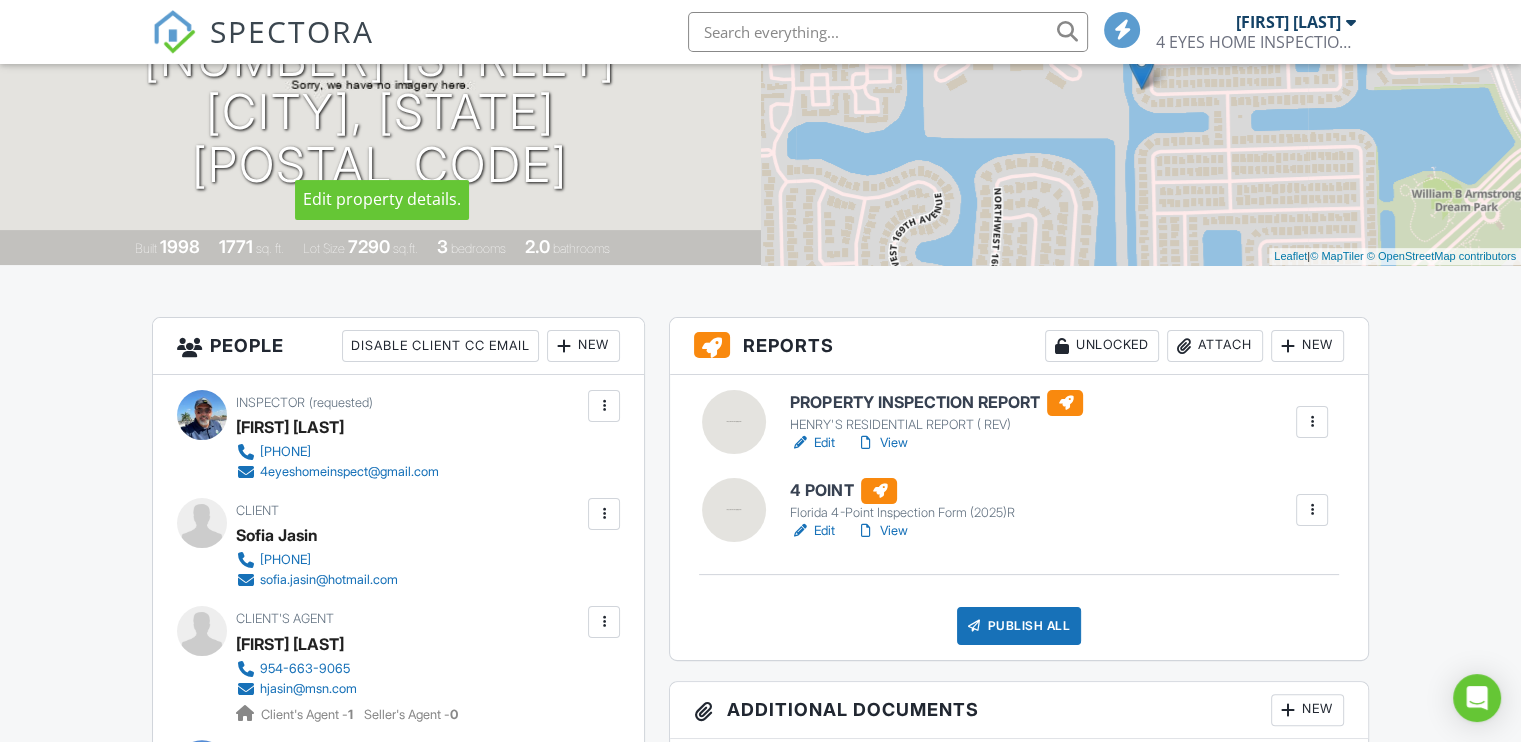 scroll, scrollTop: 300, scrollLeft: 0, axis: vertical 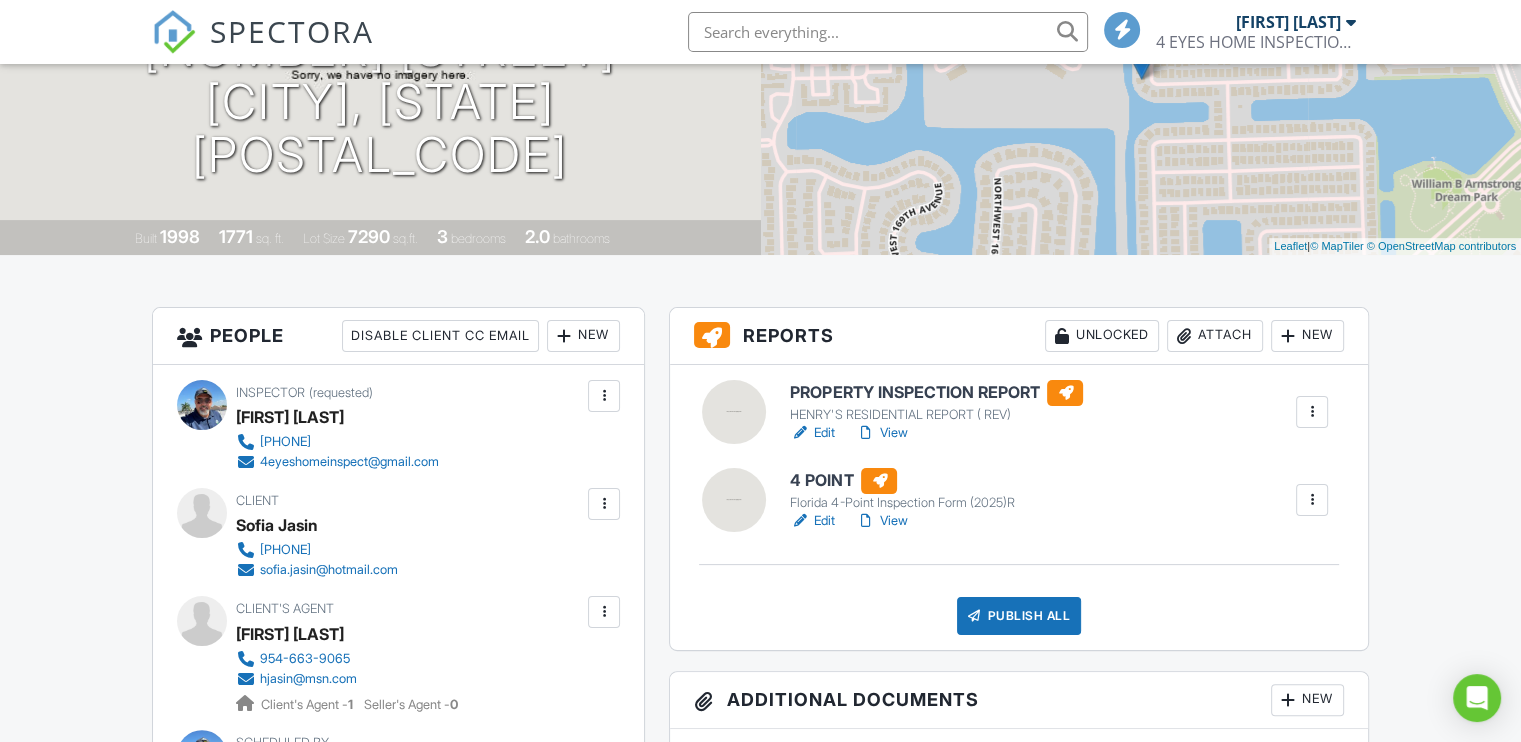 type on "VACANT // ROOF: 4-21-1998 (27)" 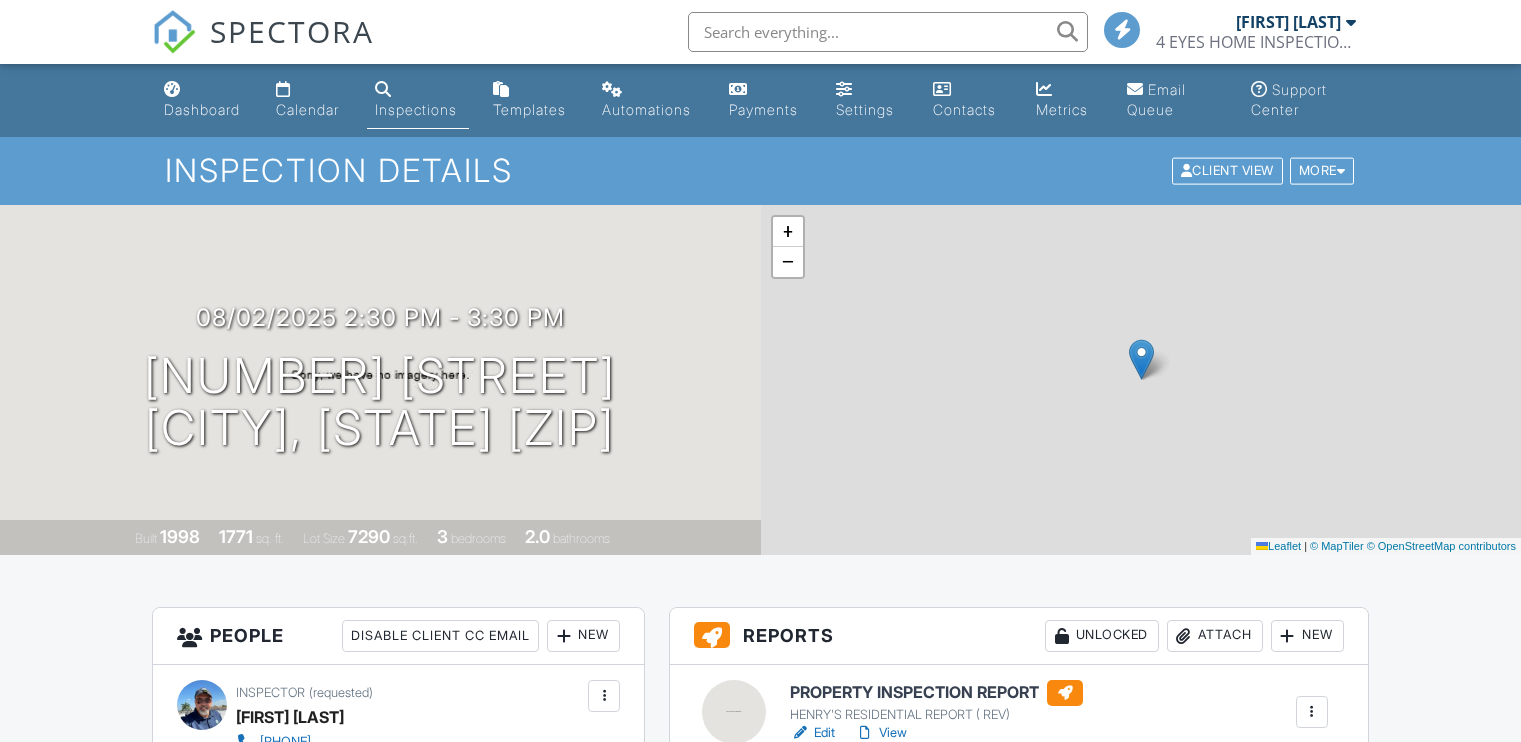scroll, scrollTop: 300, scrollLeft: 0, axis: vertical 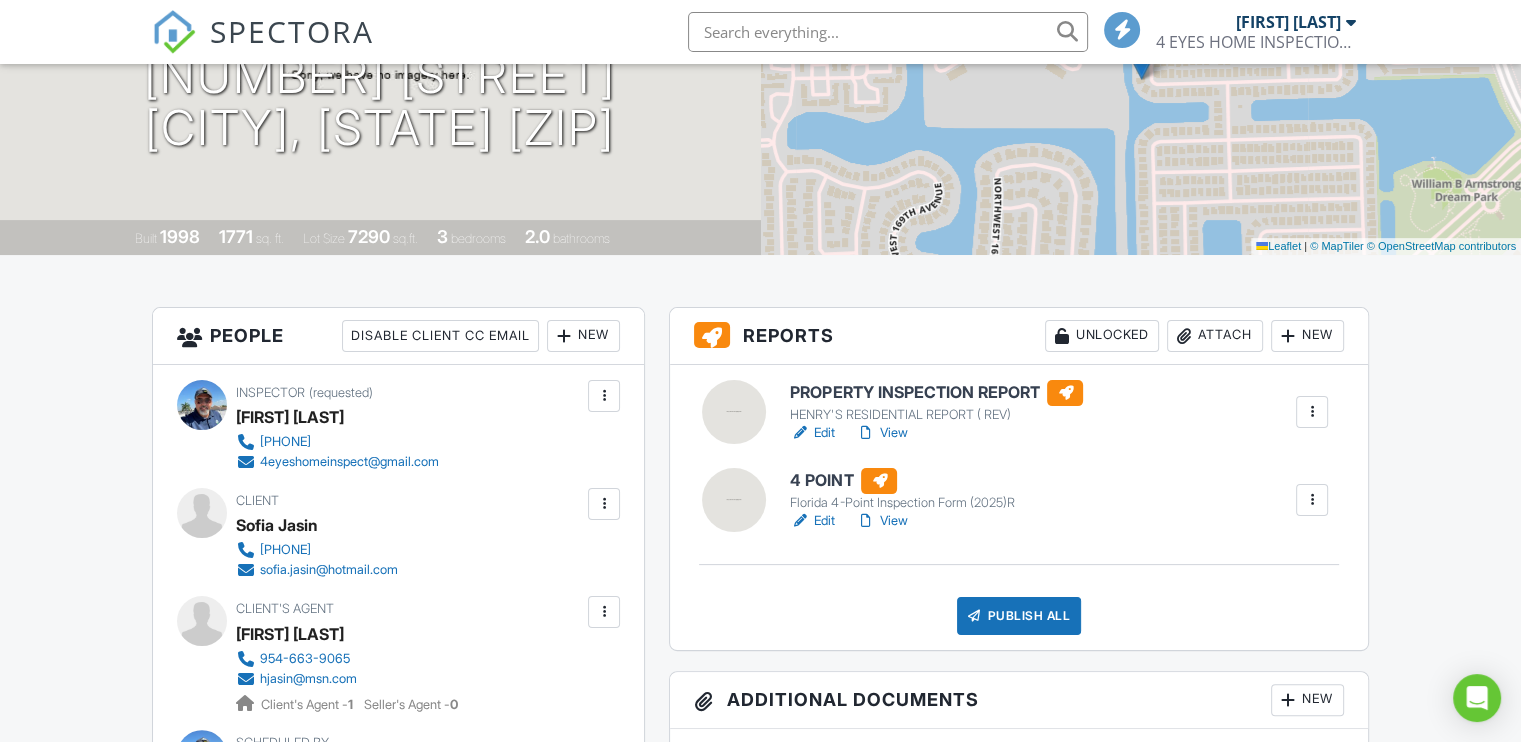 click on "Edit" at bounding box center (812, 433) 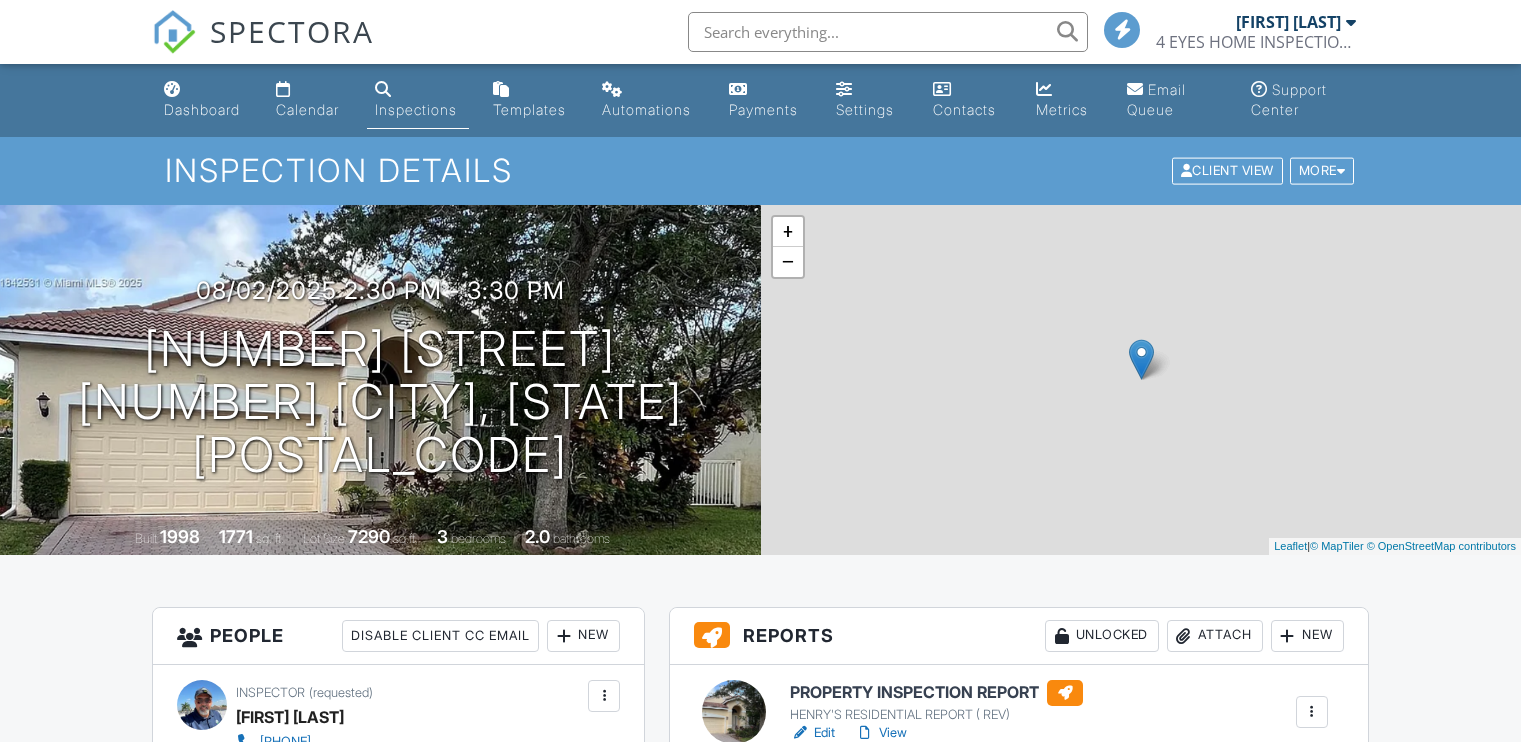 scroll, scrollTop: 0, scrollLeft: 0, axis: both 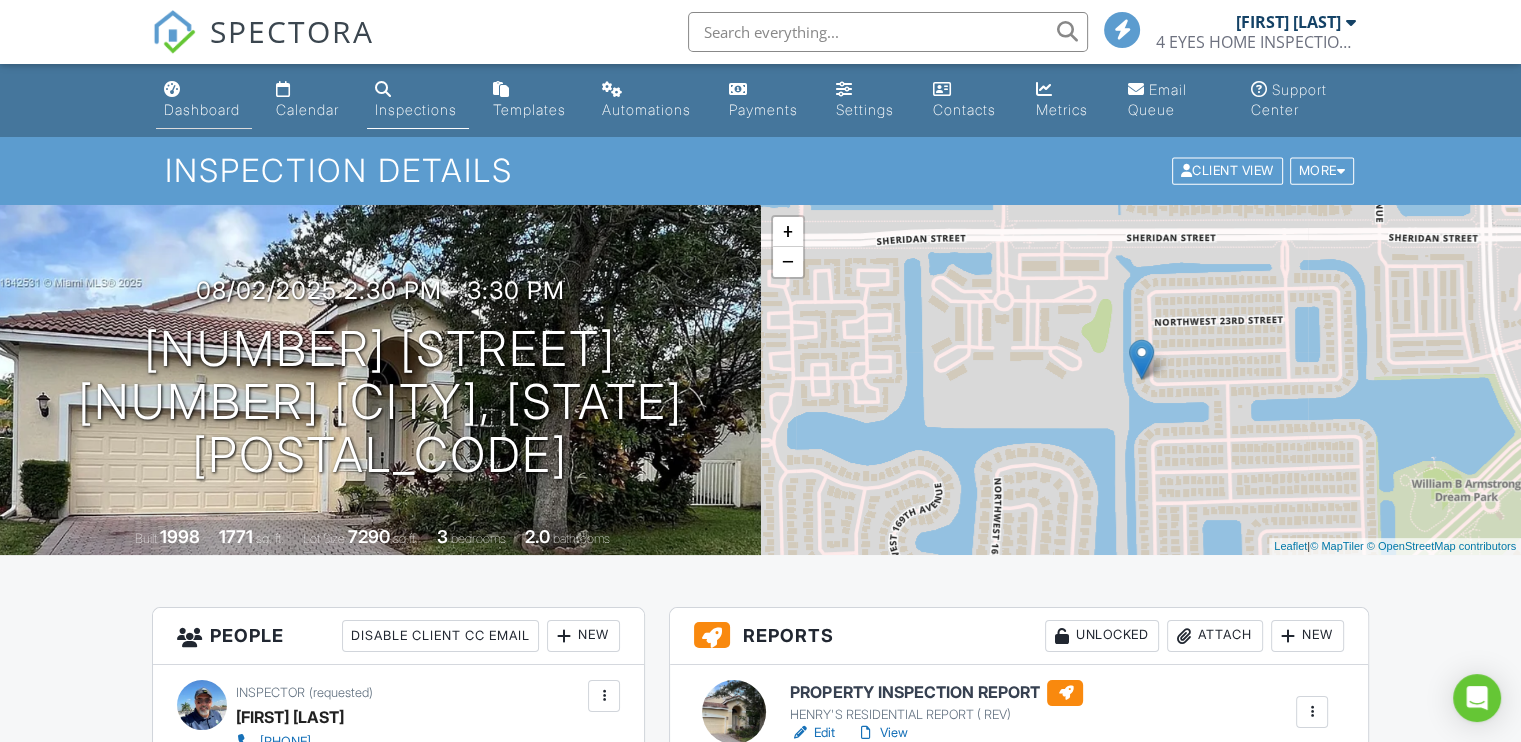 click on "Dashboard" at bounding box center [202, 109] 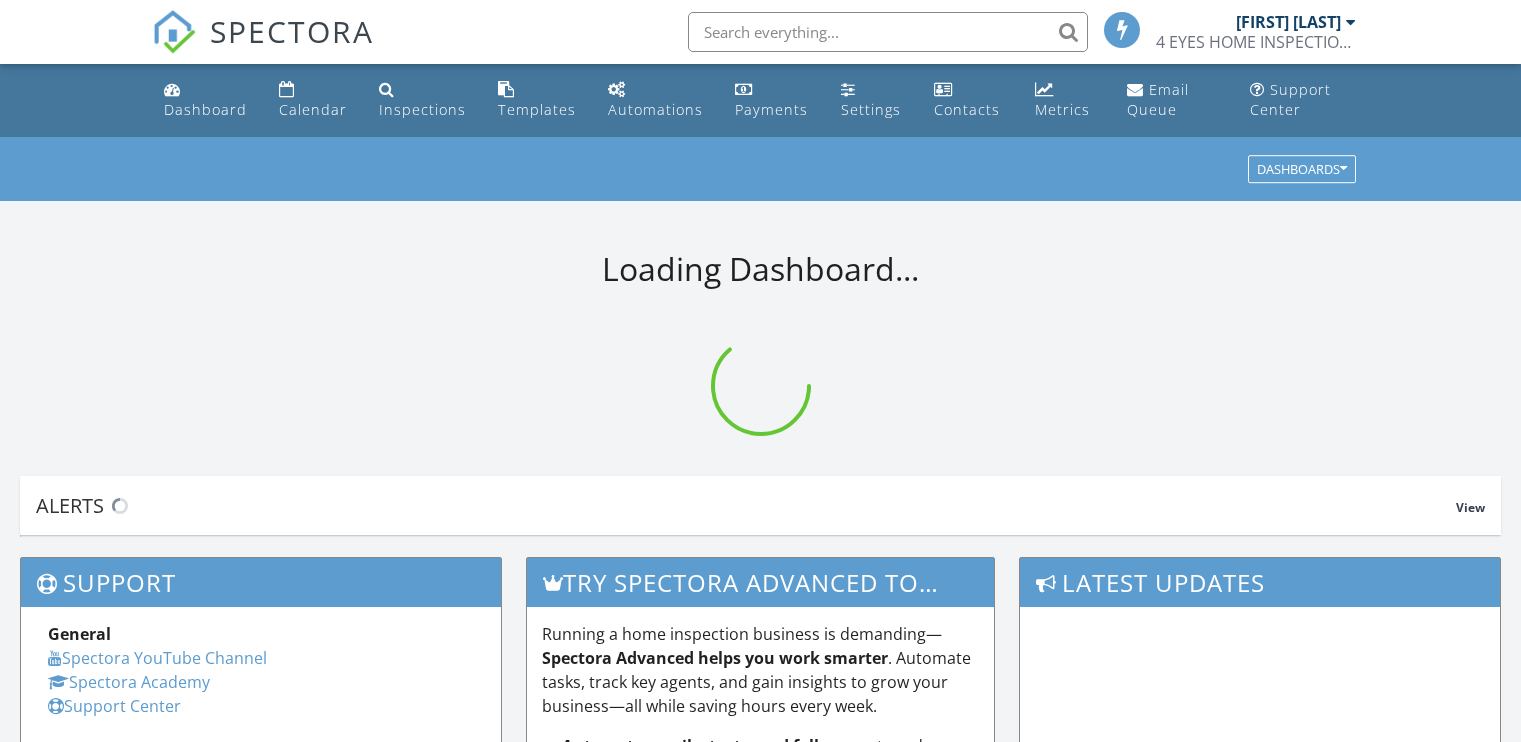 scroll, scrollTop: 0, scrollLeft: 0, axis: both 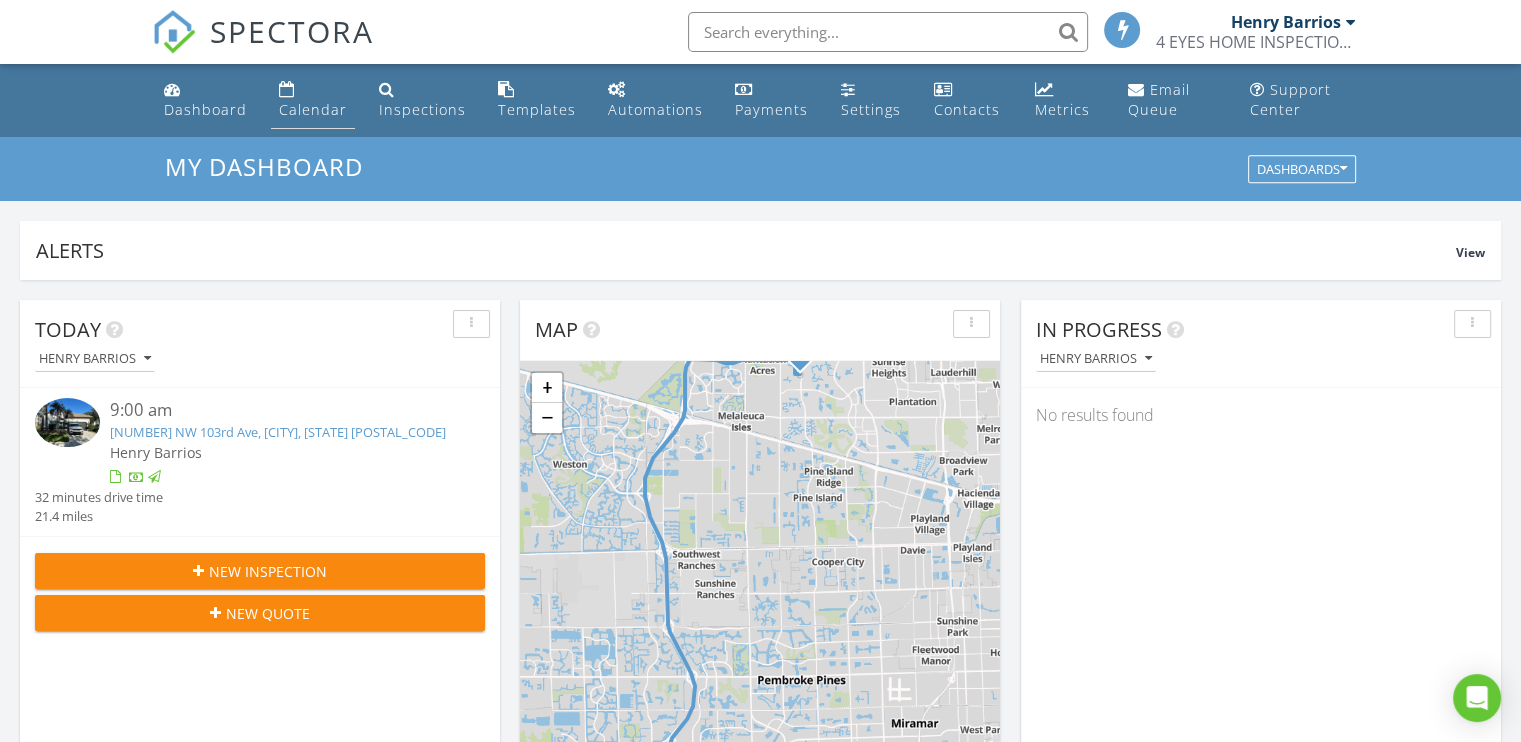 click on "Calendar" at bounding box center (313, 109) 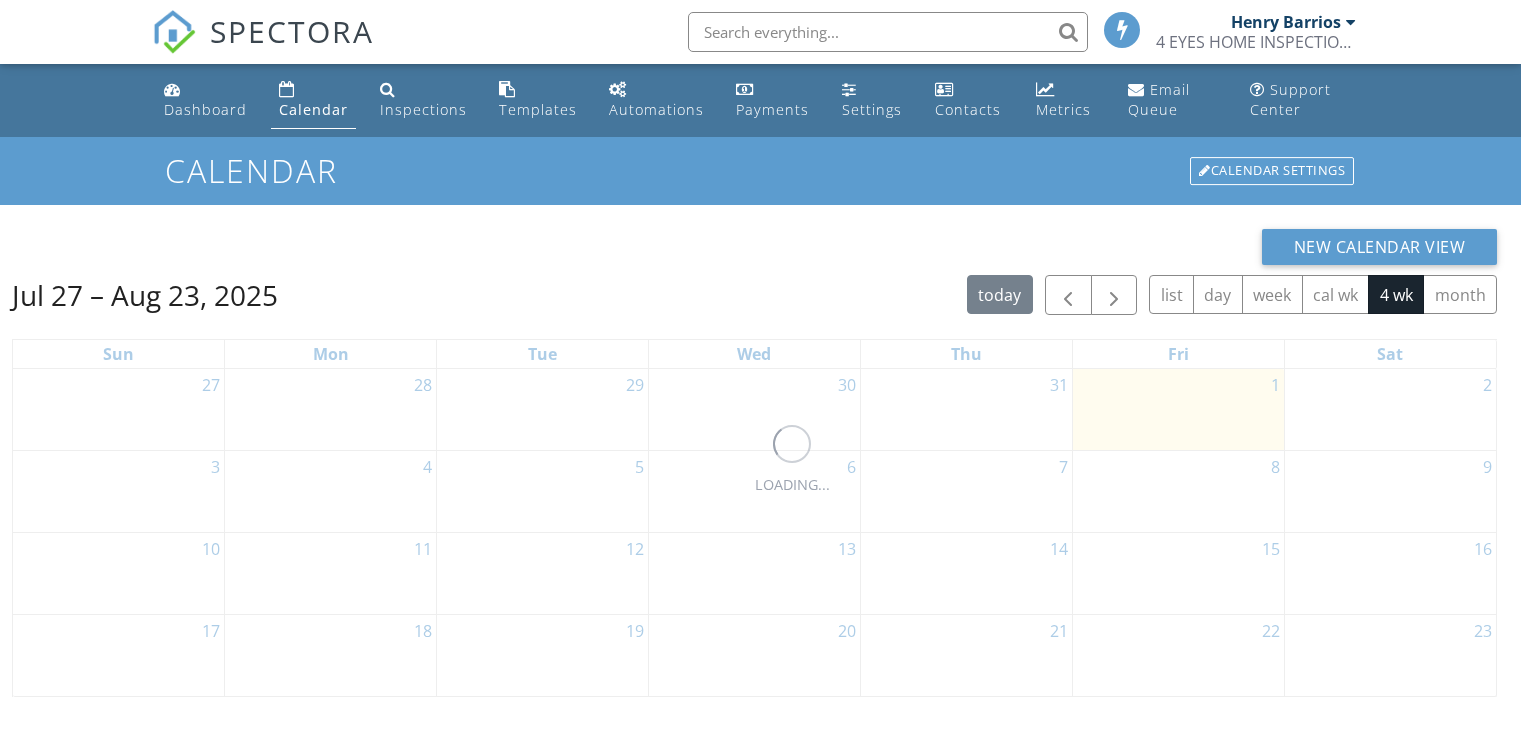 scroll, scrollTop: 0, scrollLeft: 0, axis: both 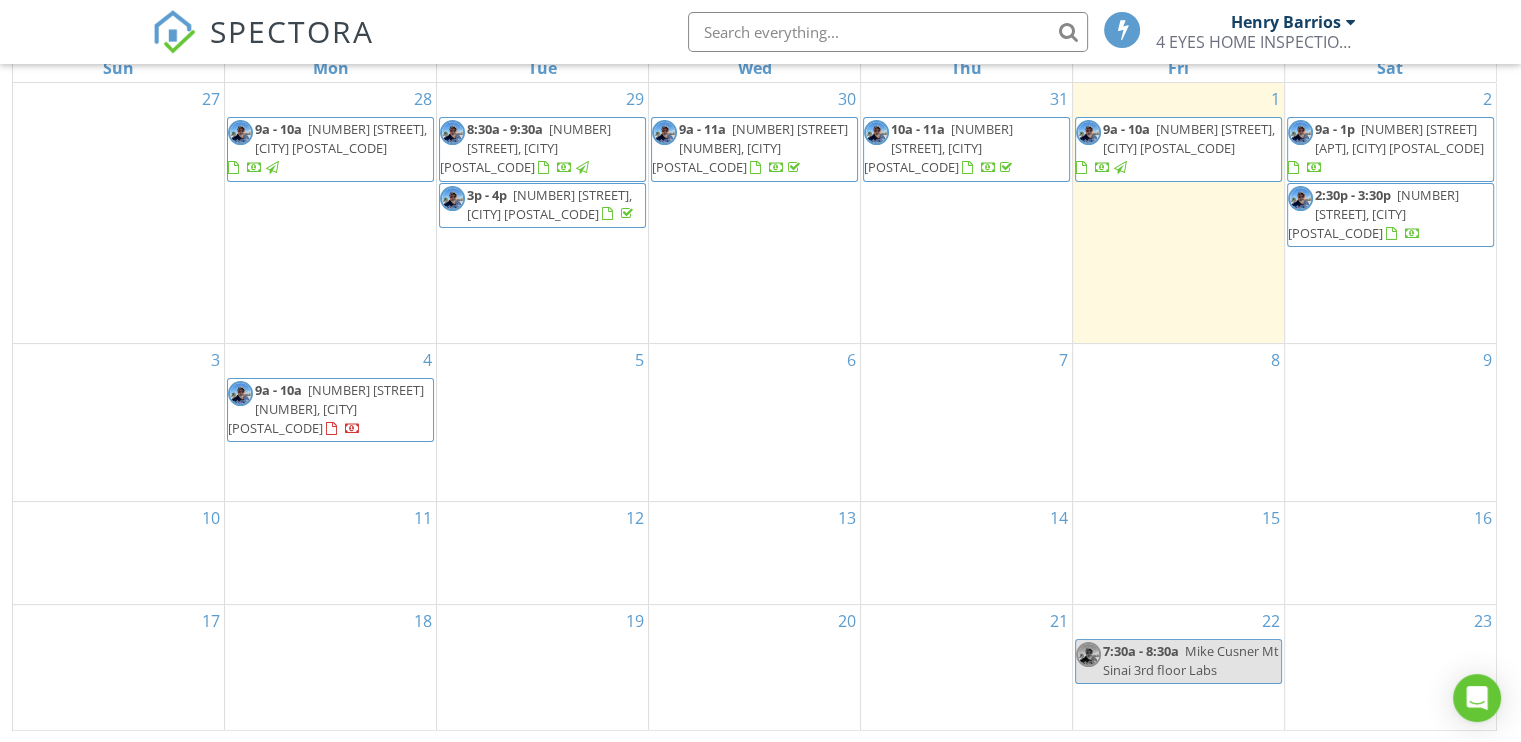 click on "13" at bounding box center (754, 553) 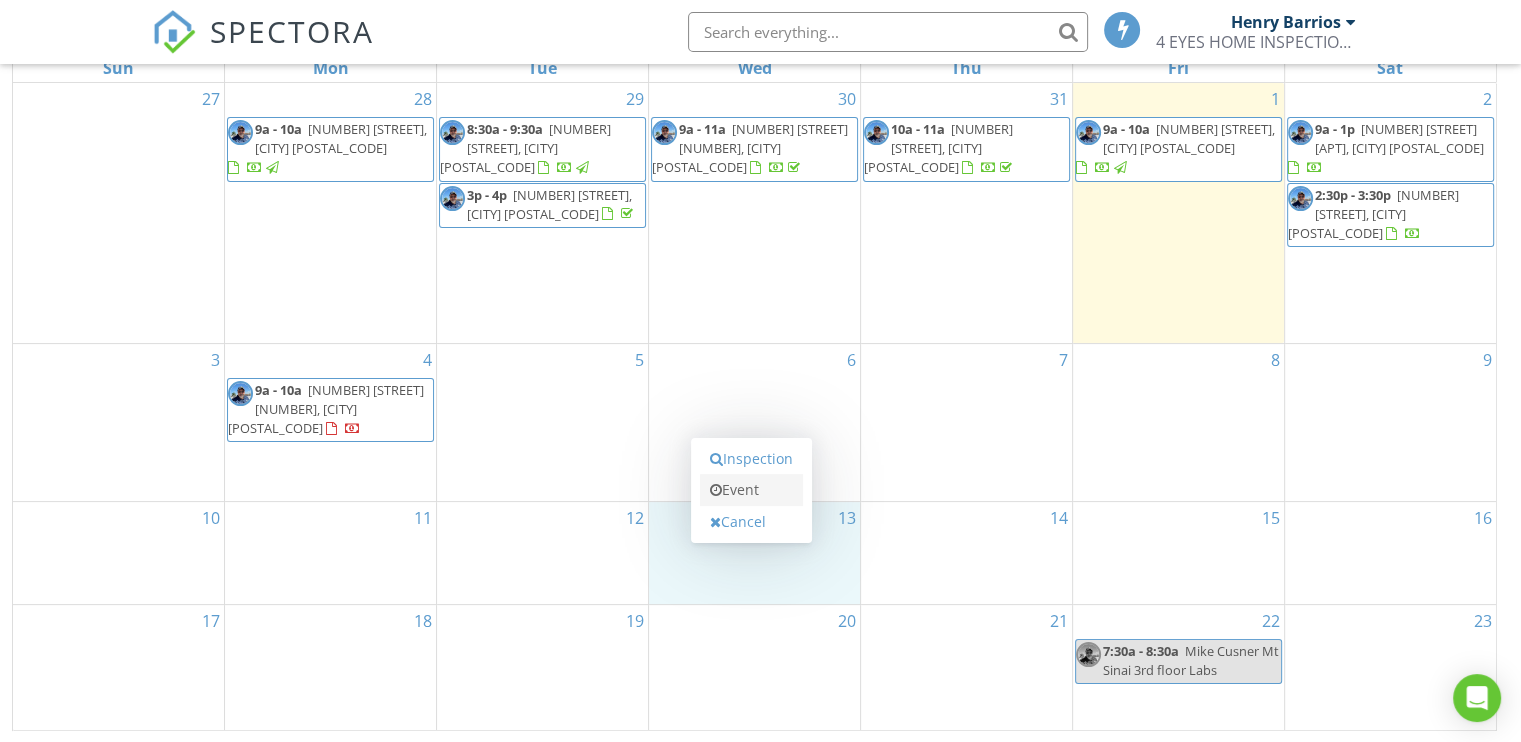 click on "Event" at bounding box center [751, 490] 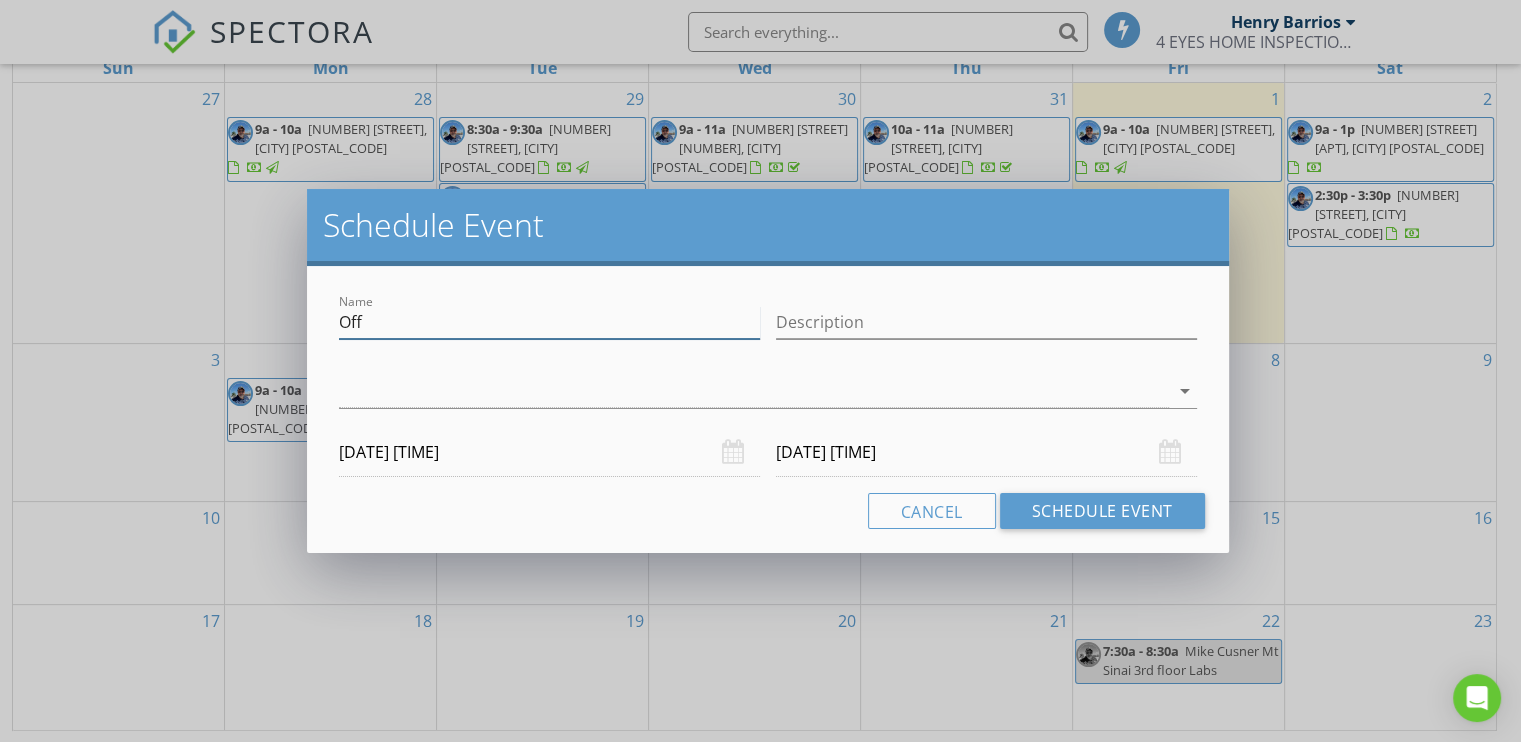 click on "Off" at bounding box center (549, 322) 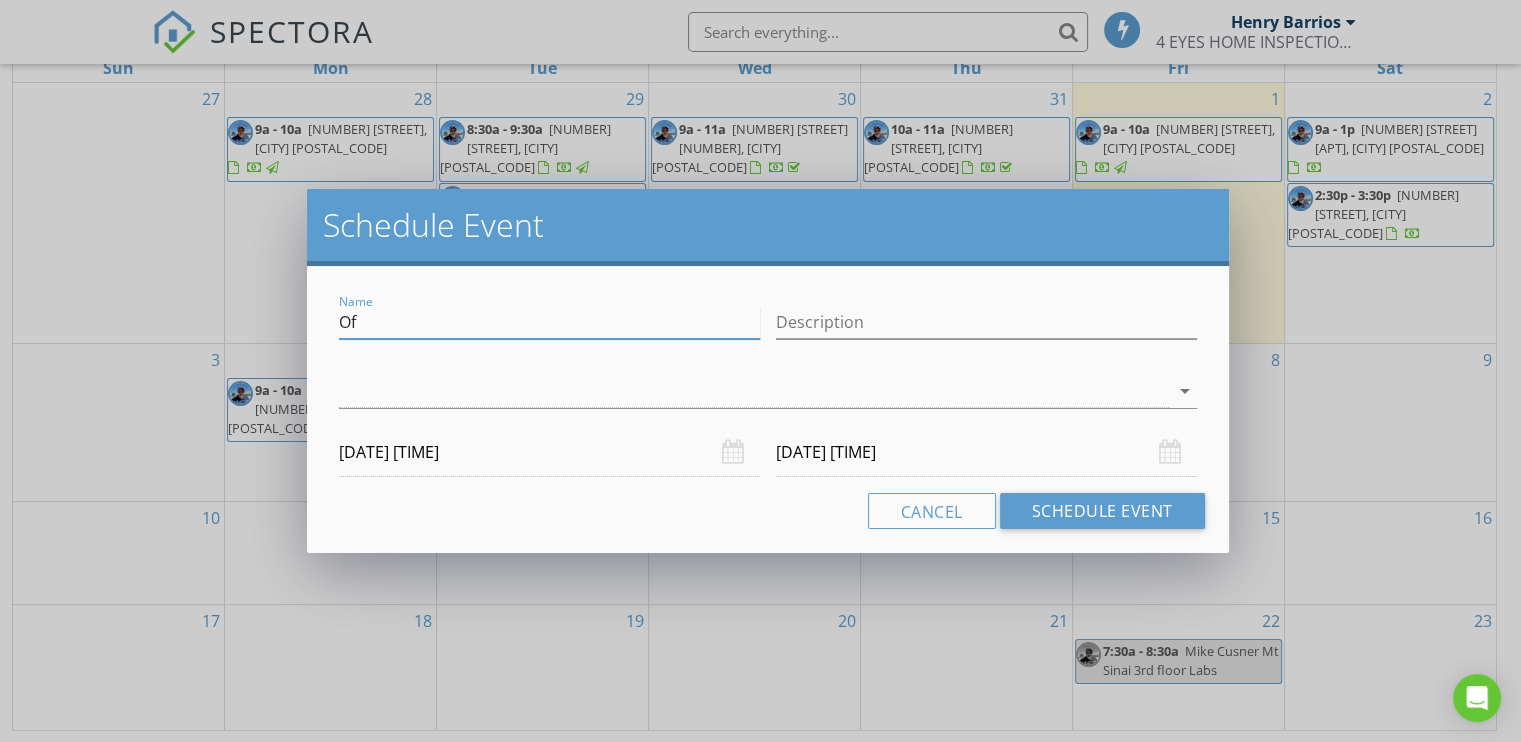 type on "O" 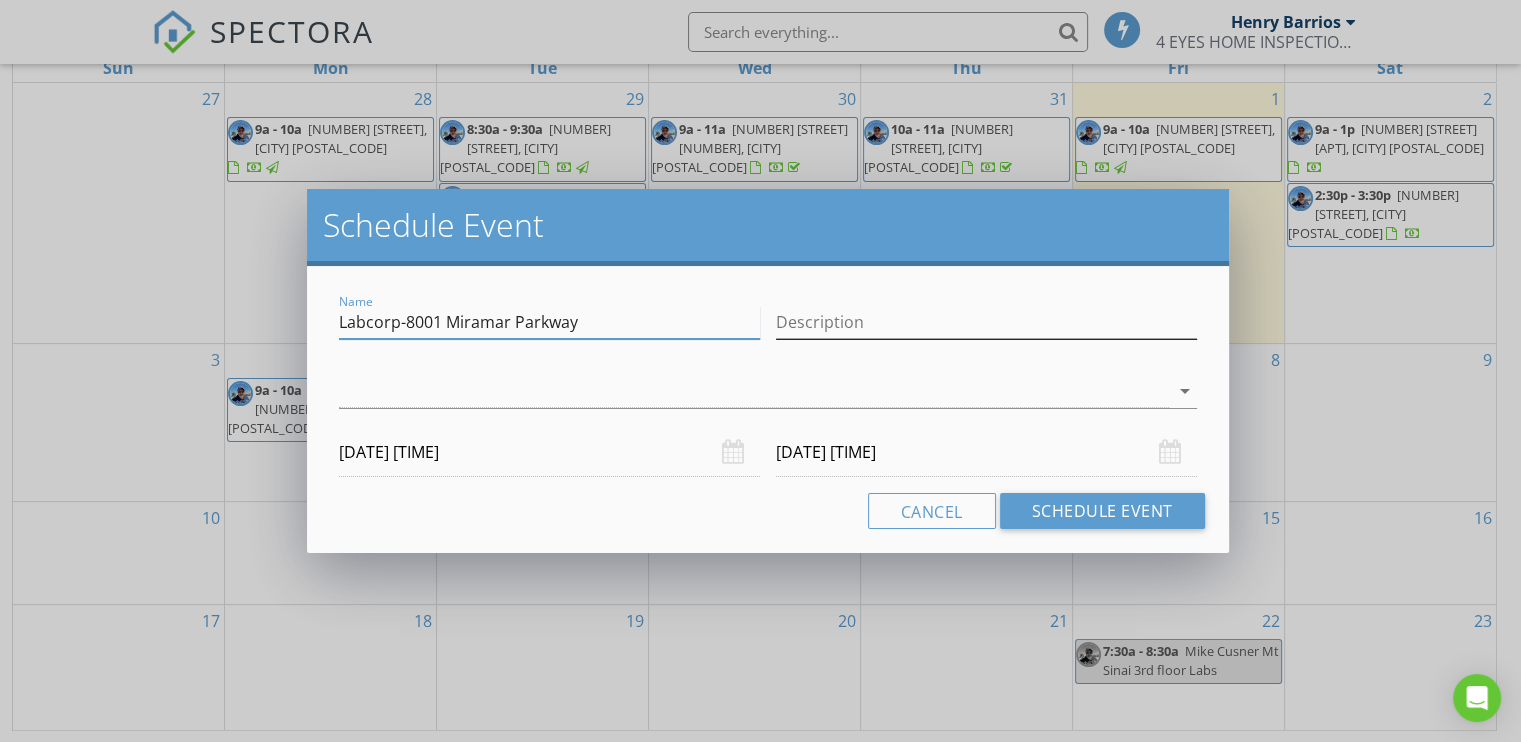 type on "Labcorp-8001 Miramar Parkway" 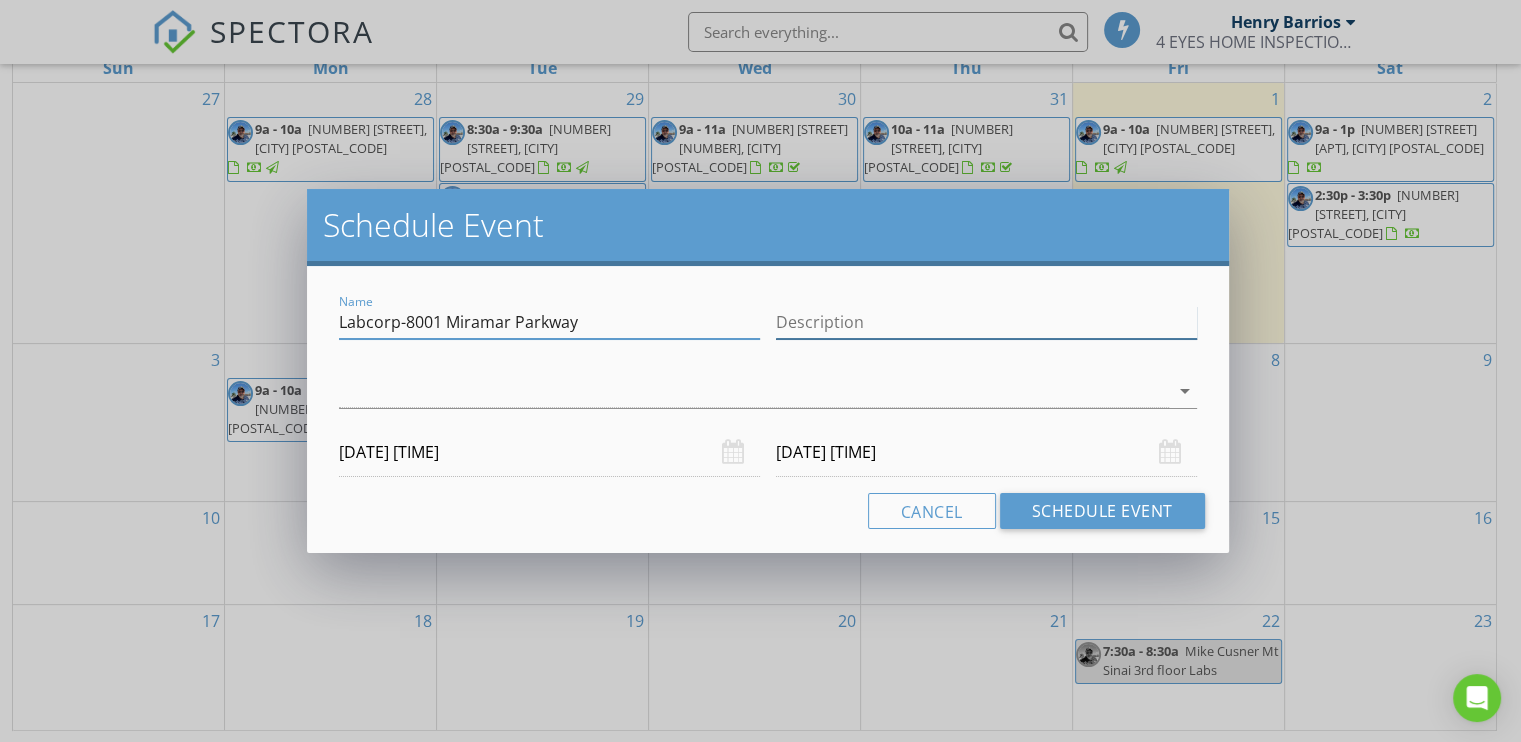 click on "Description" at bounding box center (986, 322) 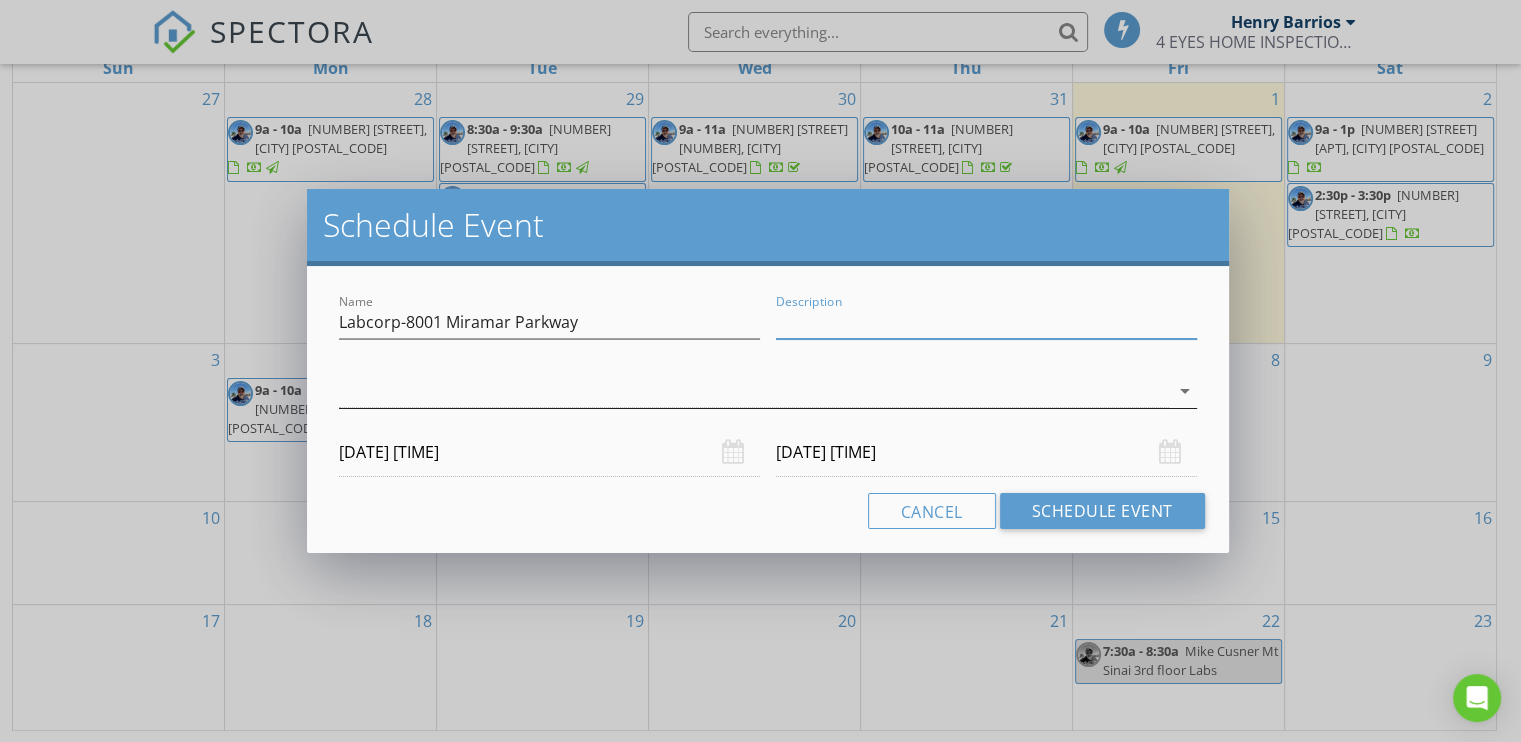 click at bounding box center (754, 391) 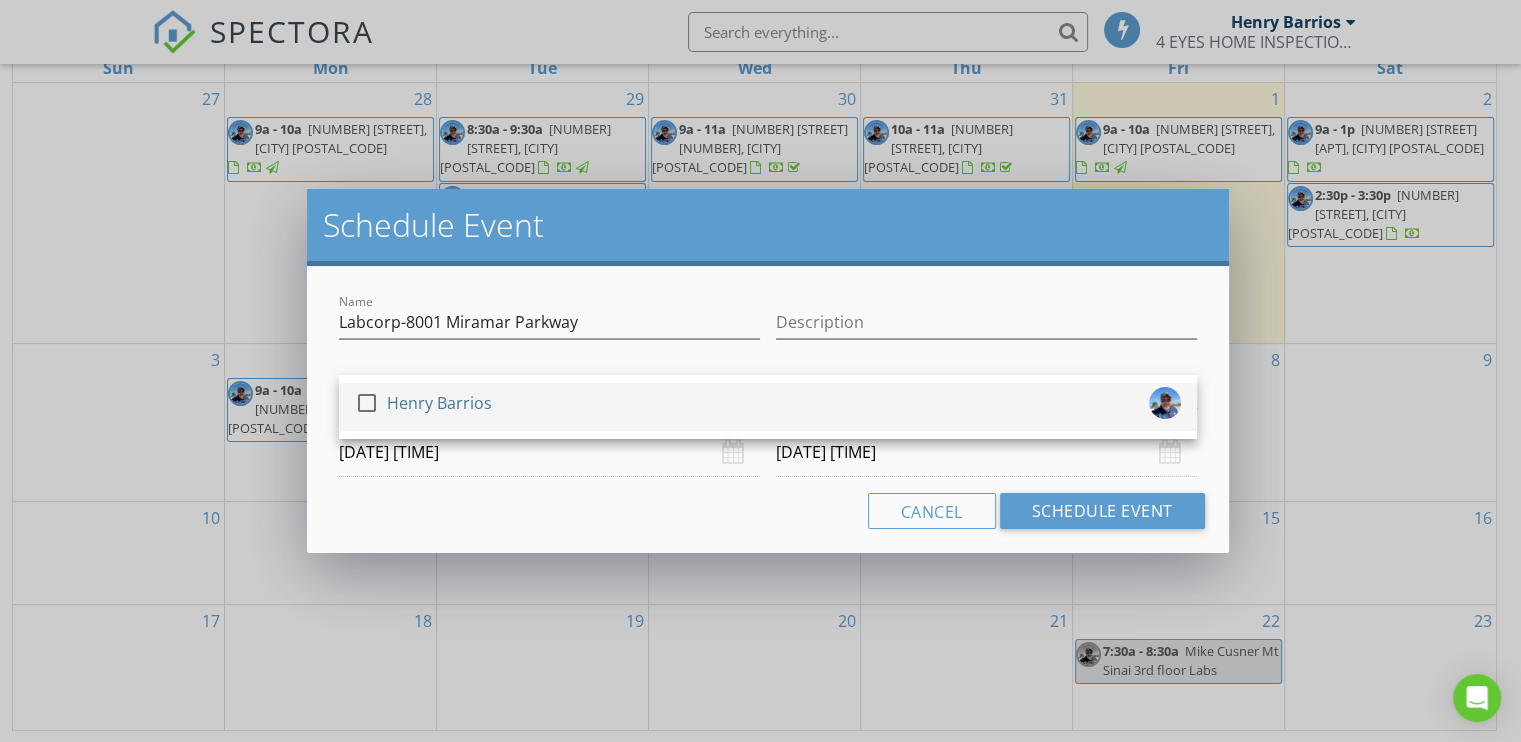 click at bounding box center [367, 403] 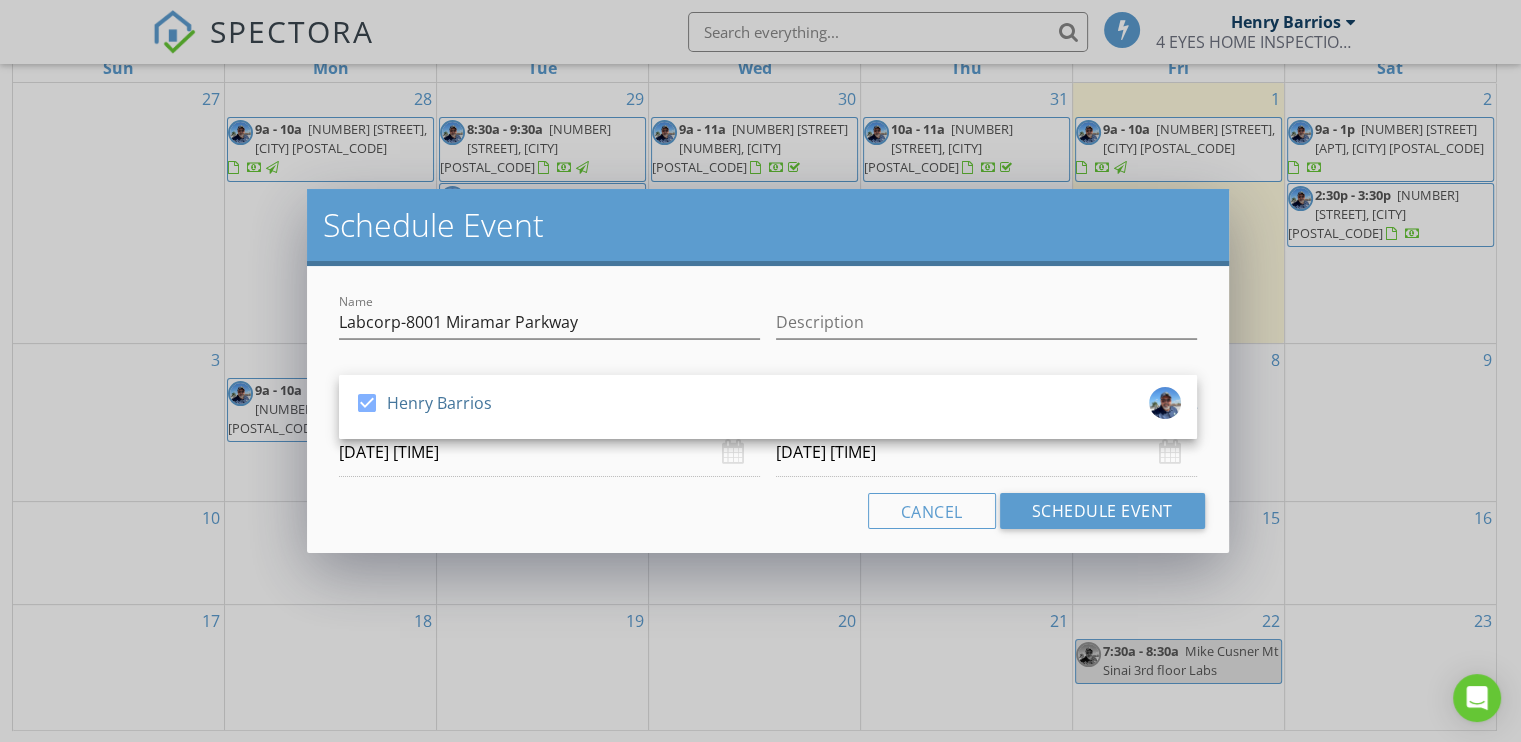 click on "08/13/2025 12:00 AM" at bounding box center (549, 452) 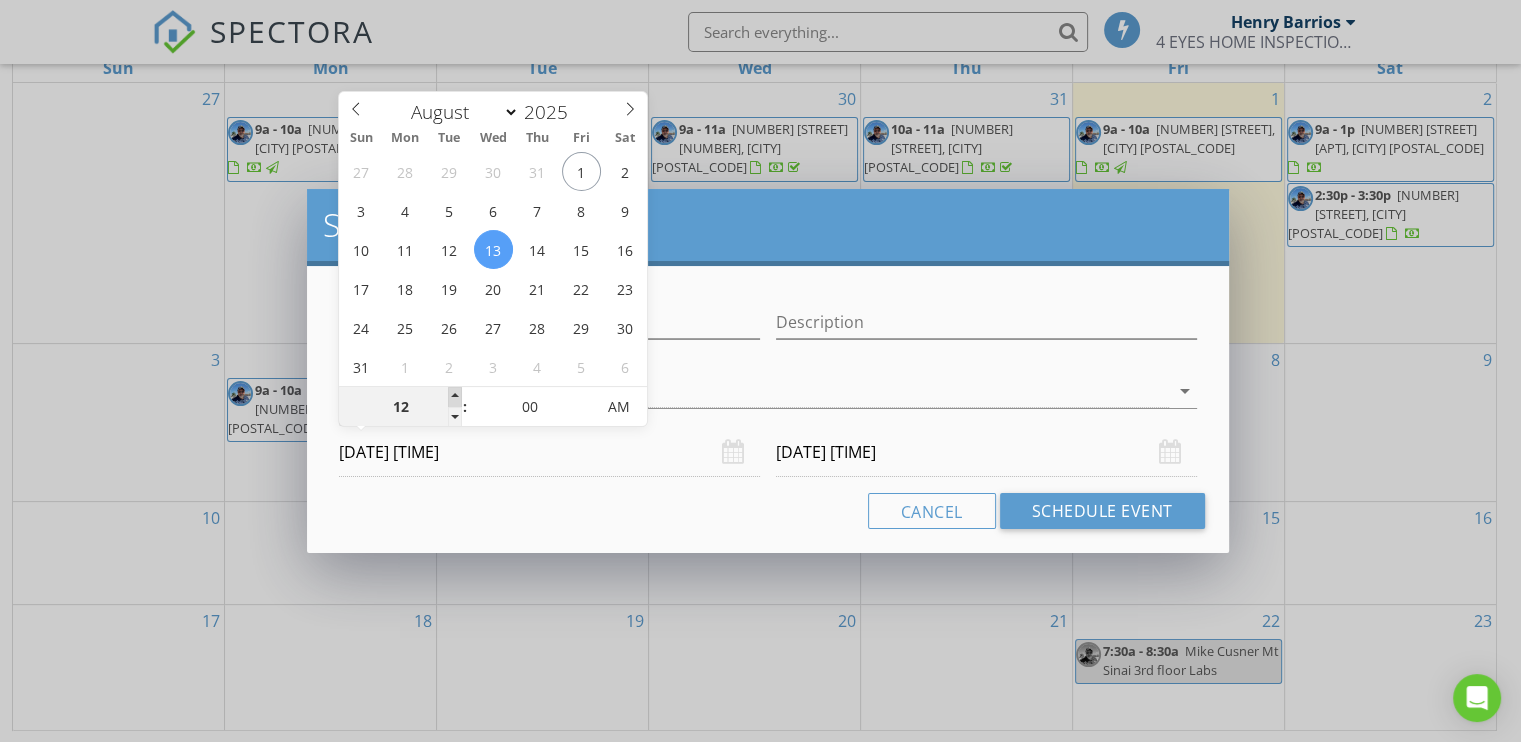 type on "01" 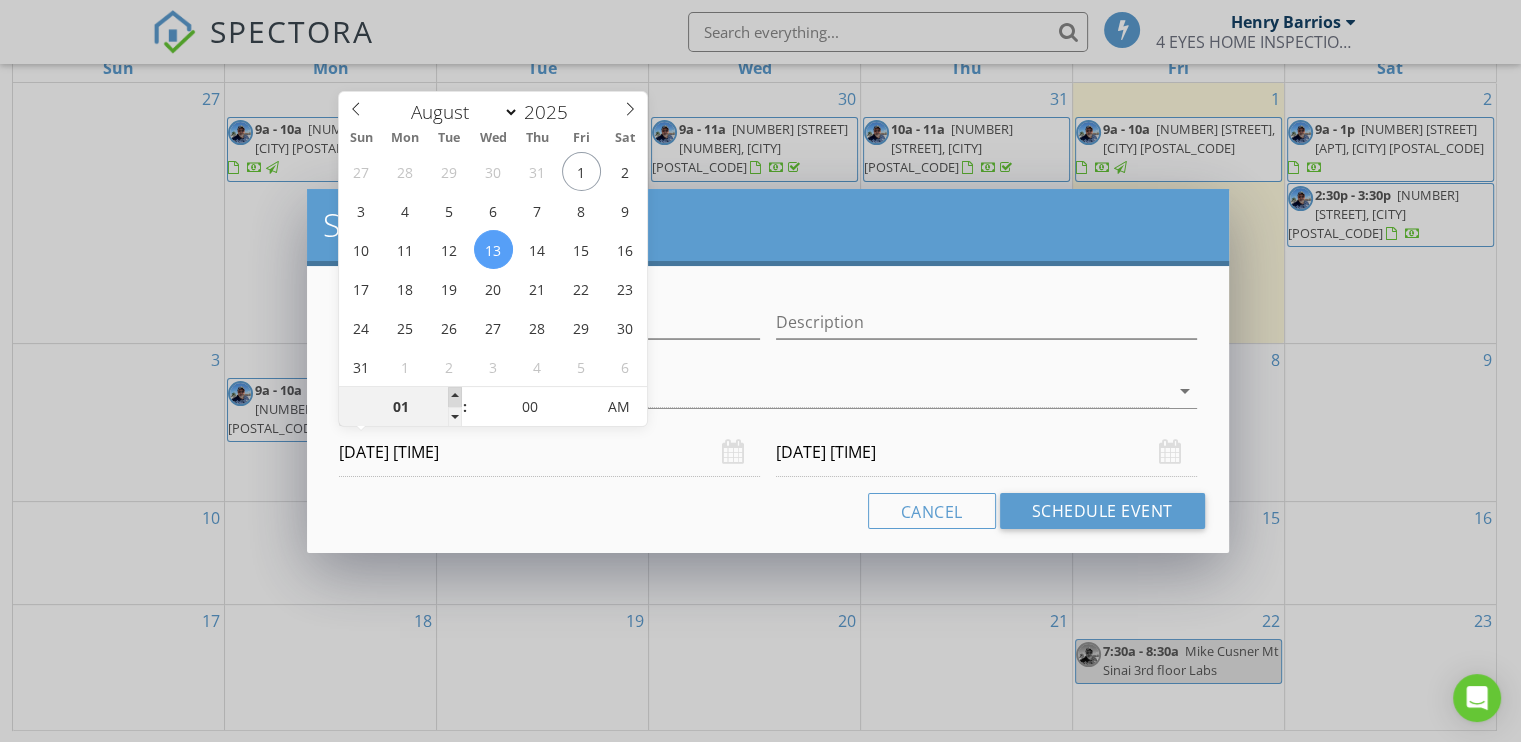 click at bounding box center [455, 397] 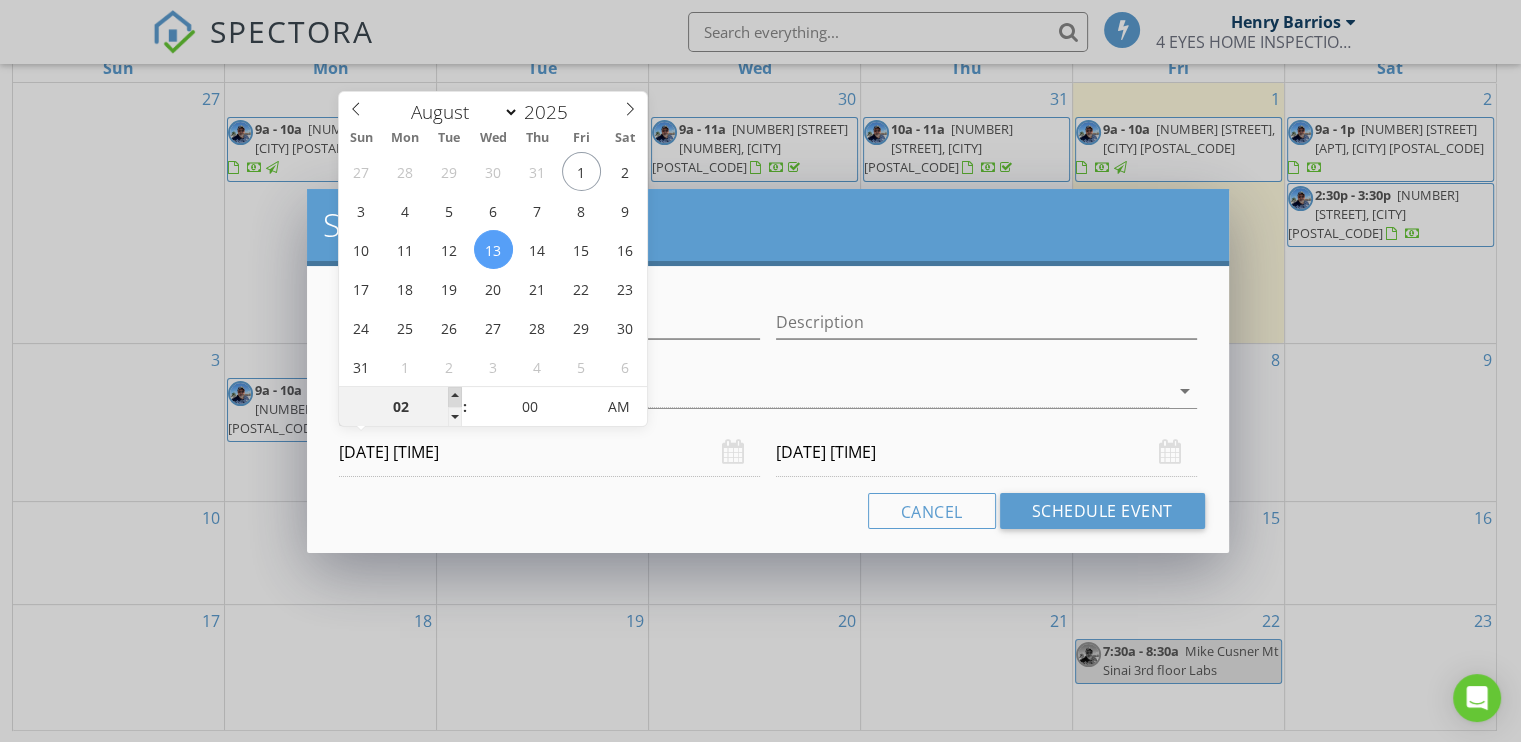 click at bounding box center [455, 397] 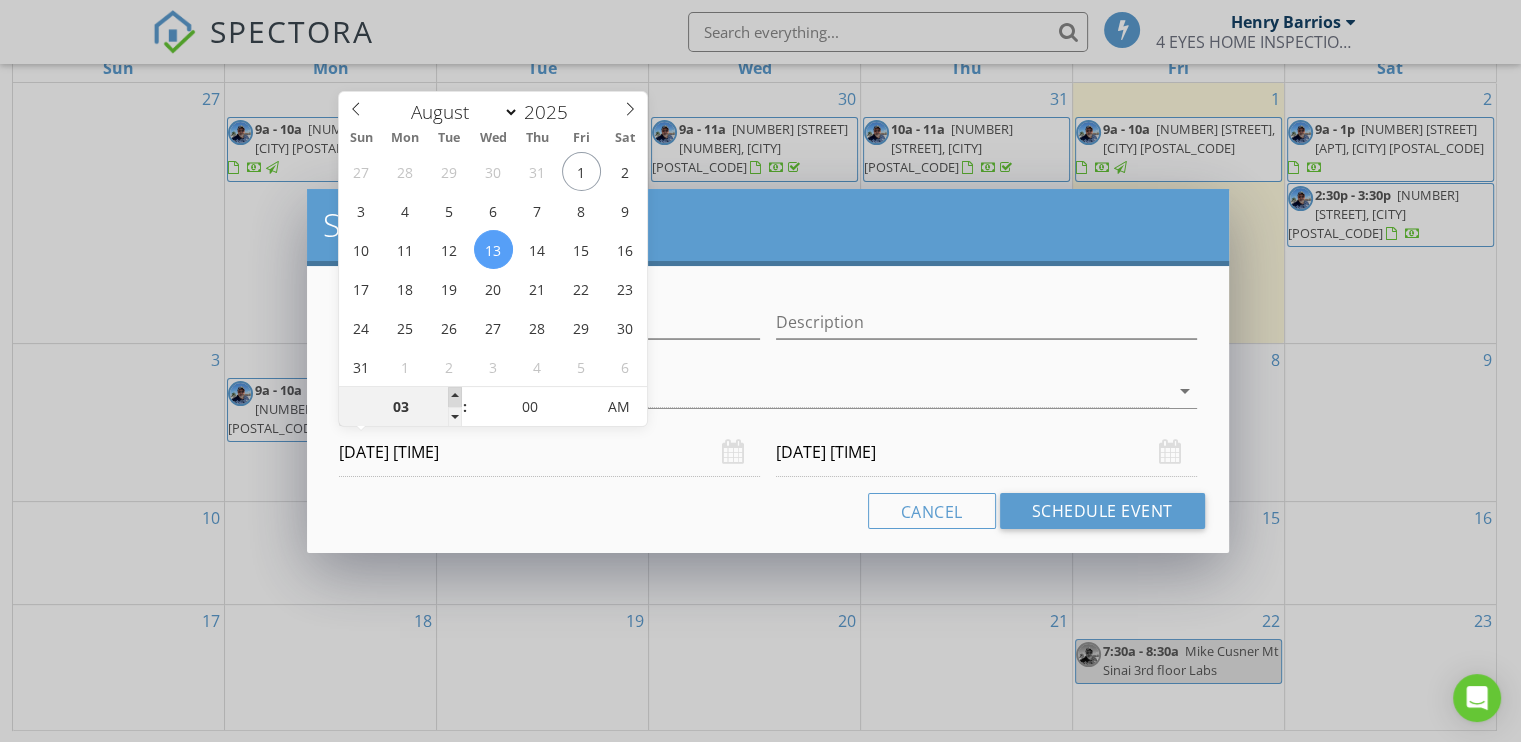 click at bounding box center [455, 397] 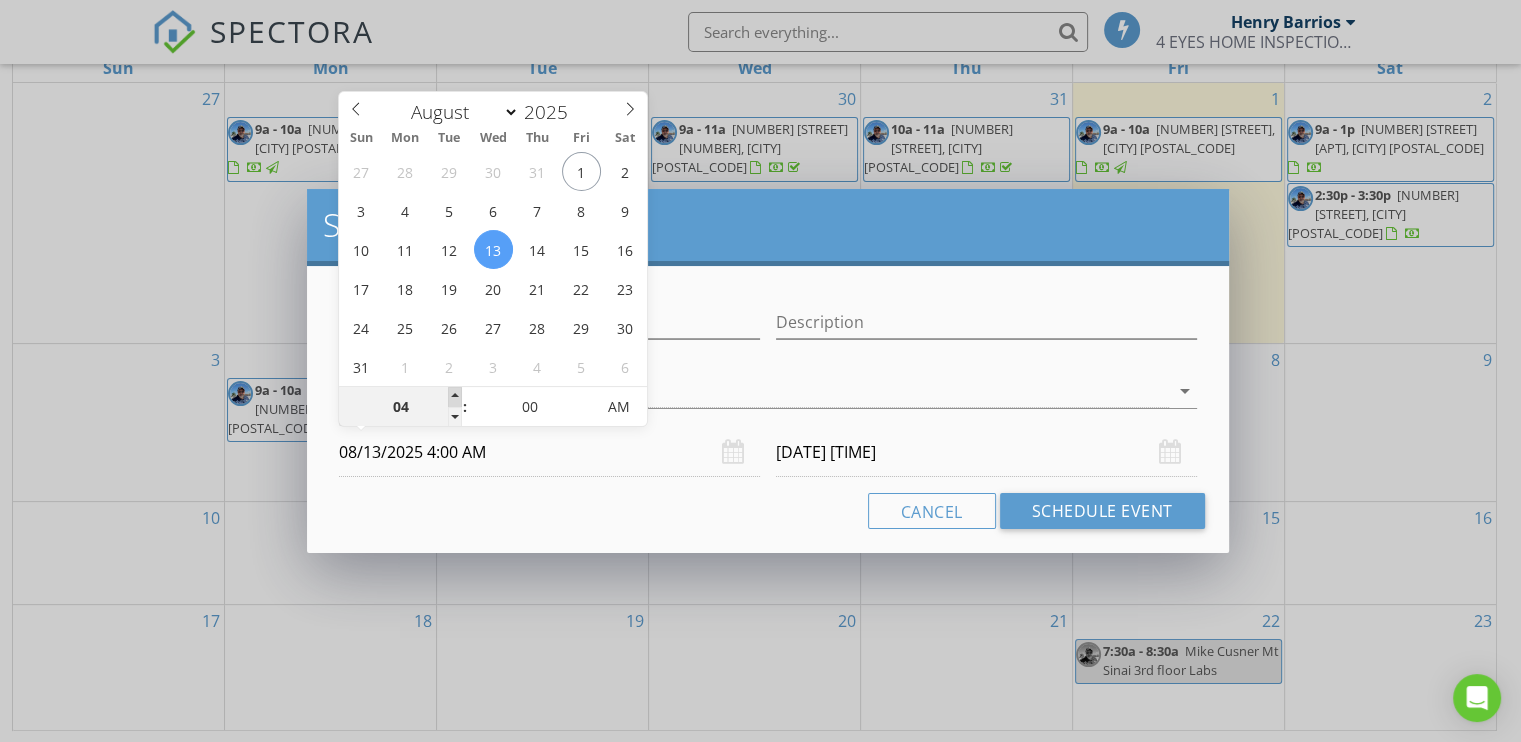 click at bounding box center [455, 397] 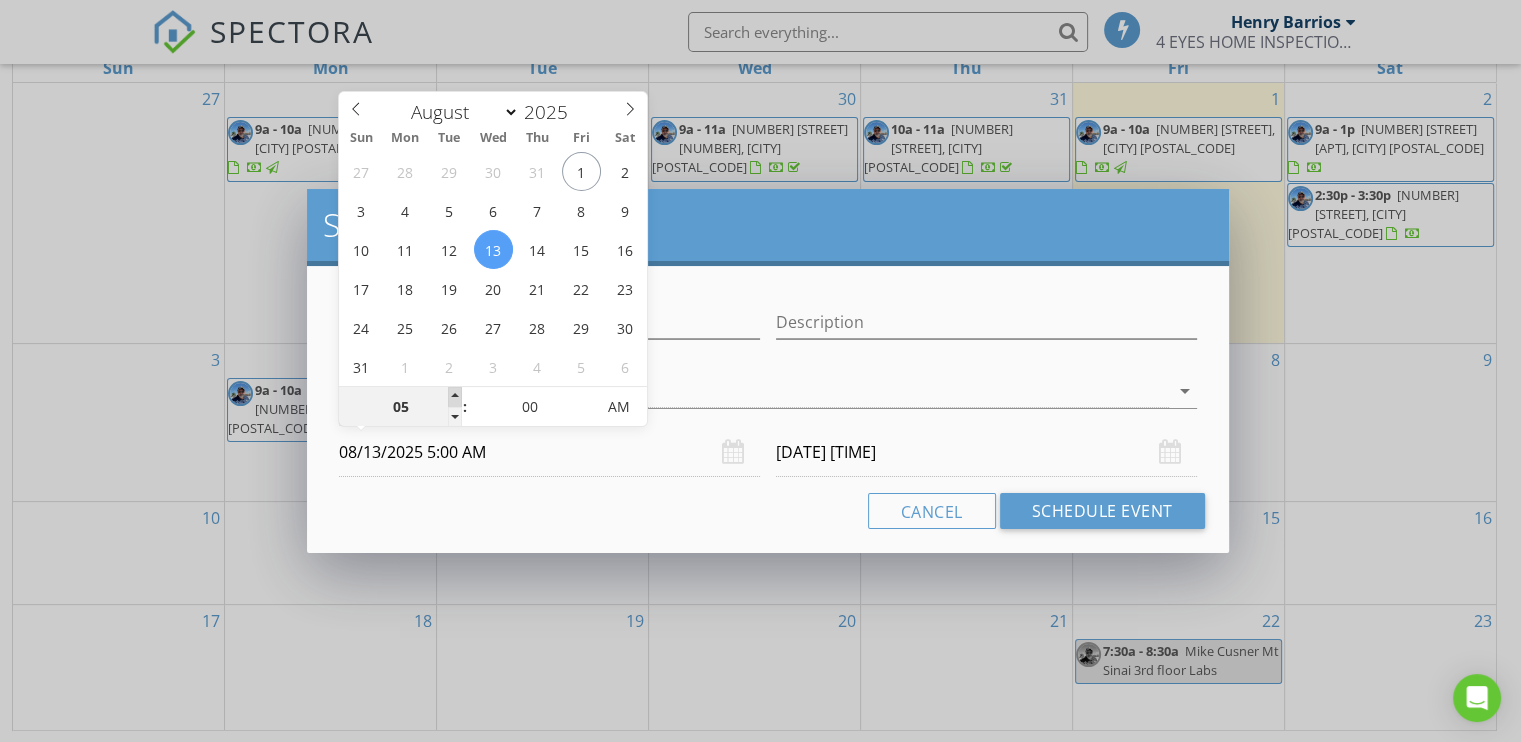 click at bounding box center (455, 397) 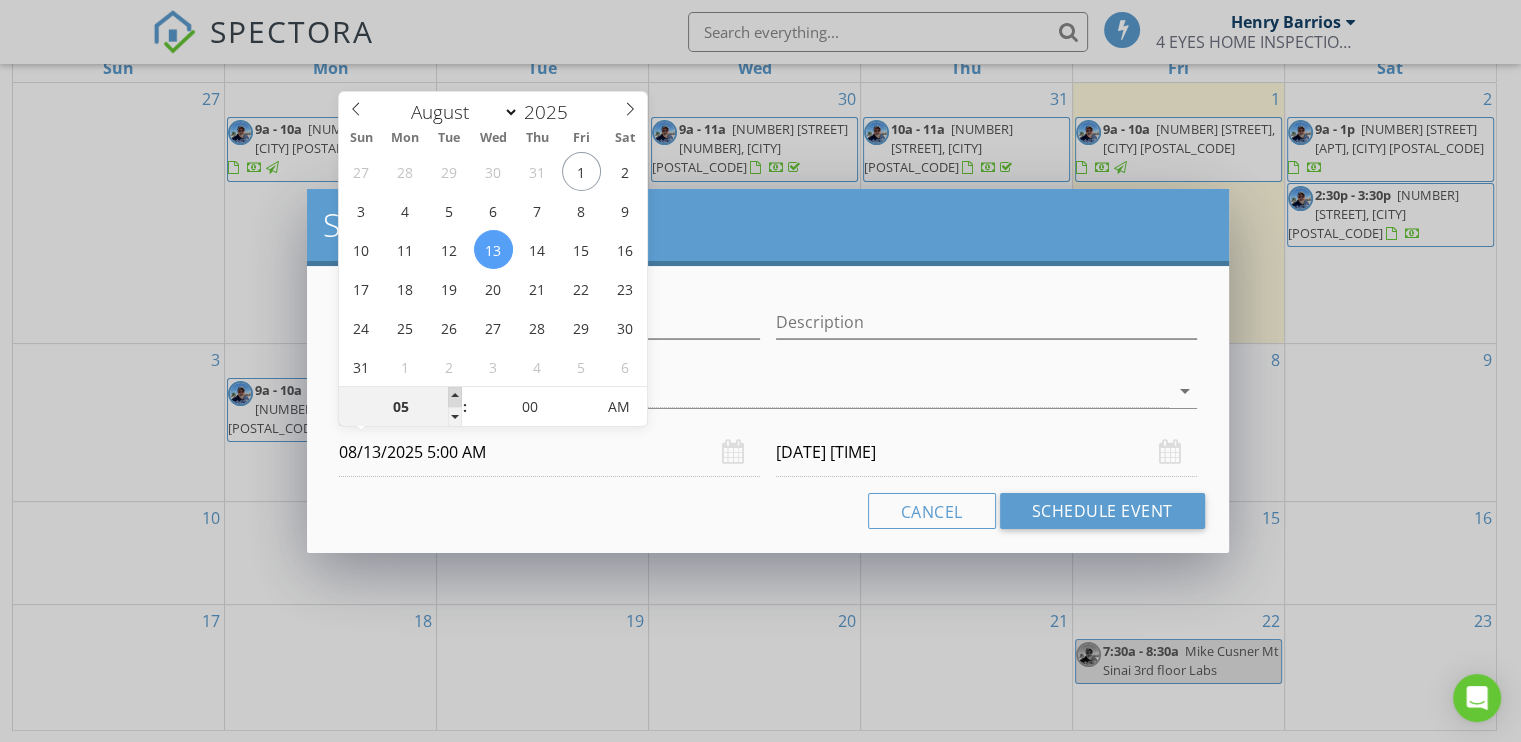 type on "06" 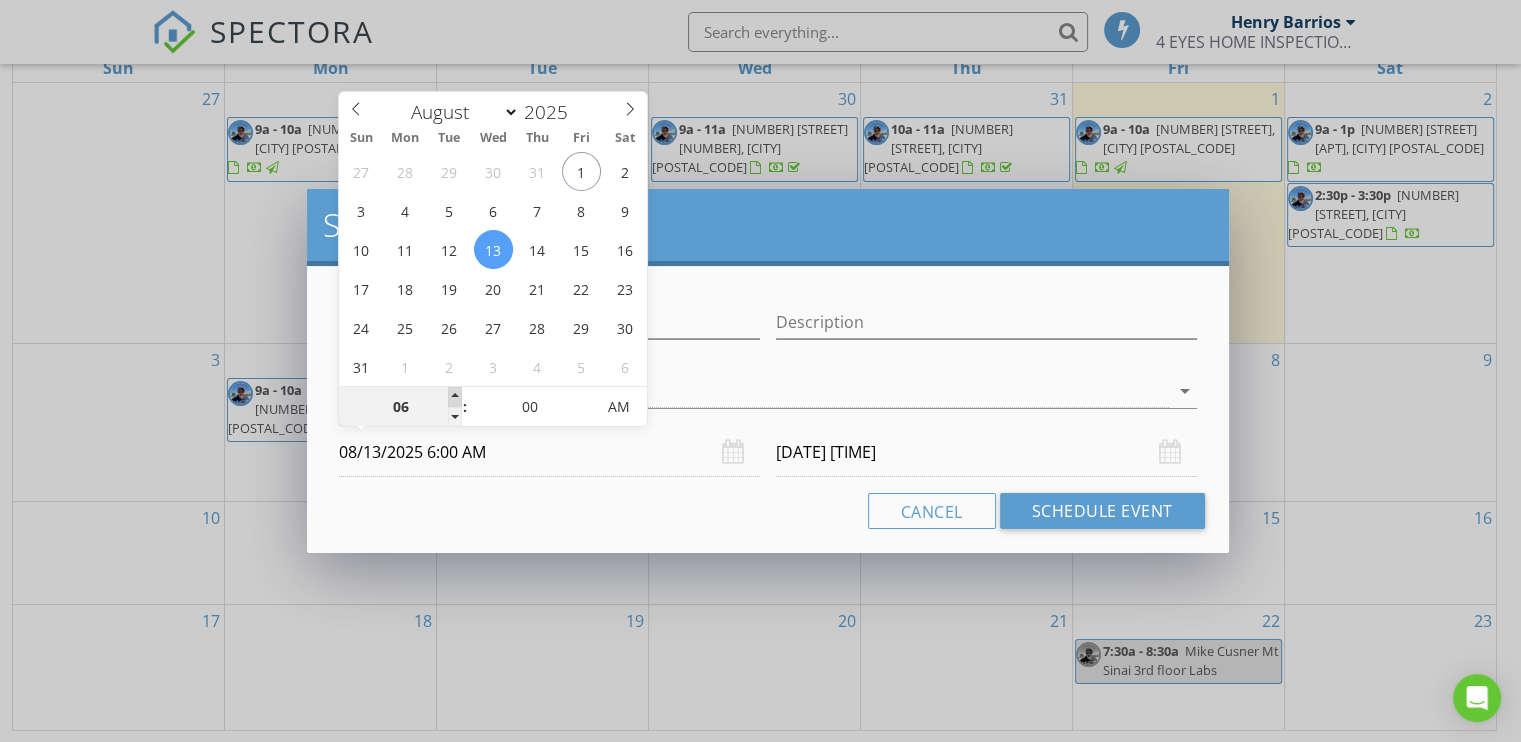 click at bounding box center (455, 397) 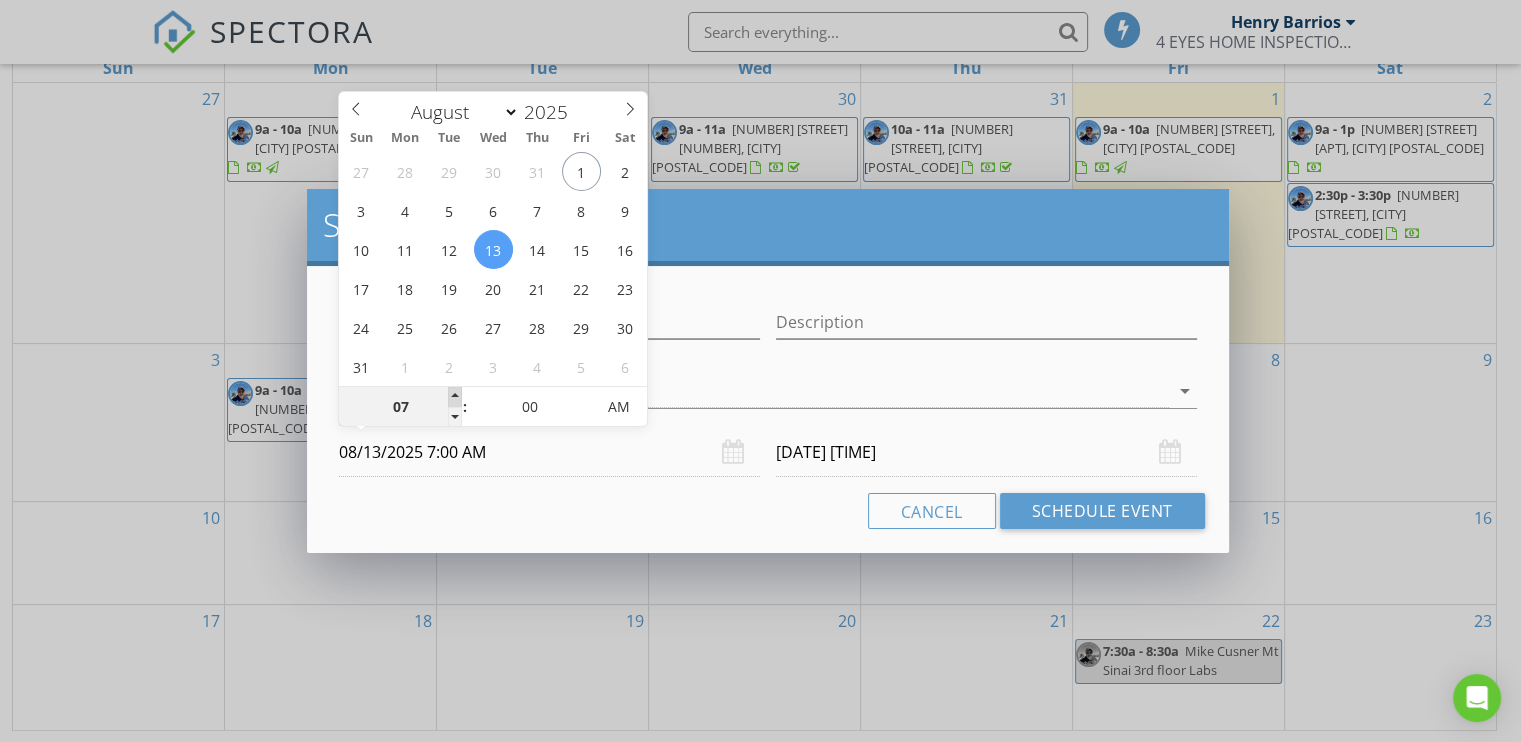 click at bounding box center (455, 397) 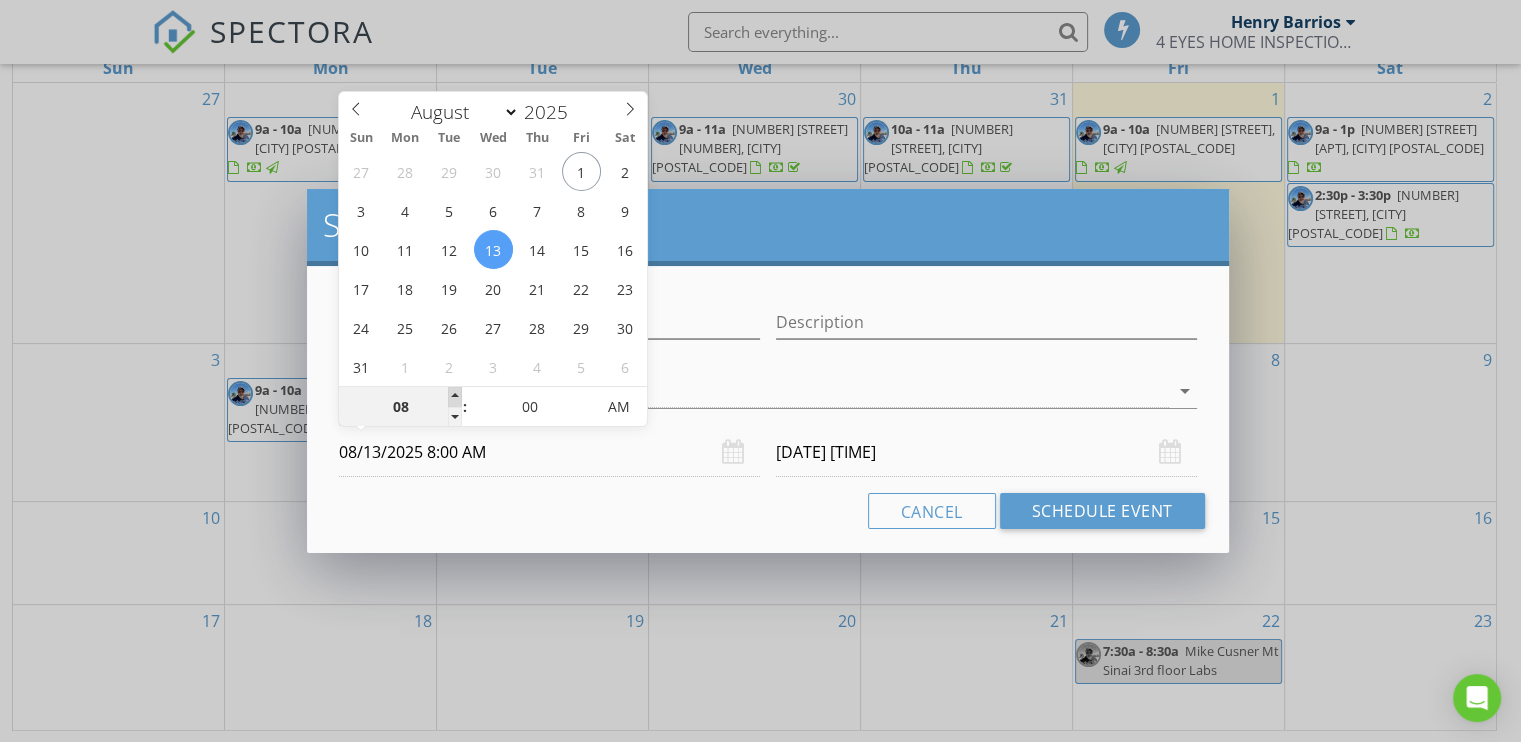 click at bounding box center (455, 397) 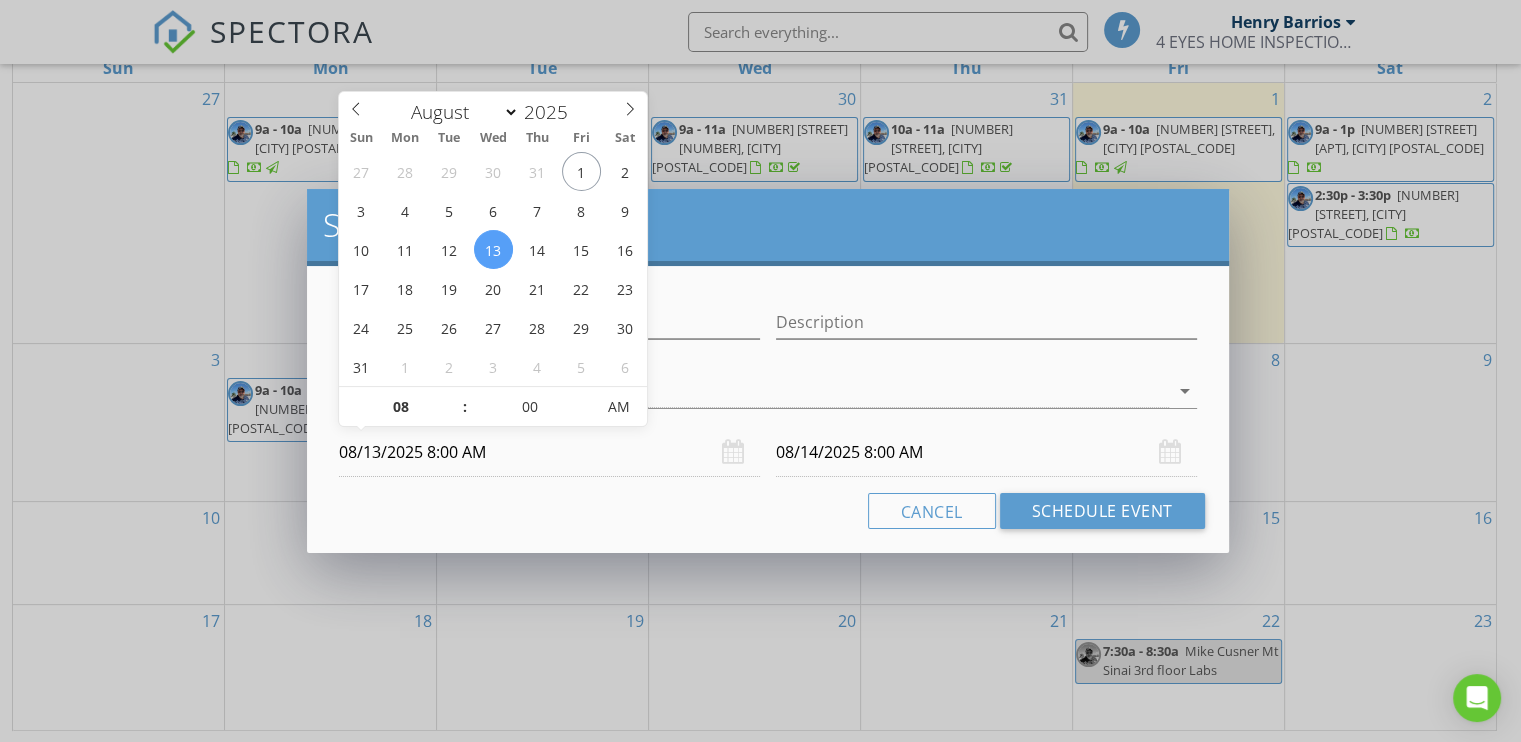 click on "08/14/2025 8:00 AM" at bounding box center [986, 452] 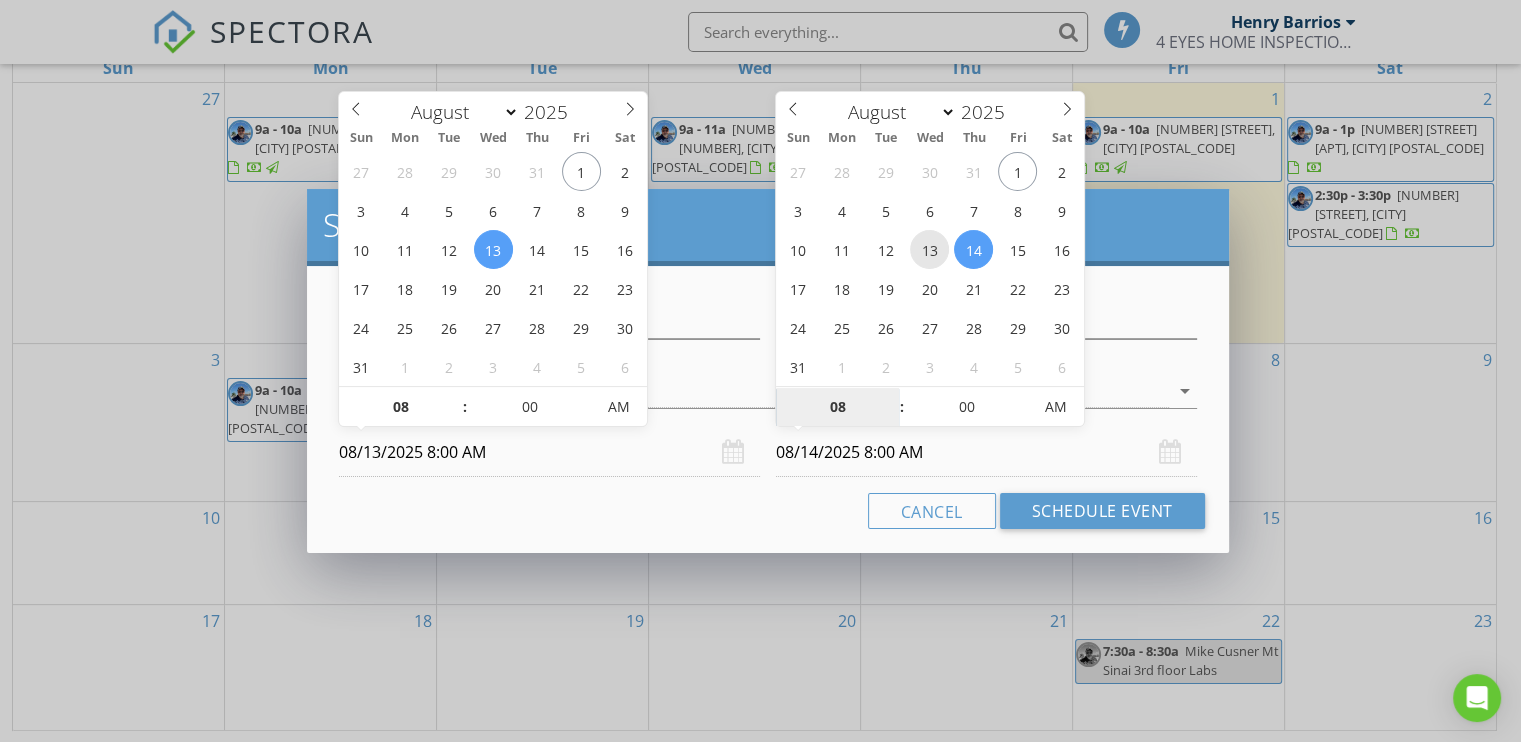 type on "08/13/2025 8:00 AM" 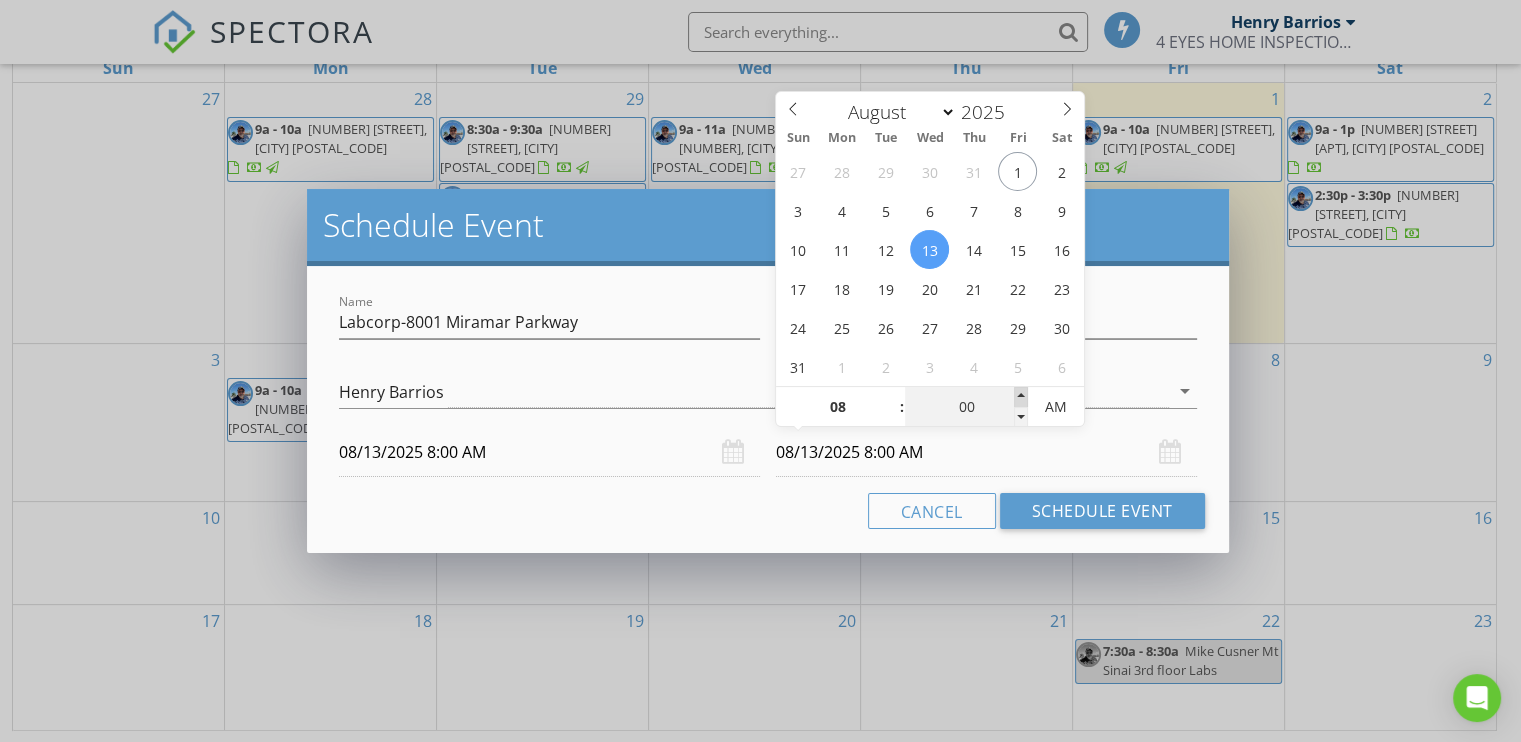 type on "05" 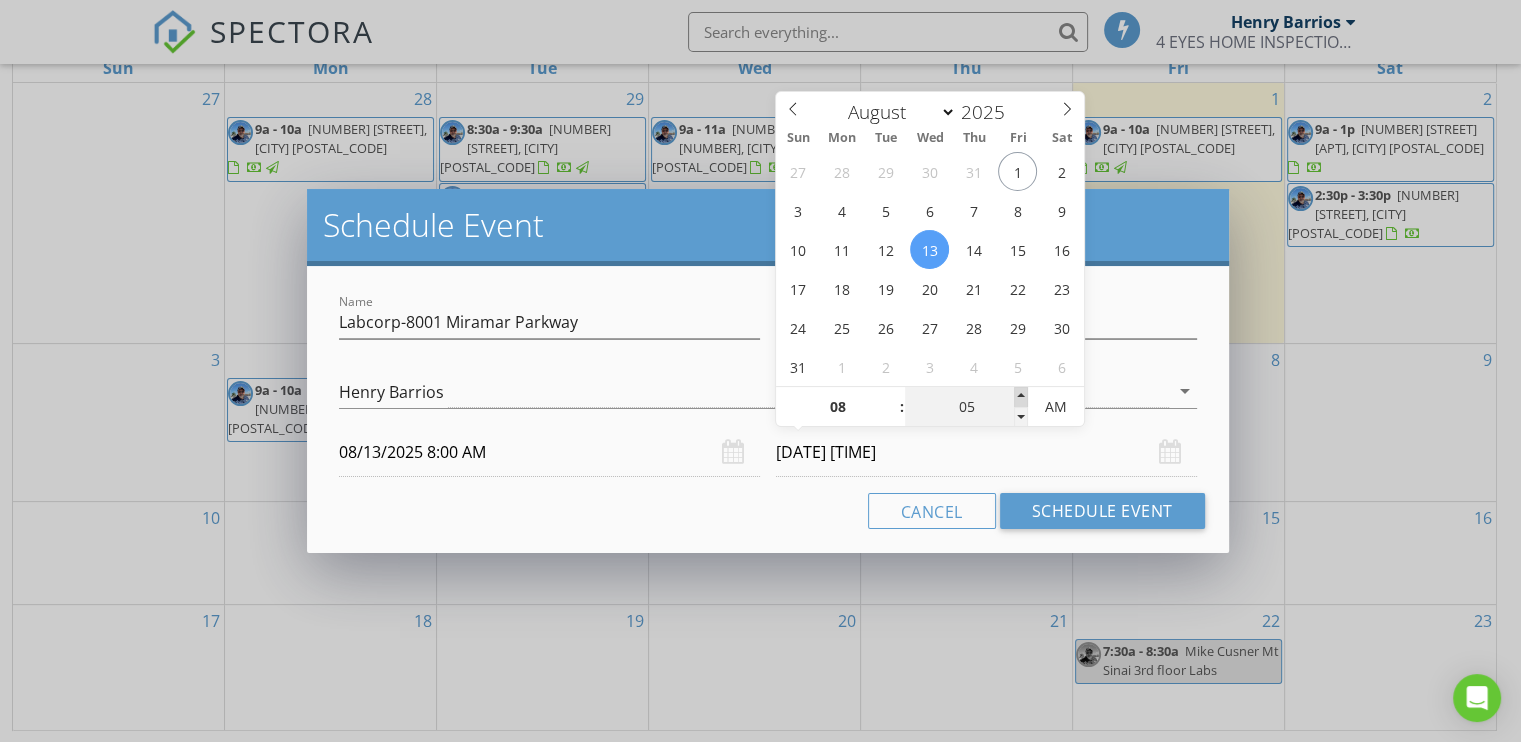 click at bounding box center [1021, 397] 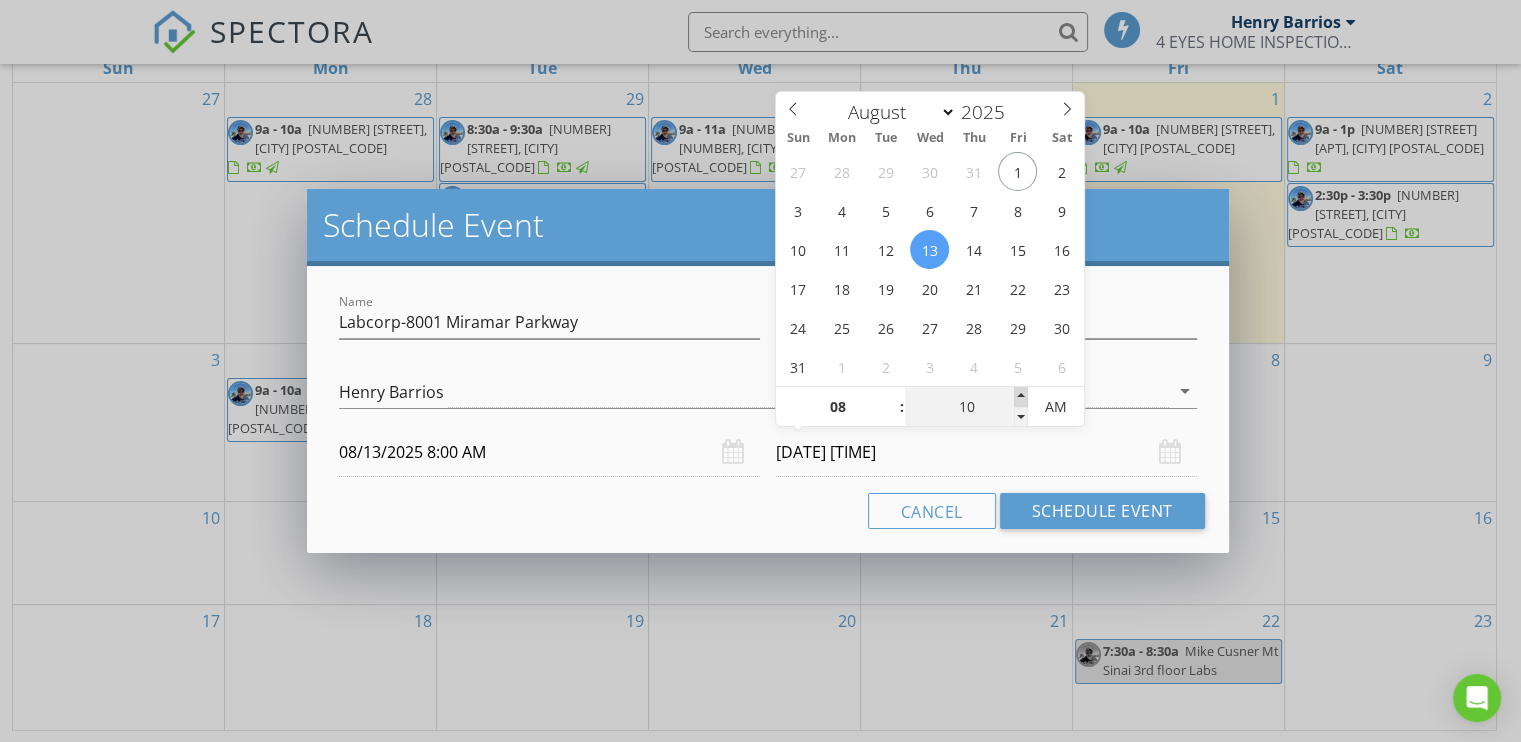 click at bounding box center (1021, 397) 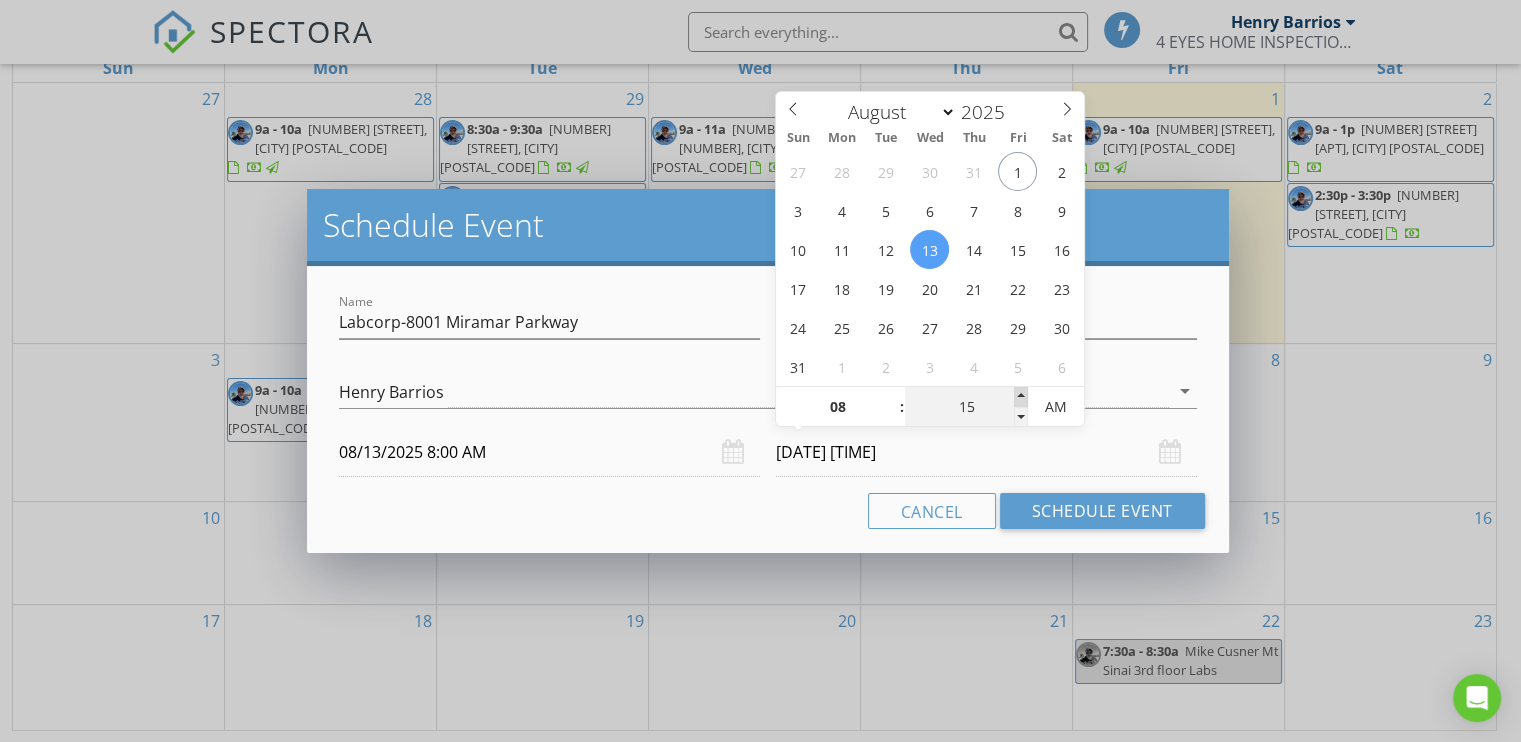 click at bounding box center [1021, 397] 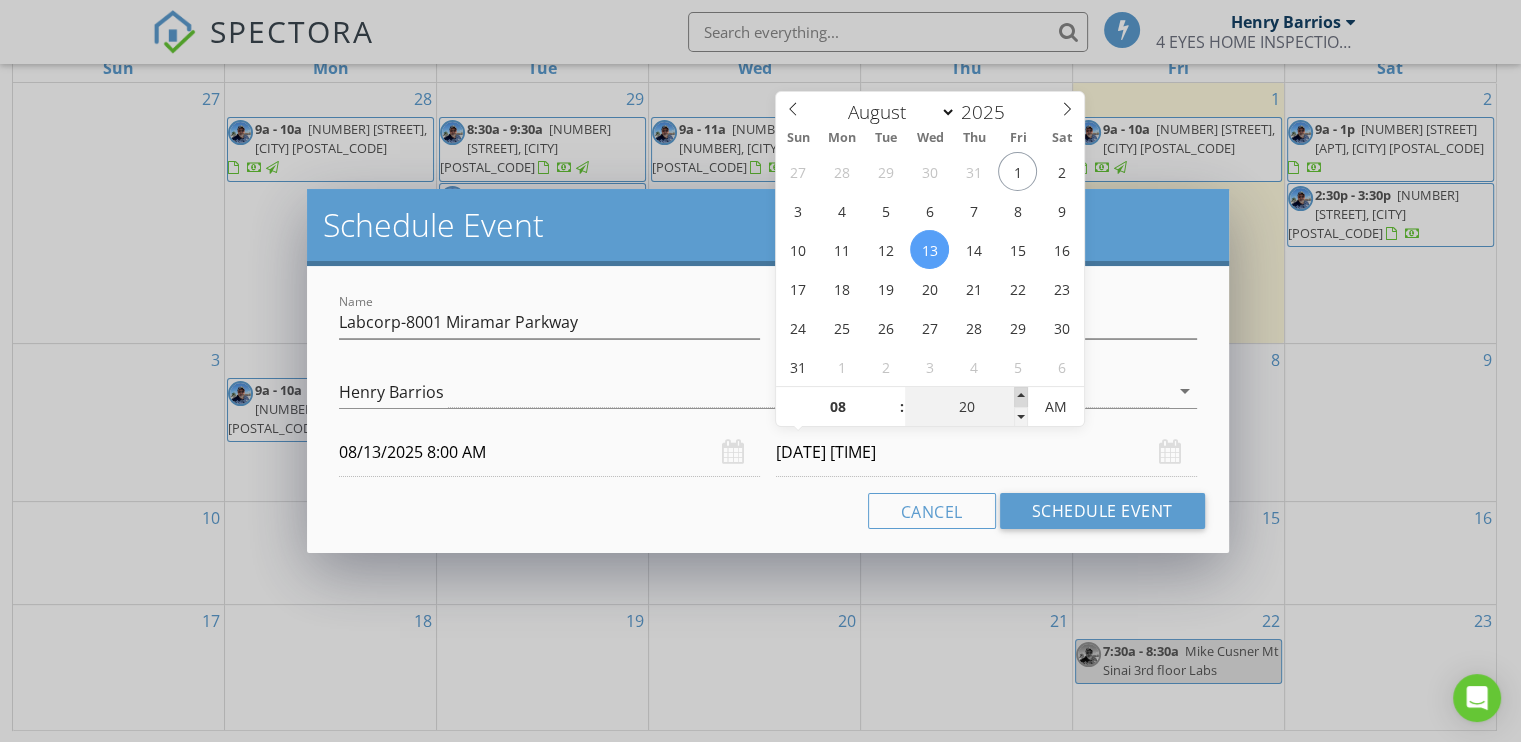 click at bounding box center [1021, 397] 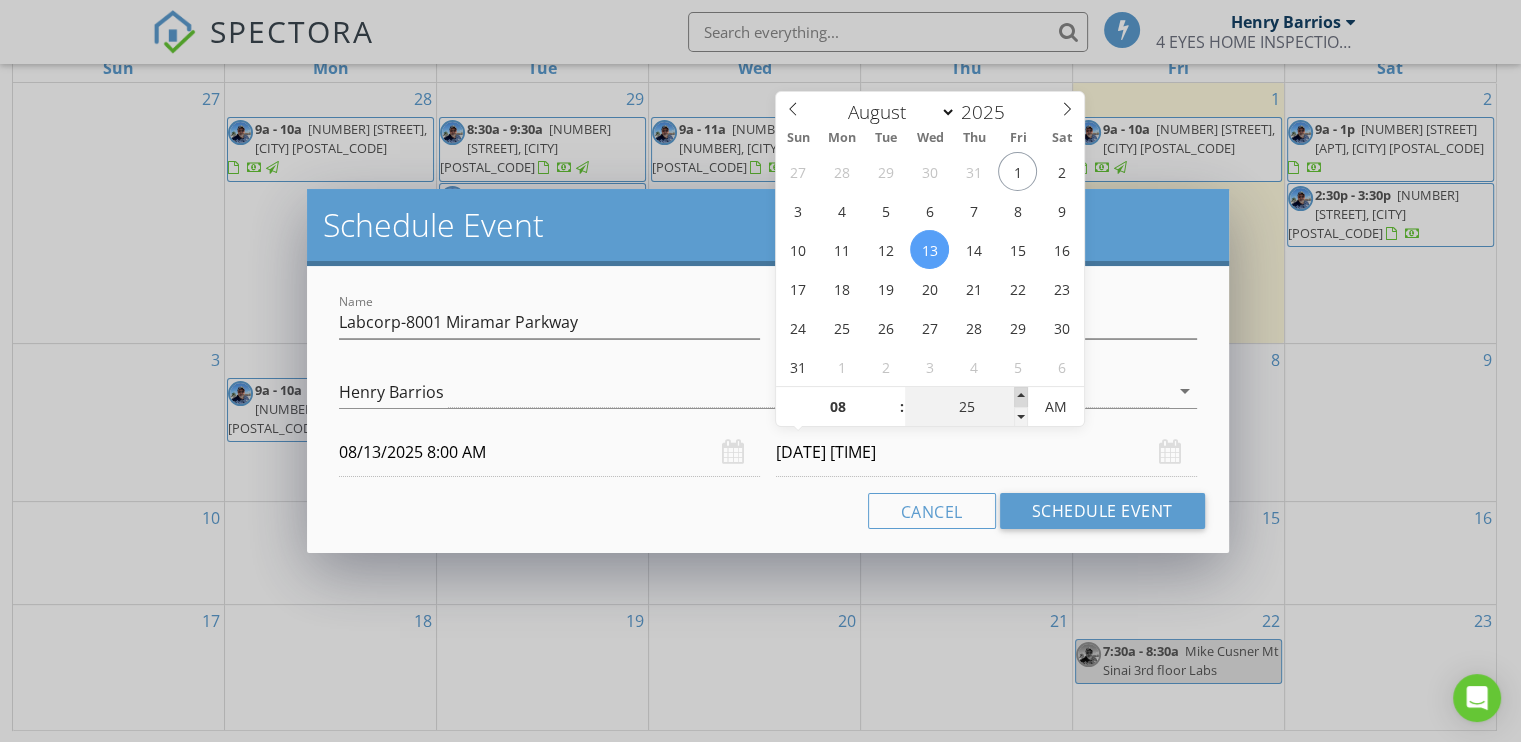 click at bounding box center (1021, 397) 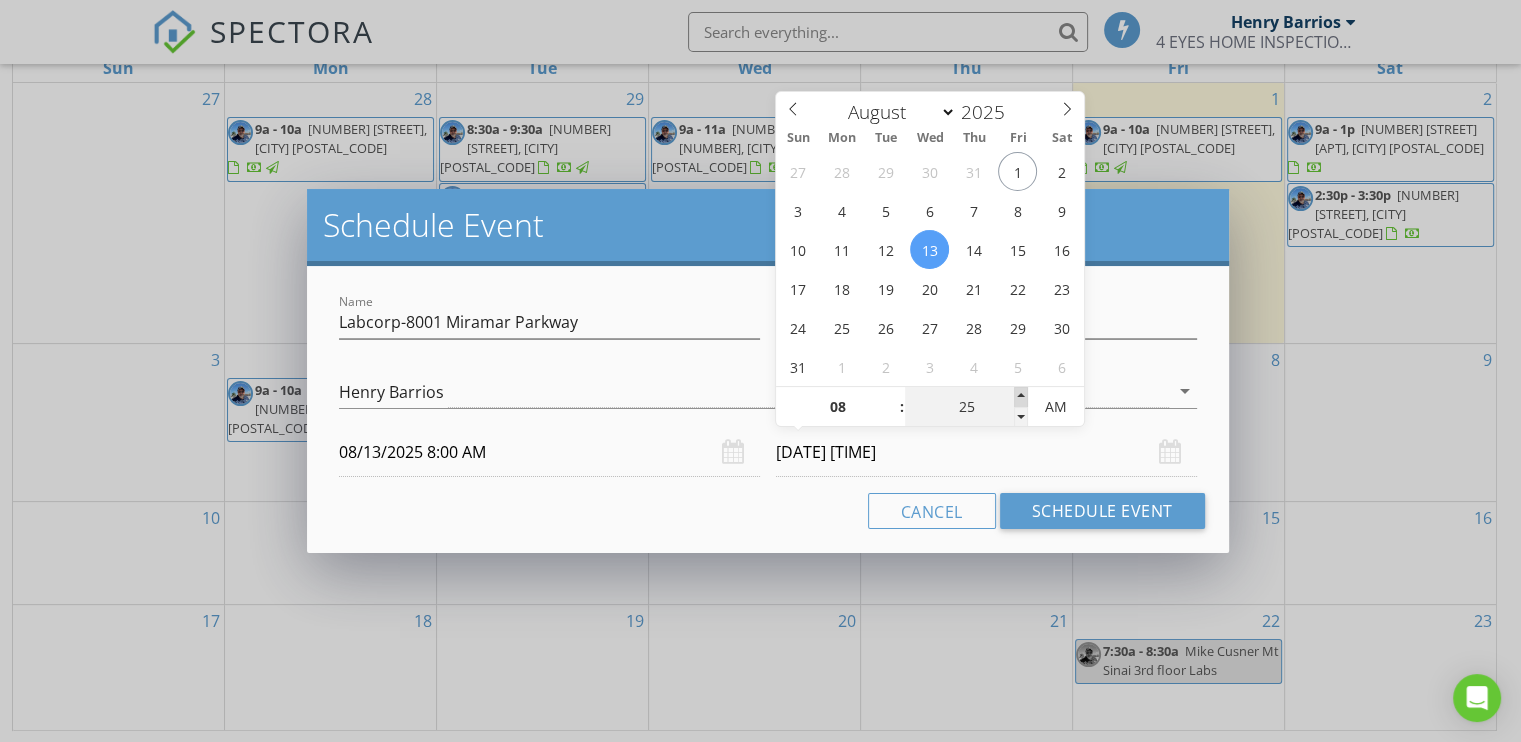 type on "30" 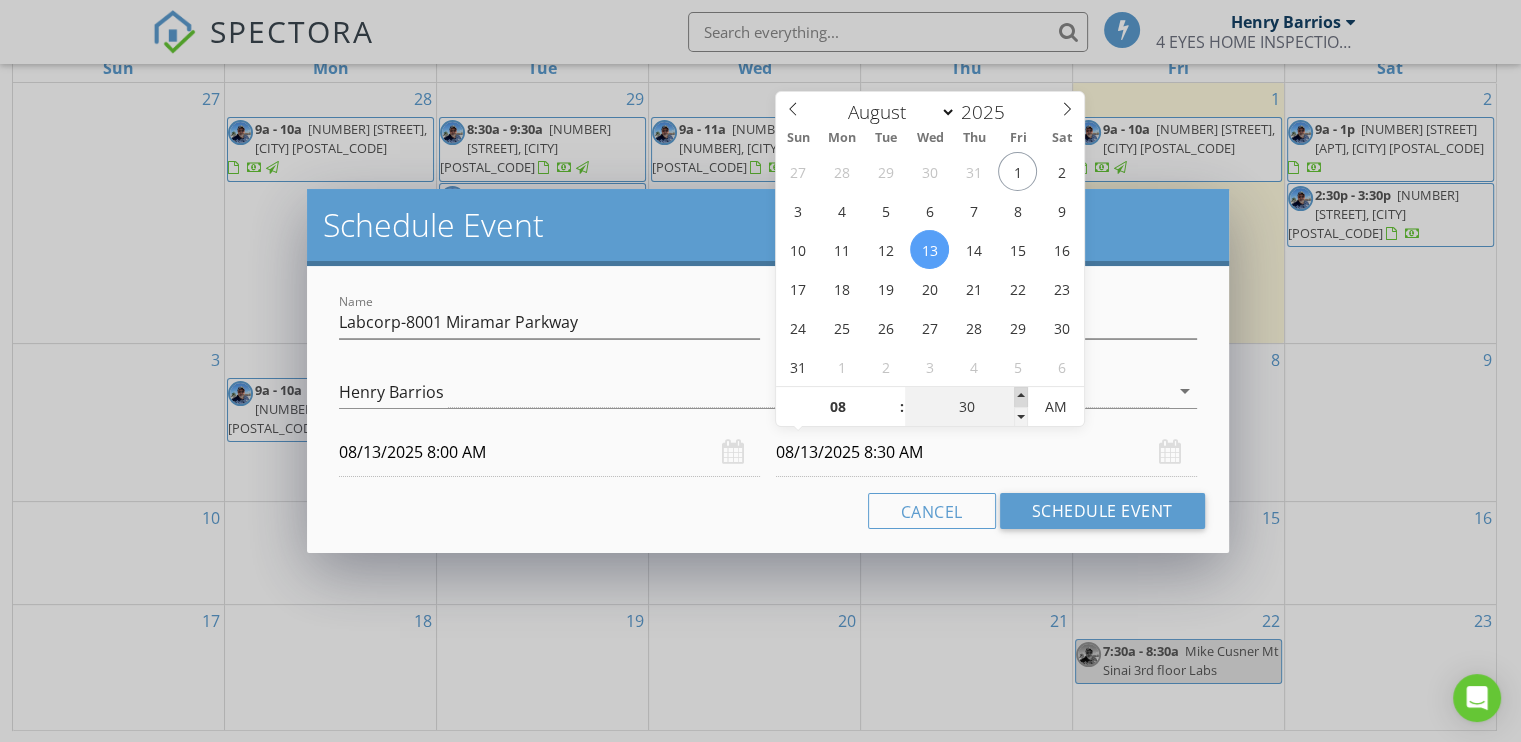 click at bounding box center (1021, 397) 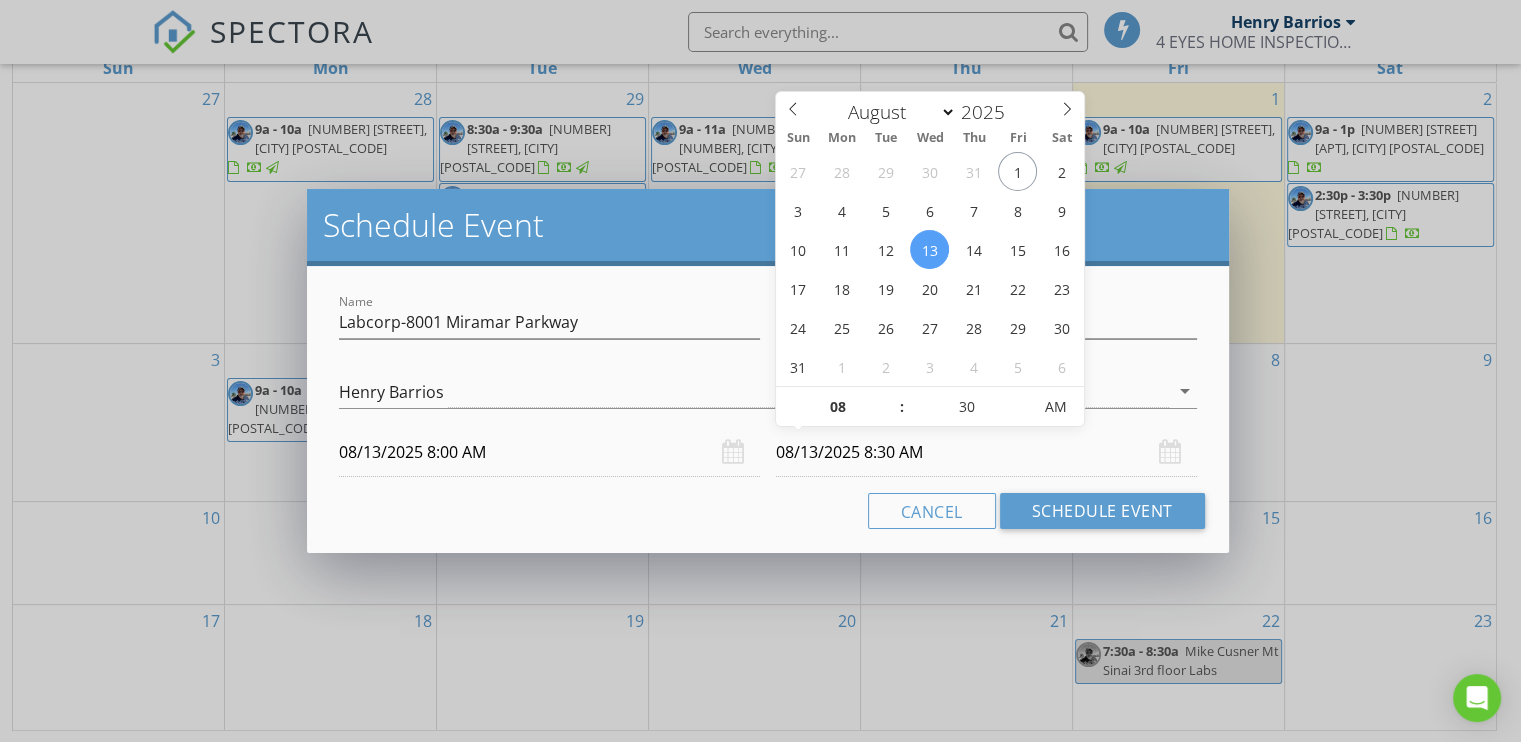 click on "08/13/2025 8:30 AM" at bounding box center (986, 452) 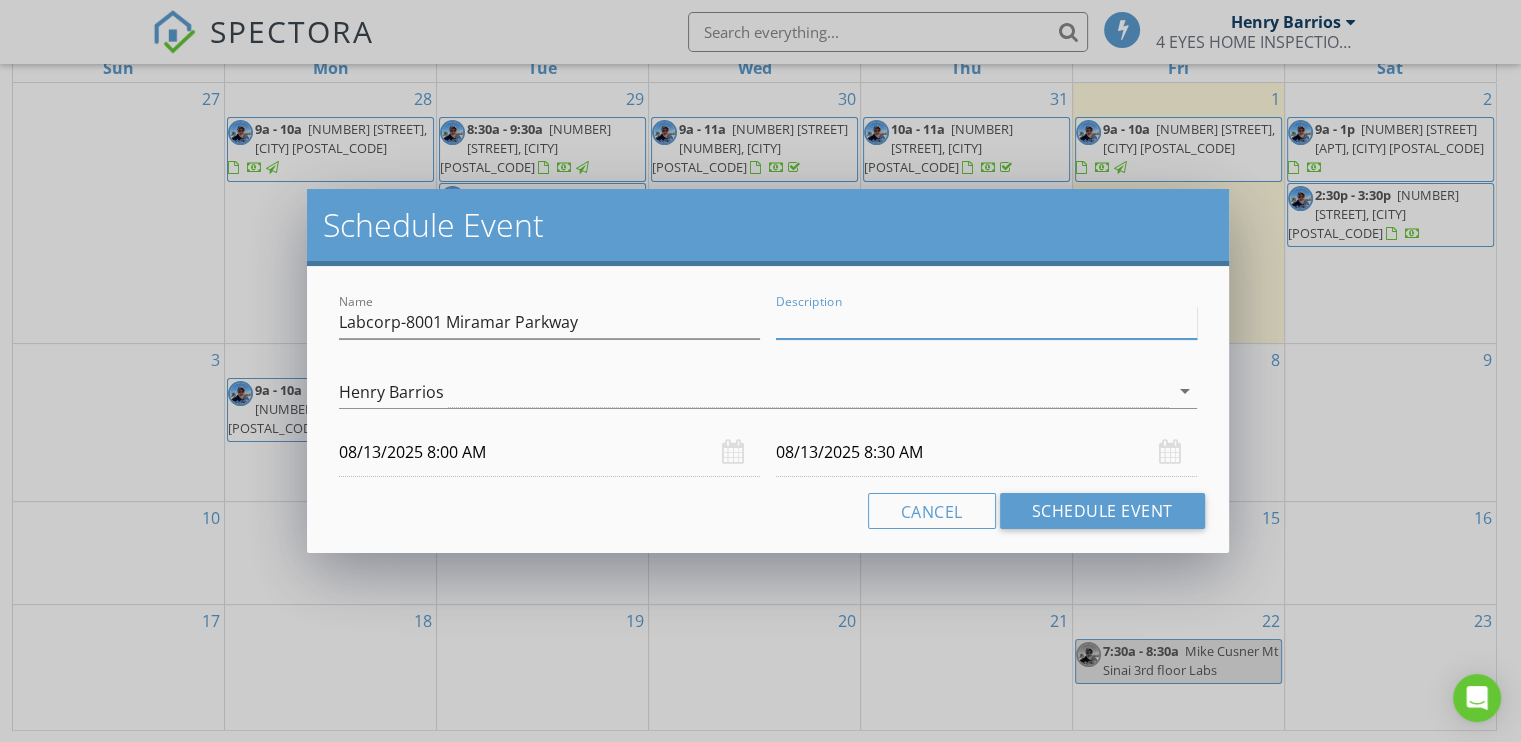 click on "Description" at bounding box center (986, 322) 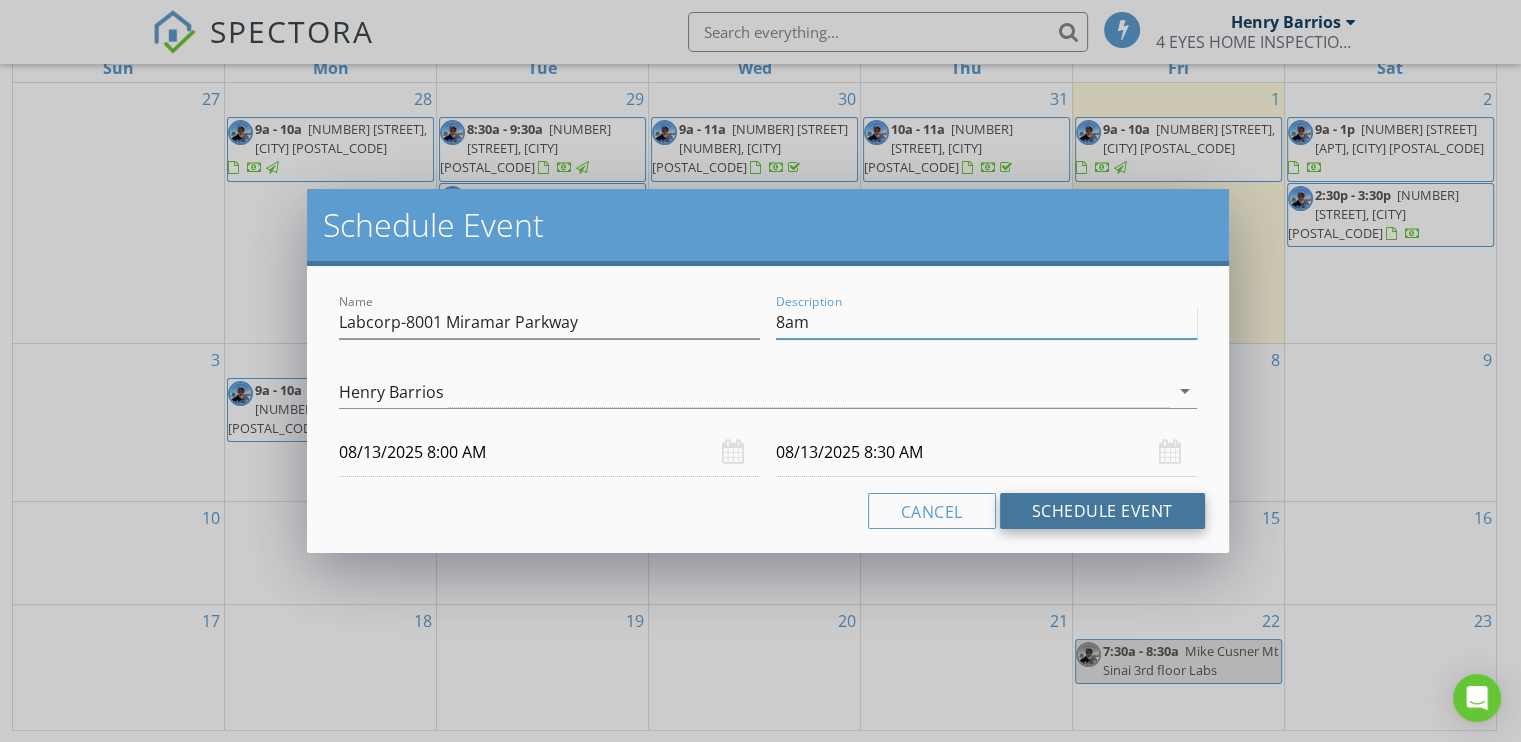 type on "8am" 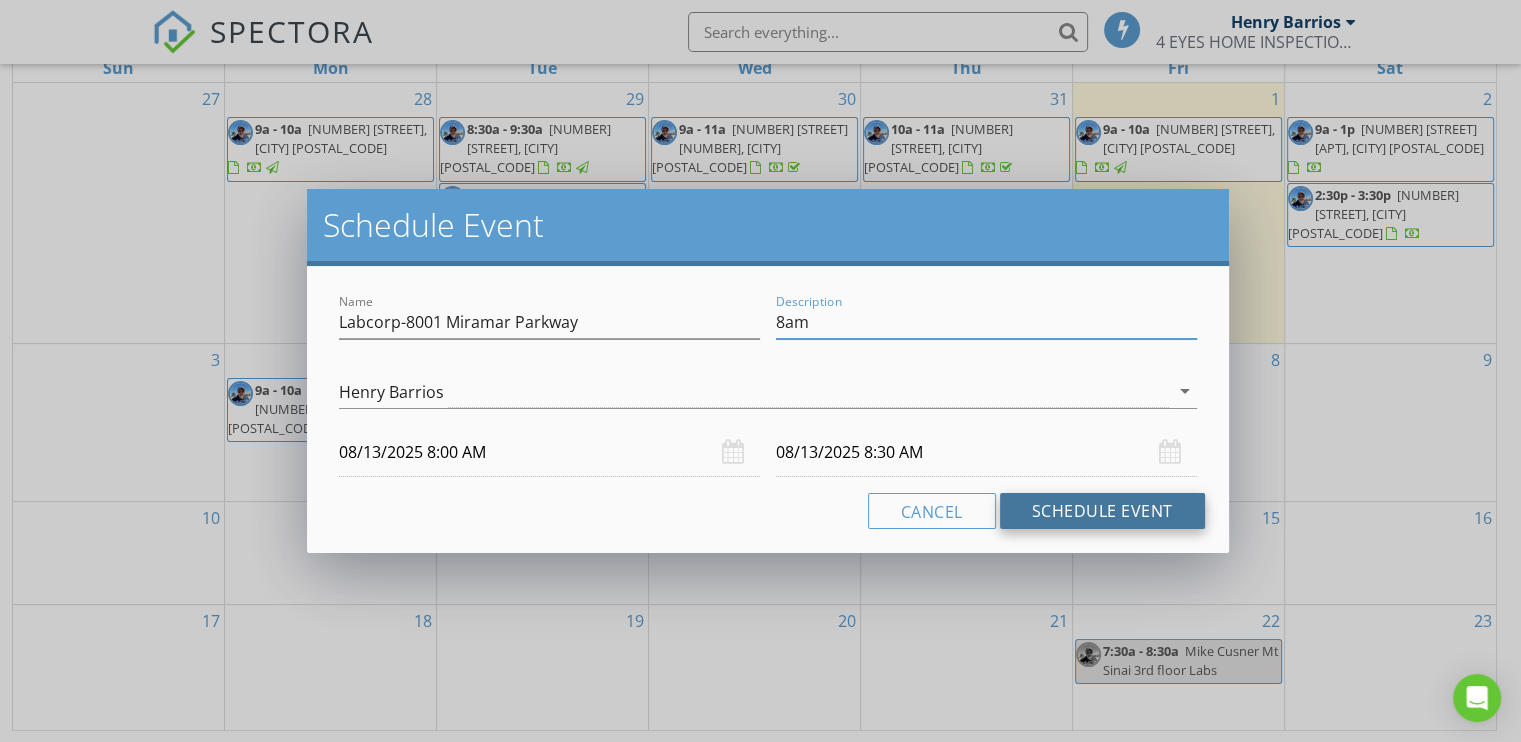 click on "Schedule Event" at bounding box center (1102, 511) 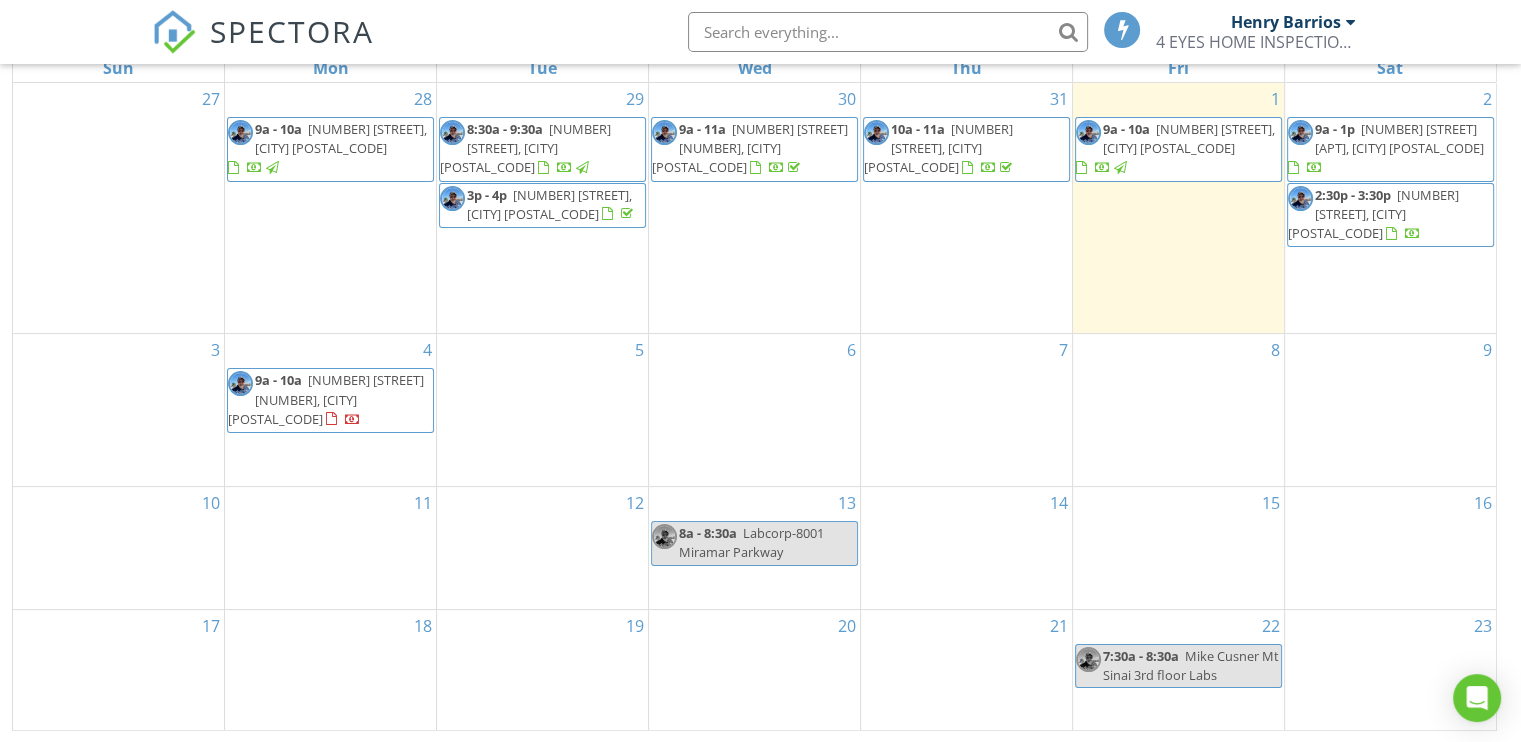 click on "[NUMBER] [STREET] [NUMBER], [CITY] [POSTAL_CODE]" at bounding box center [326, 399] 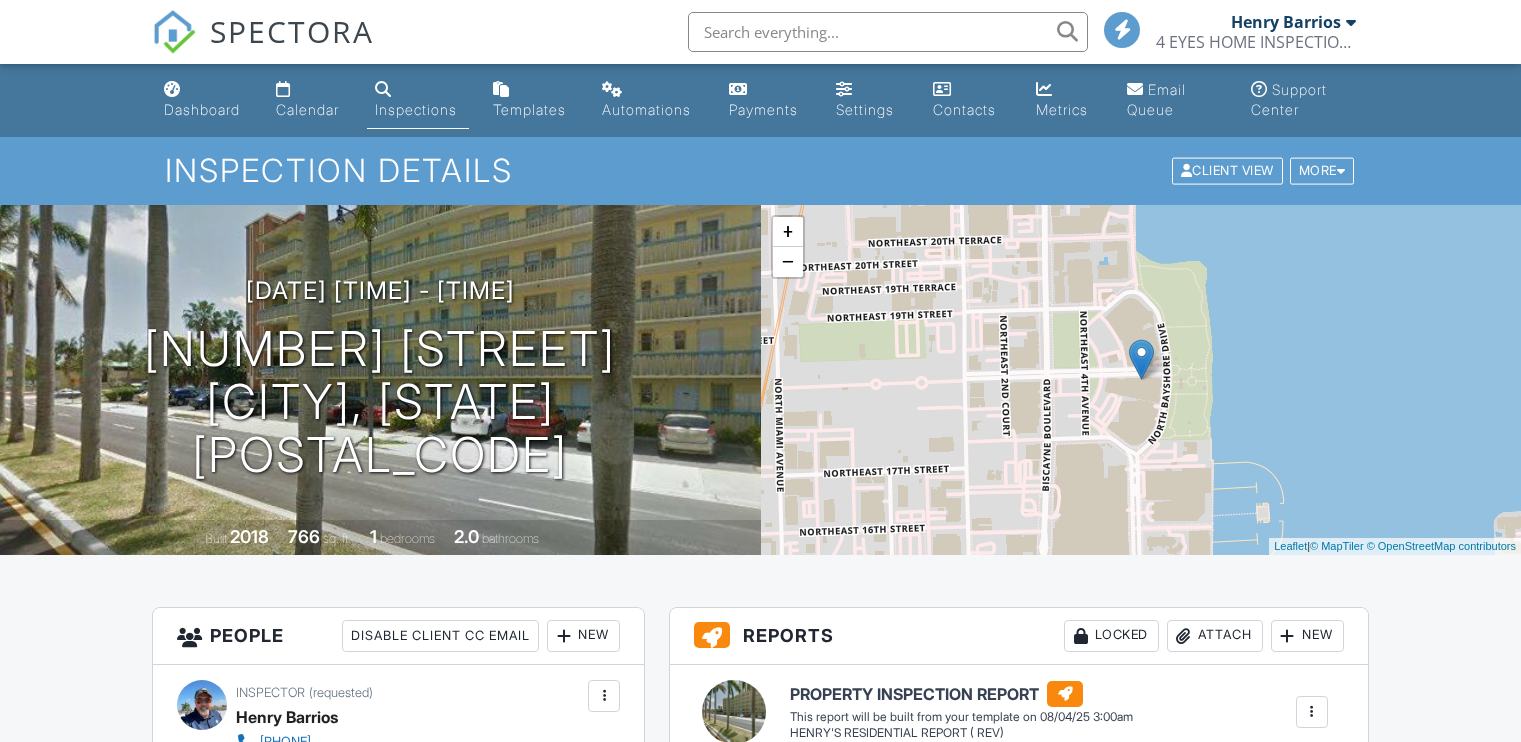 scroll, scrollTop: 0, scrollLeft: 0, axis: both 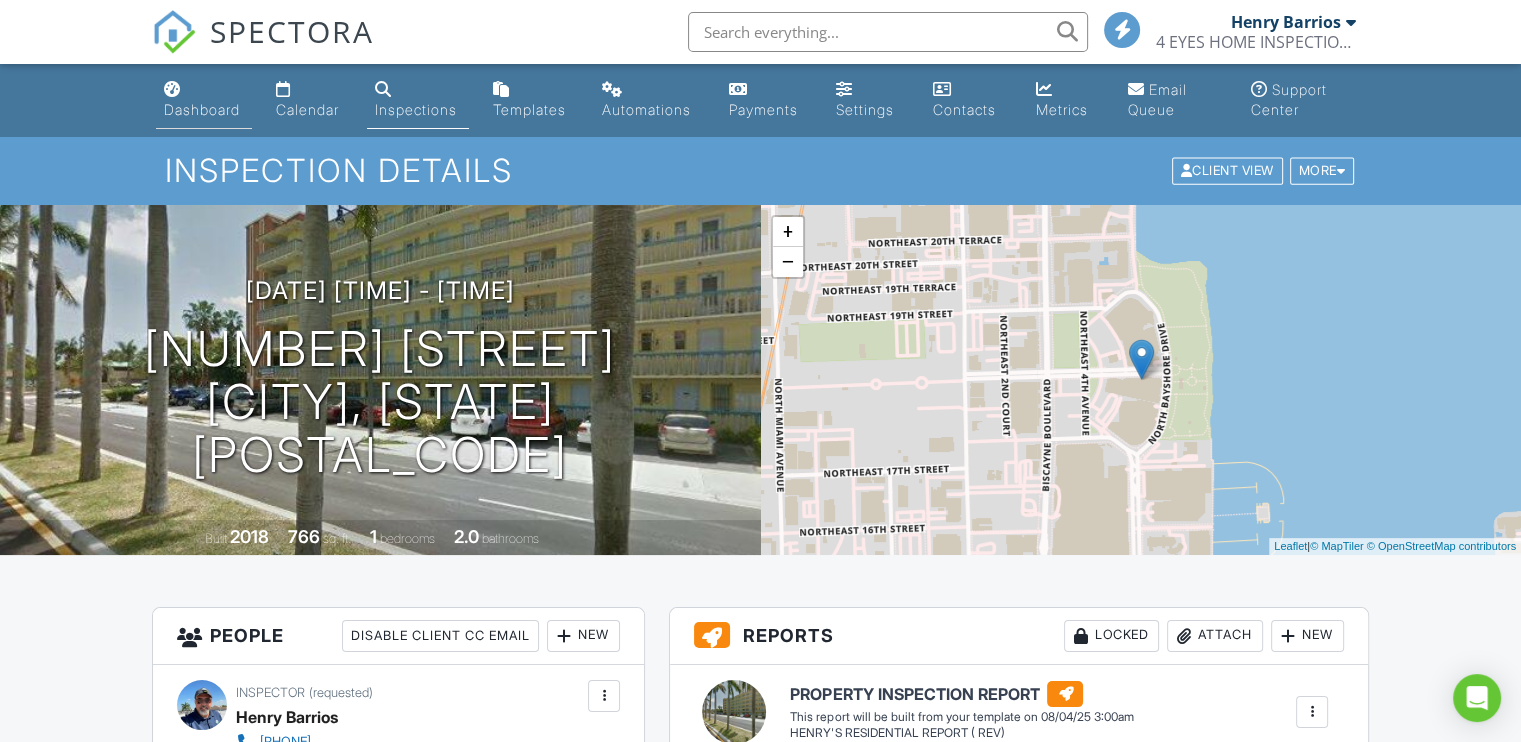 click on "Dashboard" at bounding box center [202, 109] 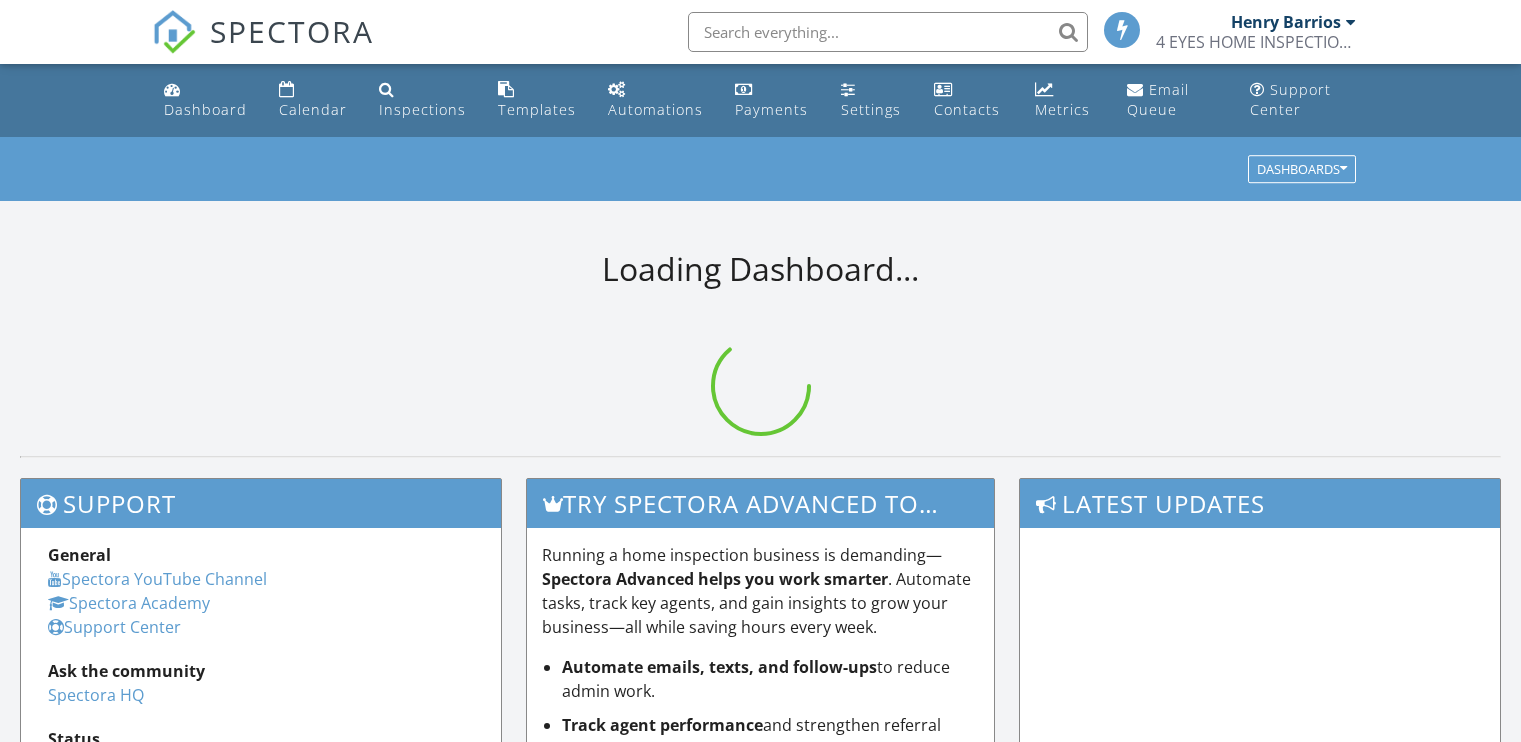 scroll, scrollTop: 0, scrollLeft: 0, axis: both 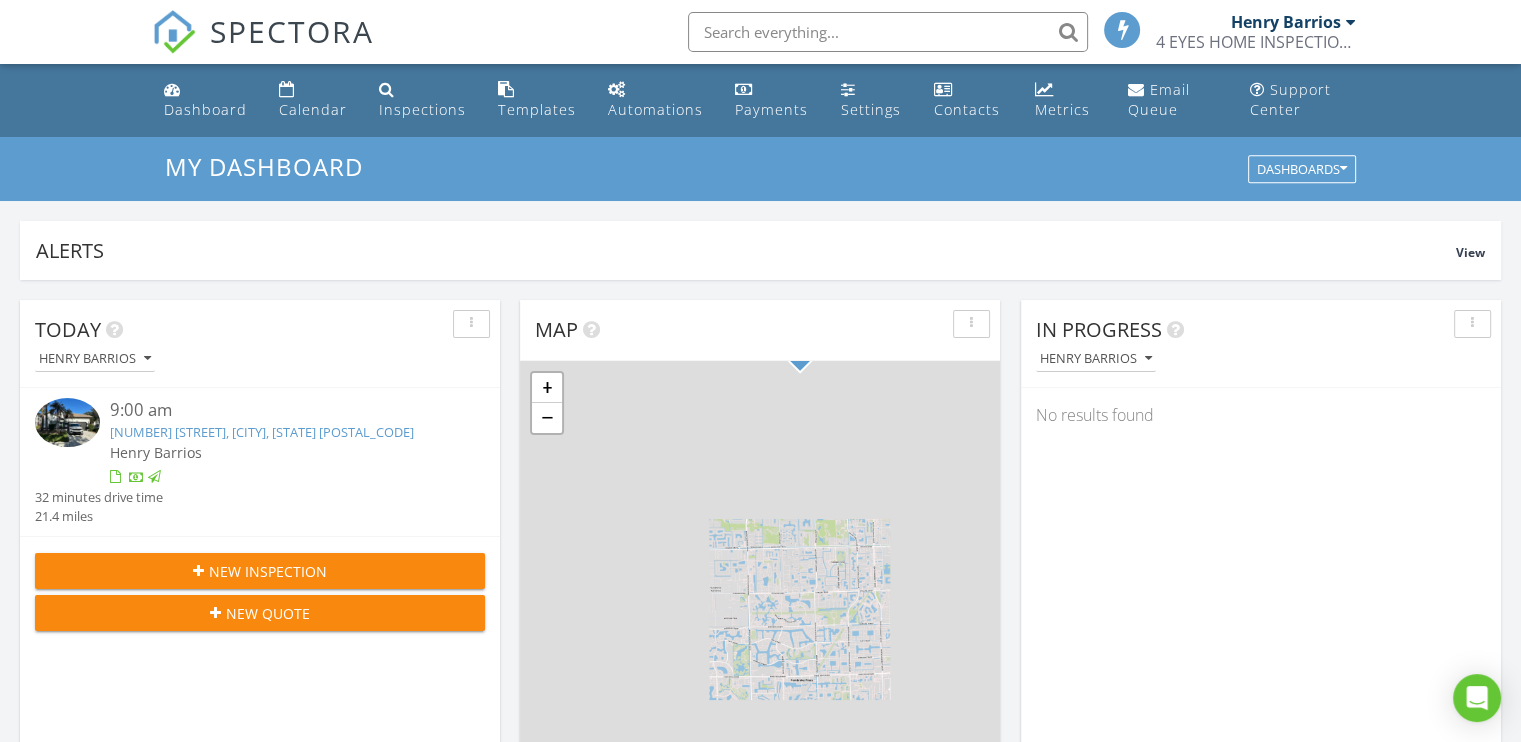 click at bounding box center (67, 422) 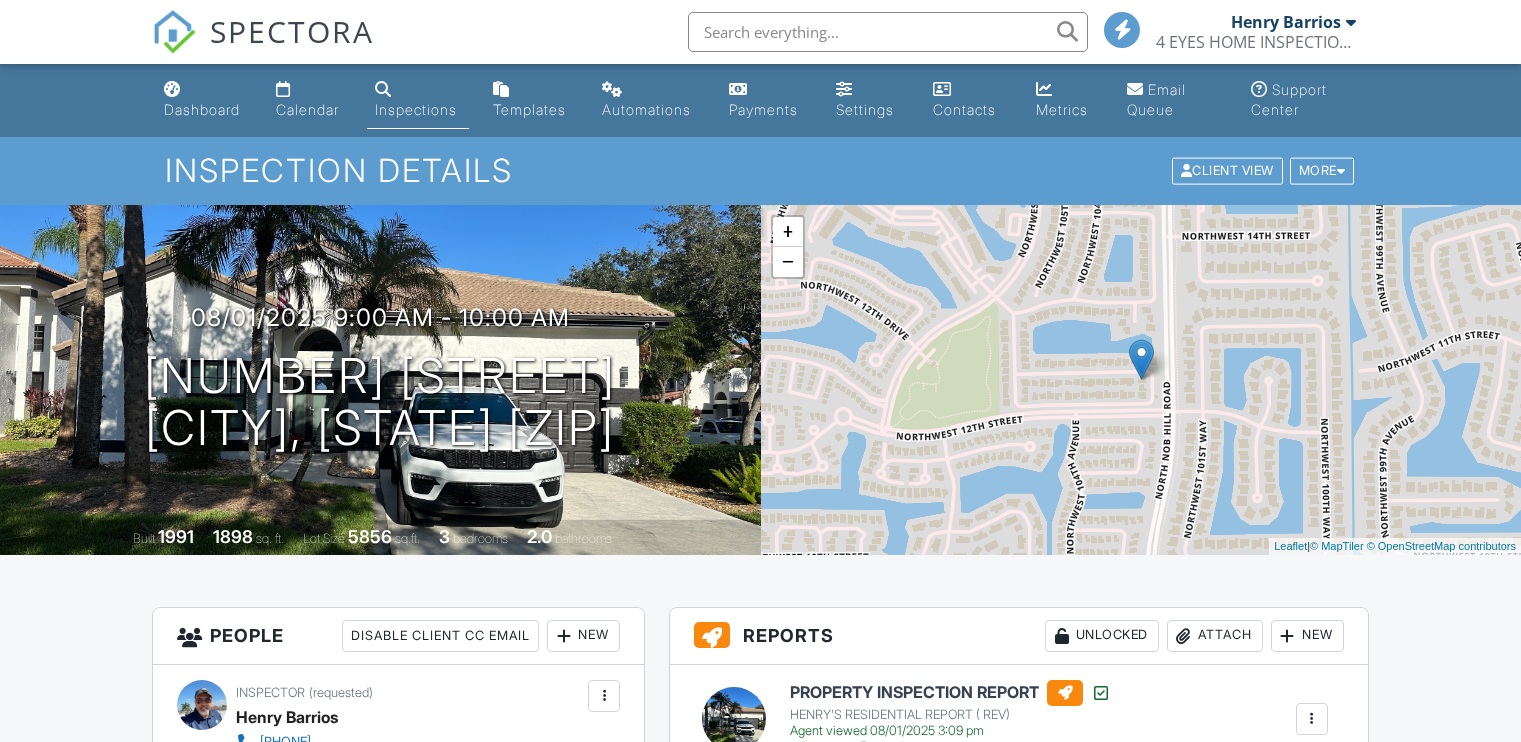 scroll, scrollTop: 0, scrollLeft: 0, axis: both 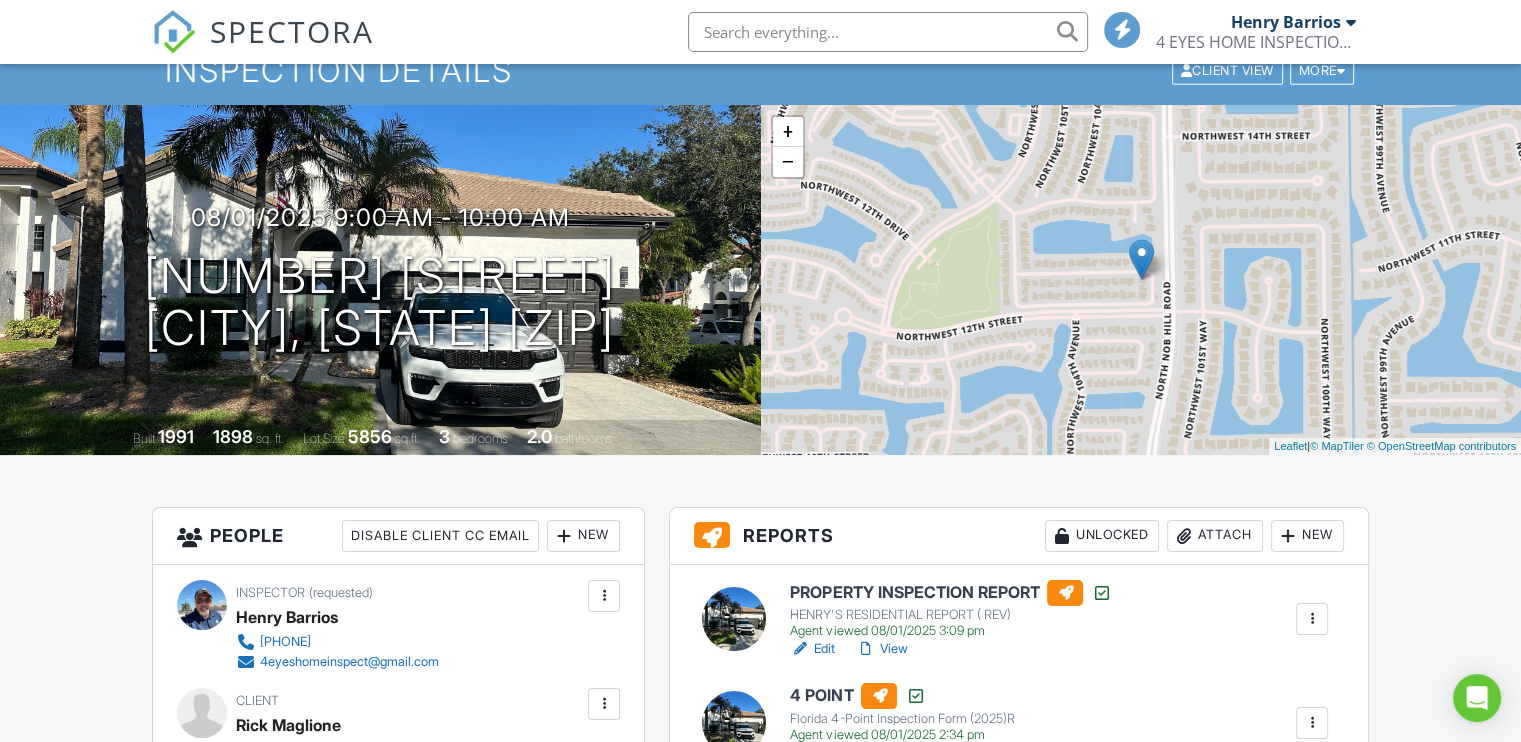 click on "View" at bounding box center (881, 649) 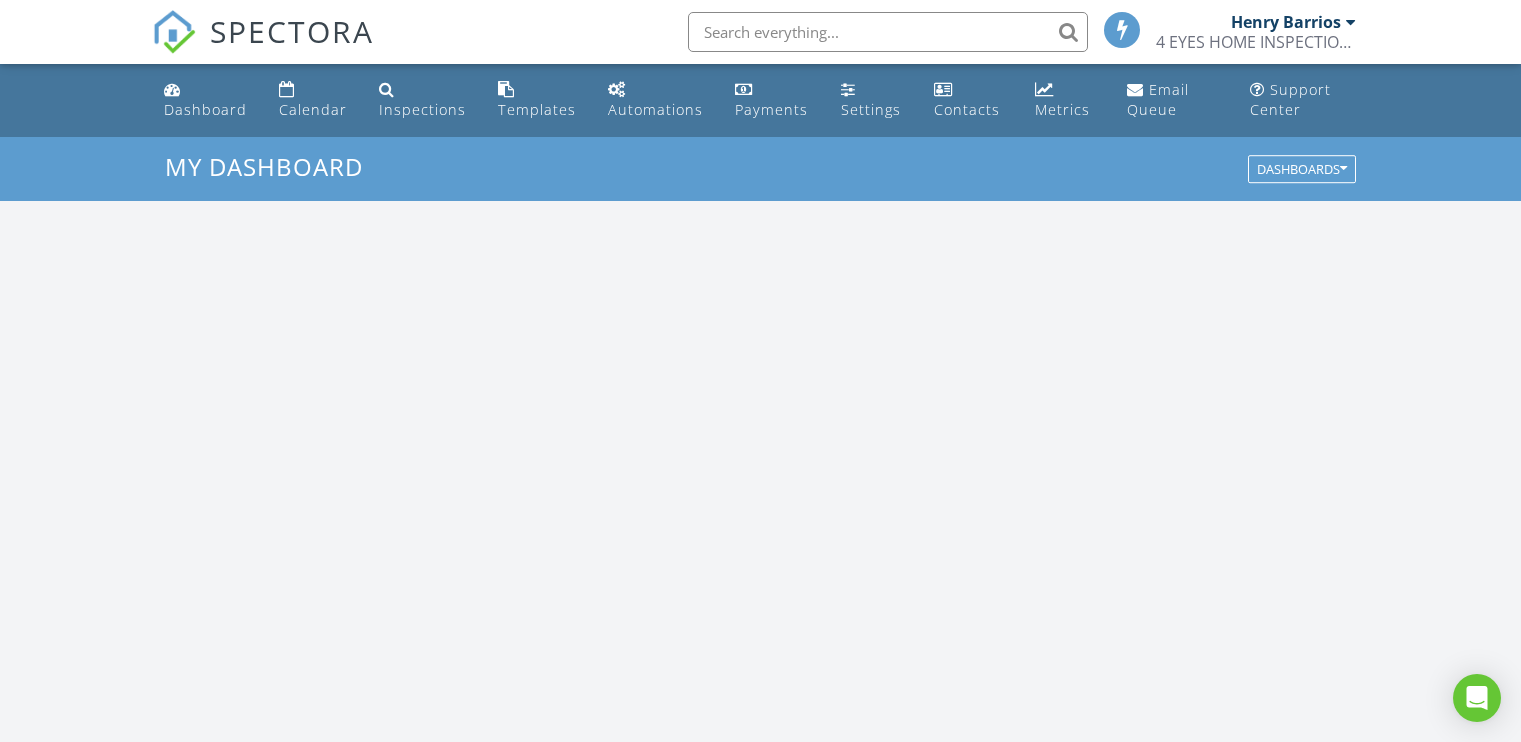 scroll, scrollTop: 0, scrollLeft: 0, axis: both 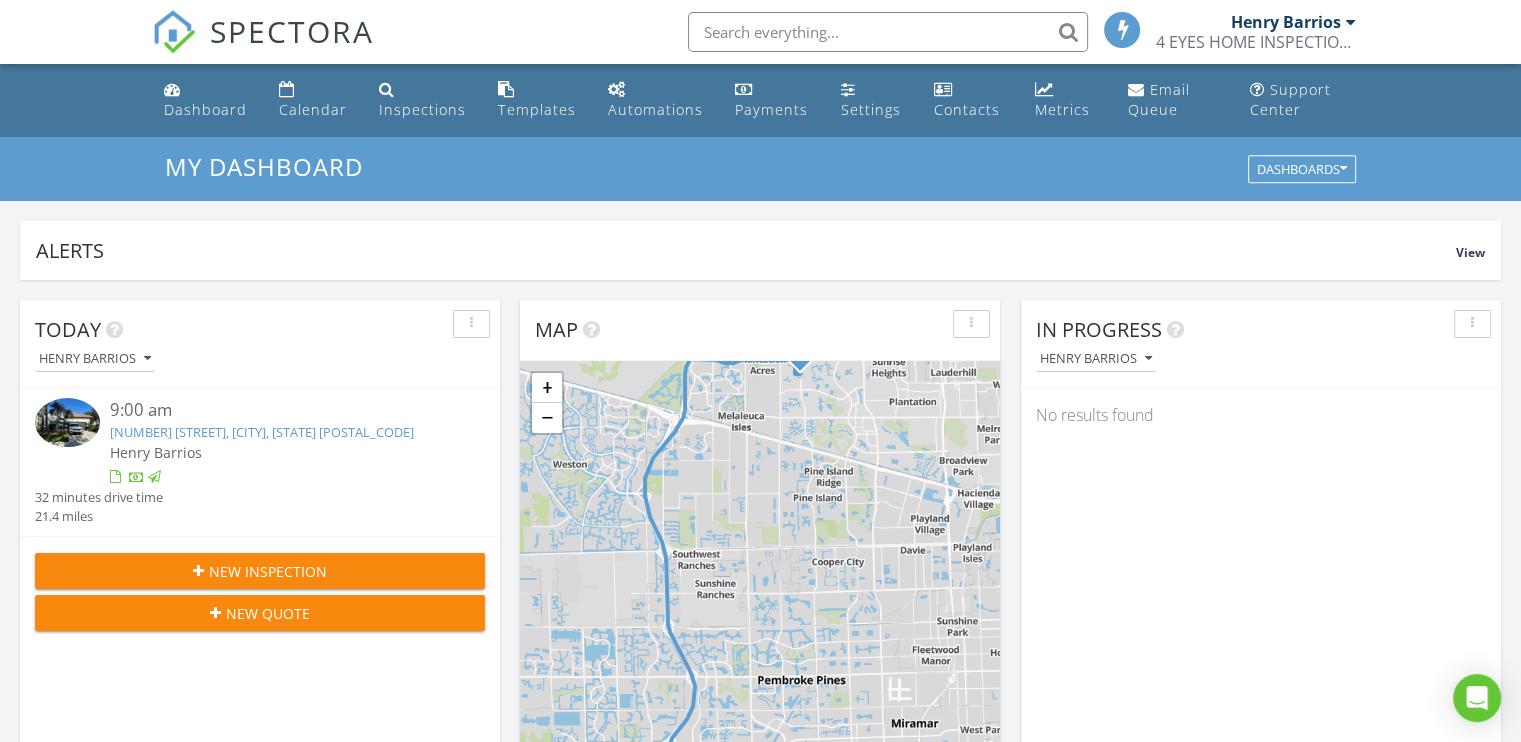 click at bounding box center (67, 422) 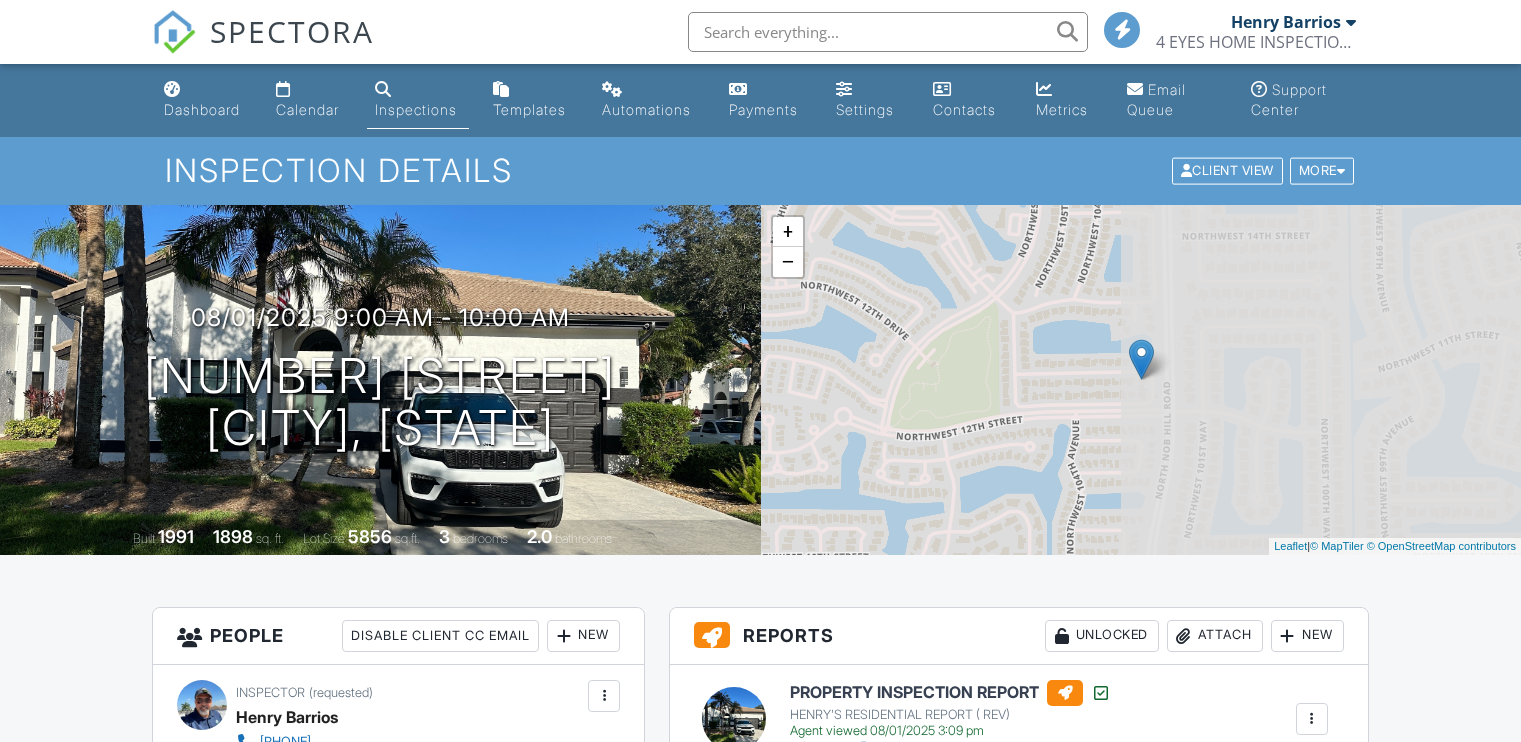 scroll, scrollTop: 0, scrollLeft: 0, axis: both 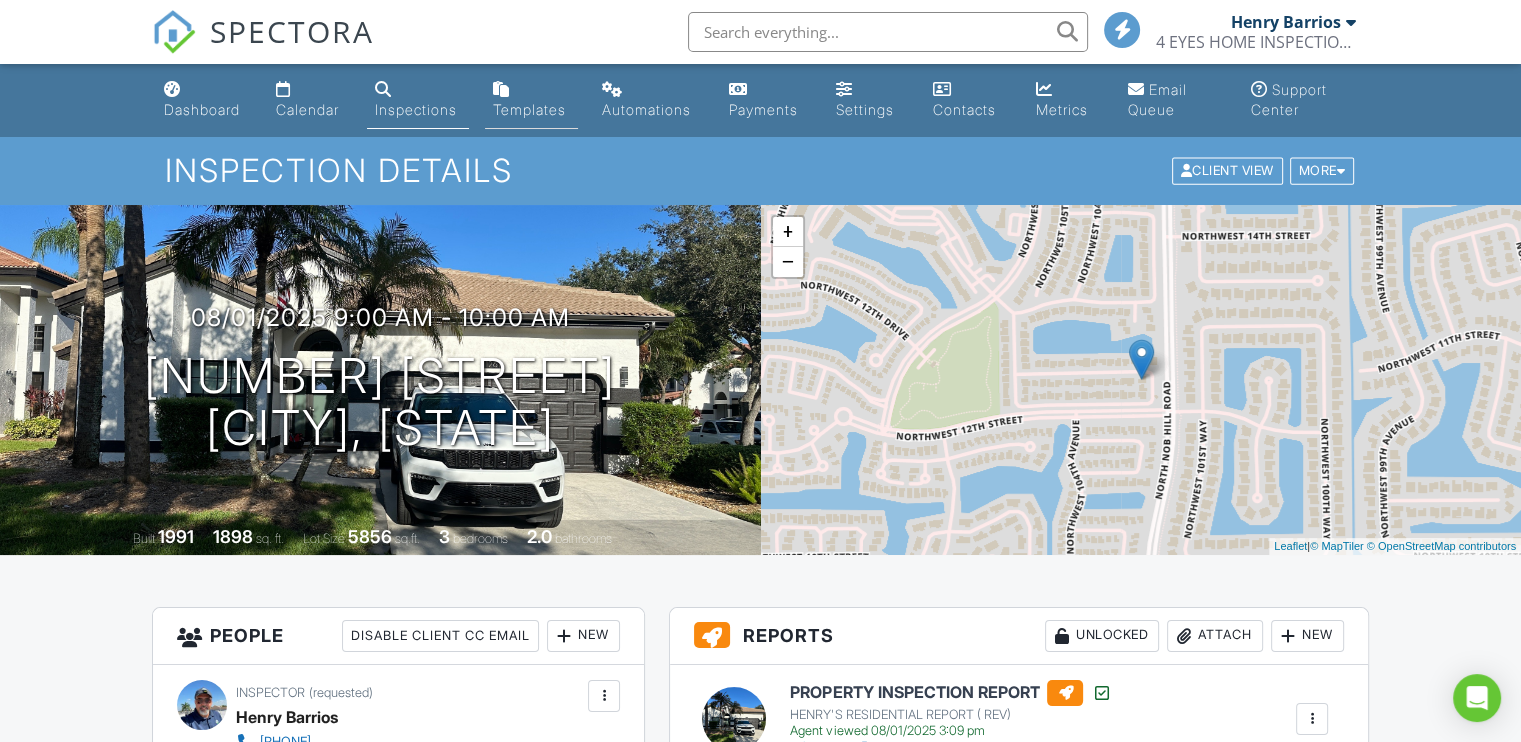 click on "Templates" at bounding box center (529, 109) 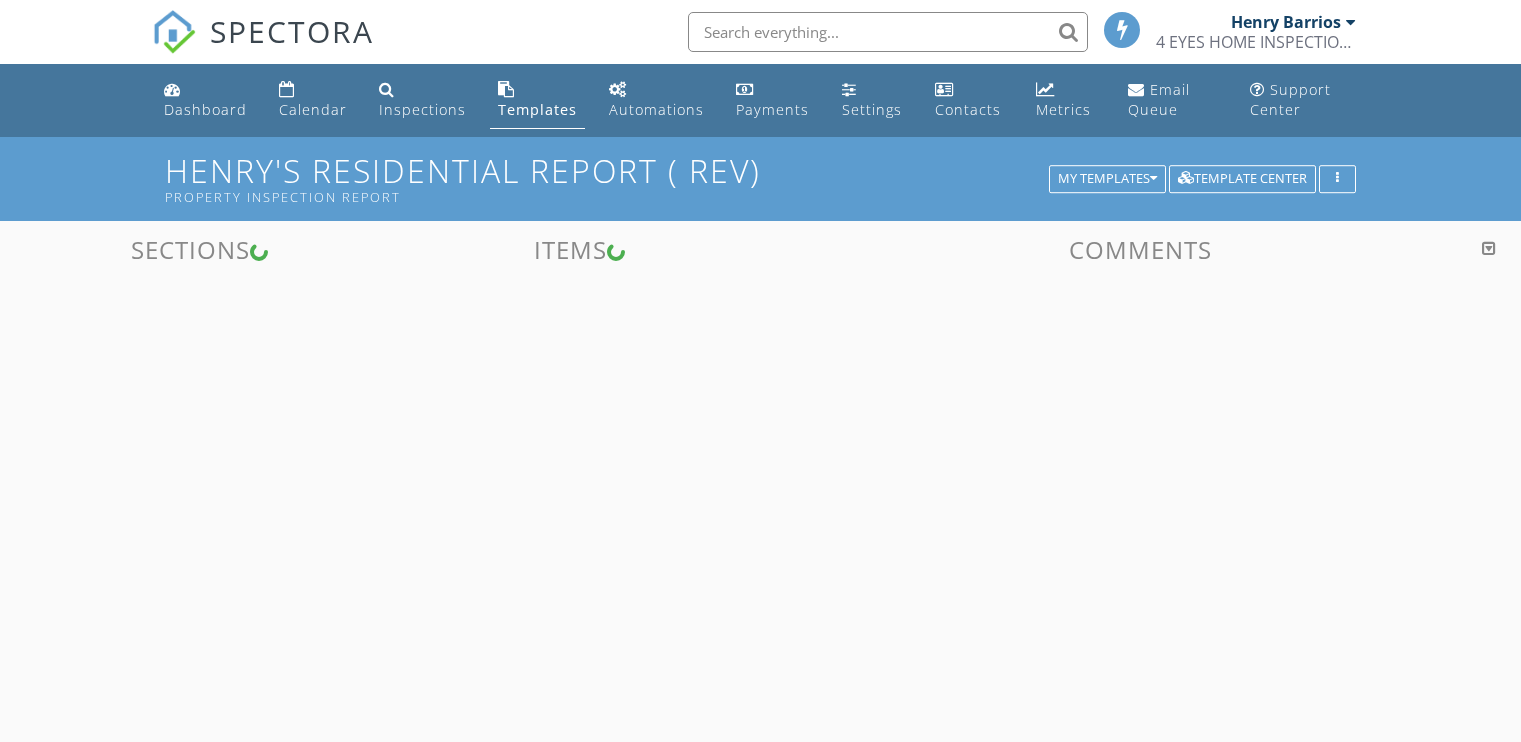 scroll, scrollTop: 0, scrollLeft: 0, axis: both 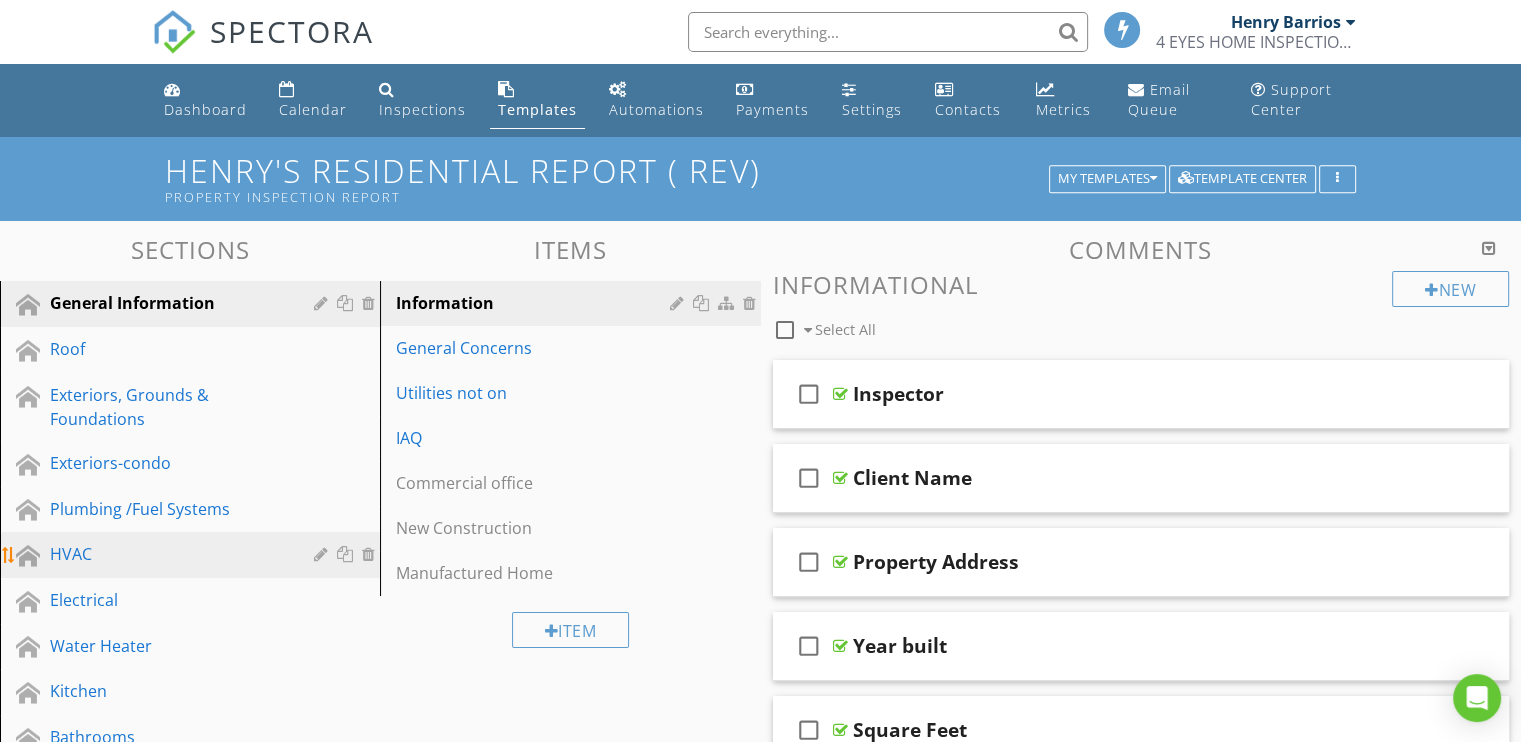 click on "HVAC" at bounding box center [167, 554] 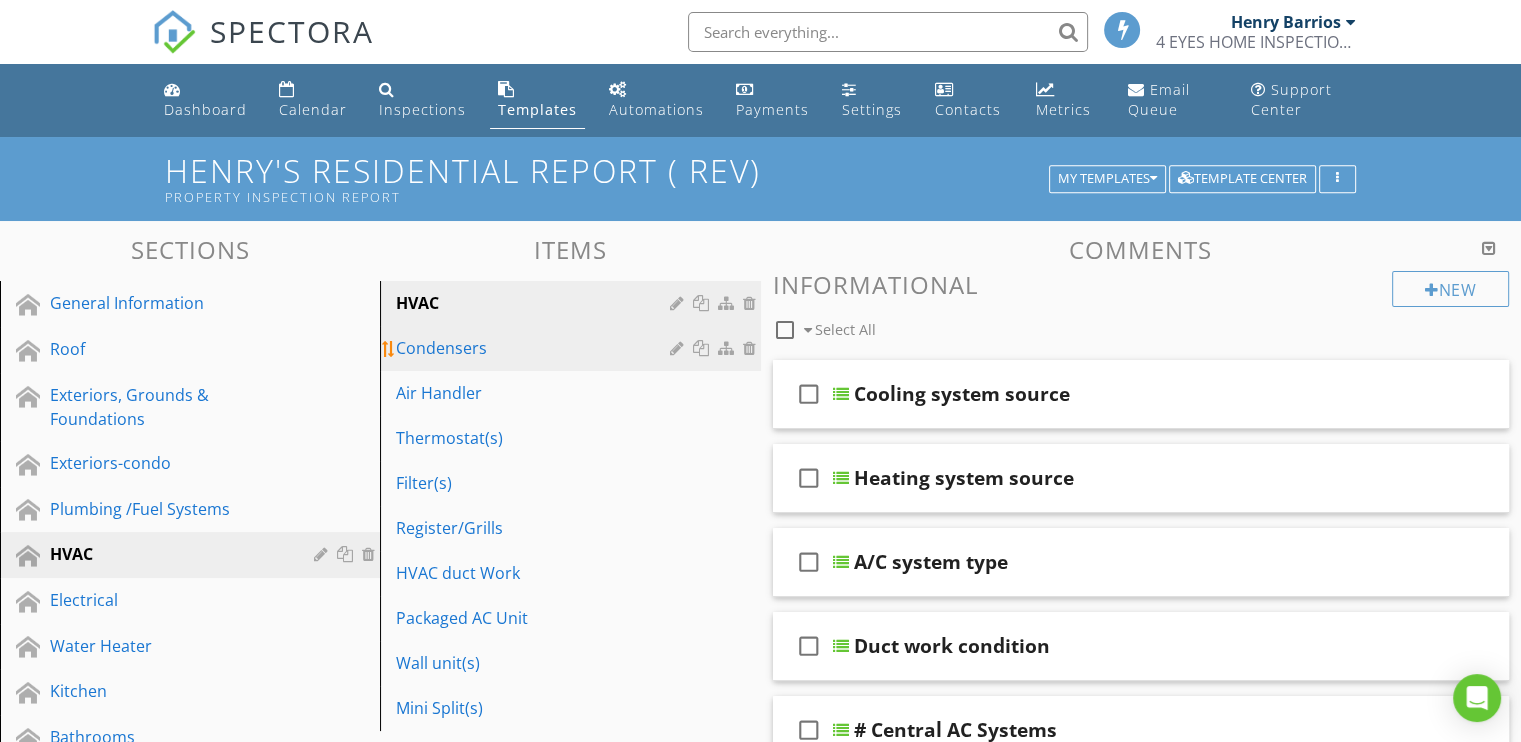 click on "Condensers" at bounding box center [535, 348] 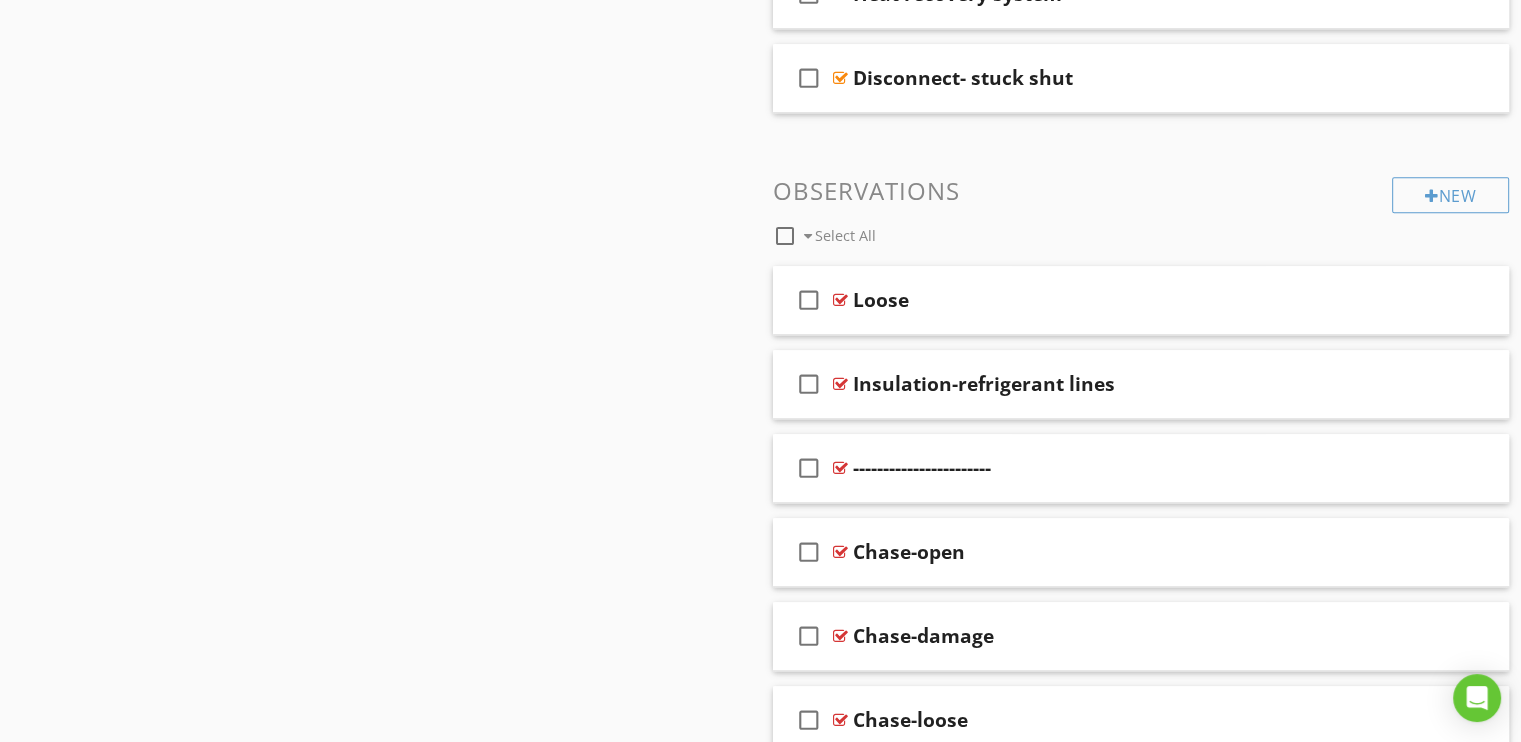 scroll, scrollTop: 1800, scrollLeft: 0, axis: vertical 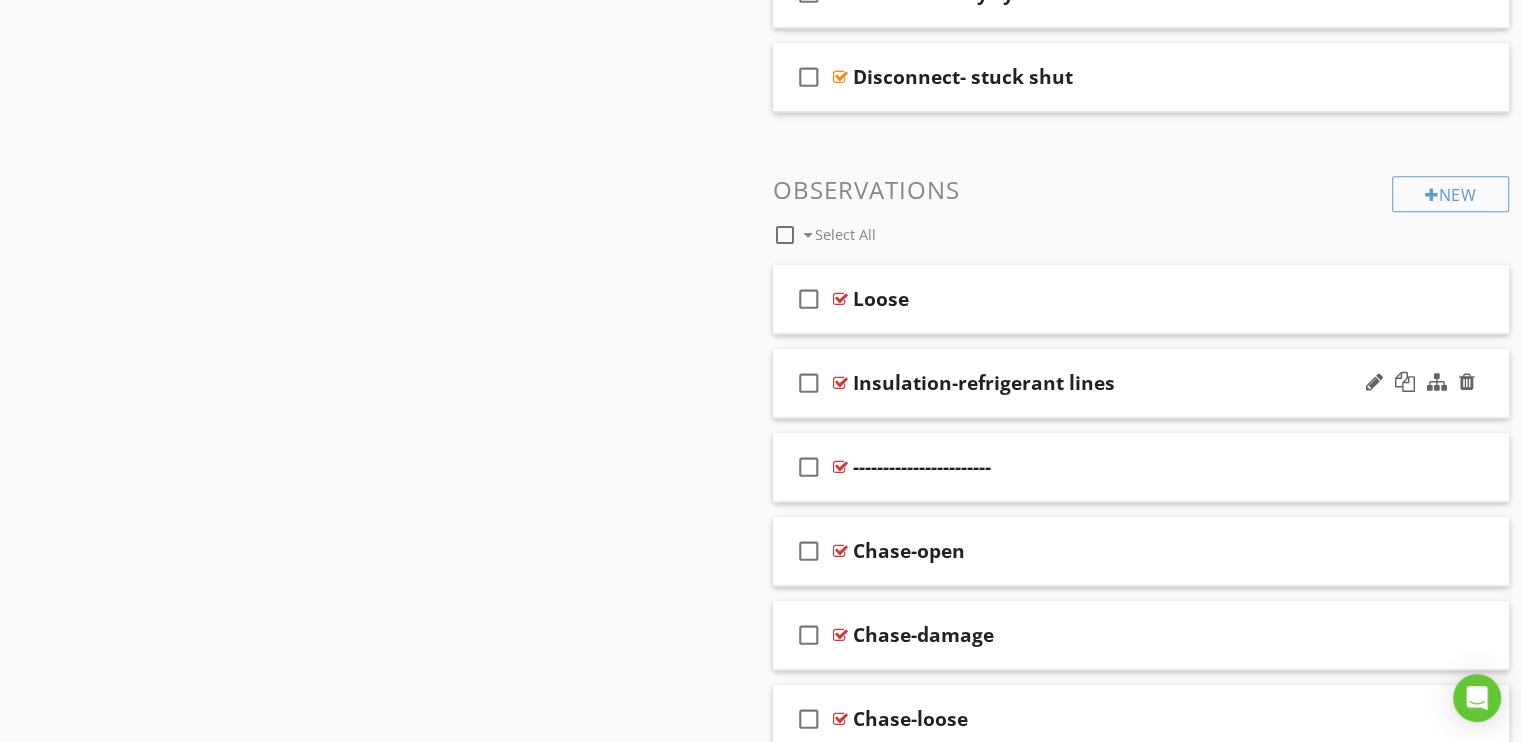 click at bounding box center (840, 383) 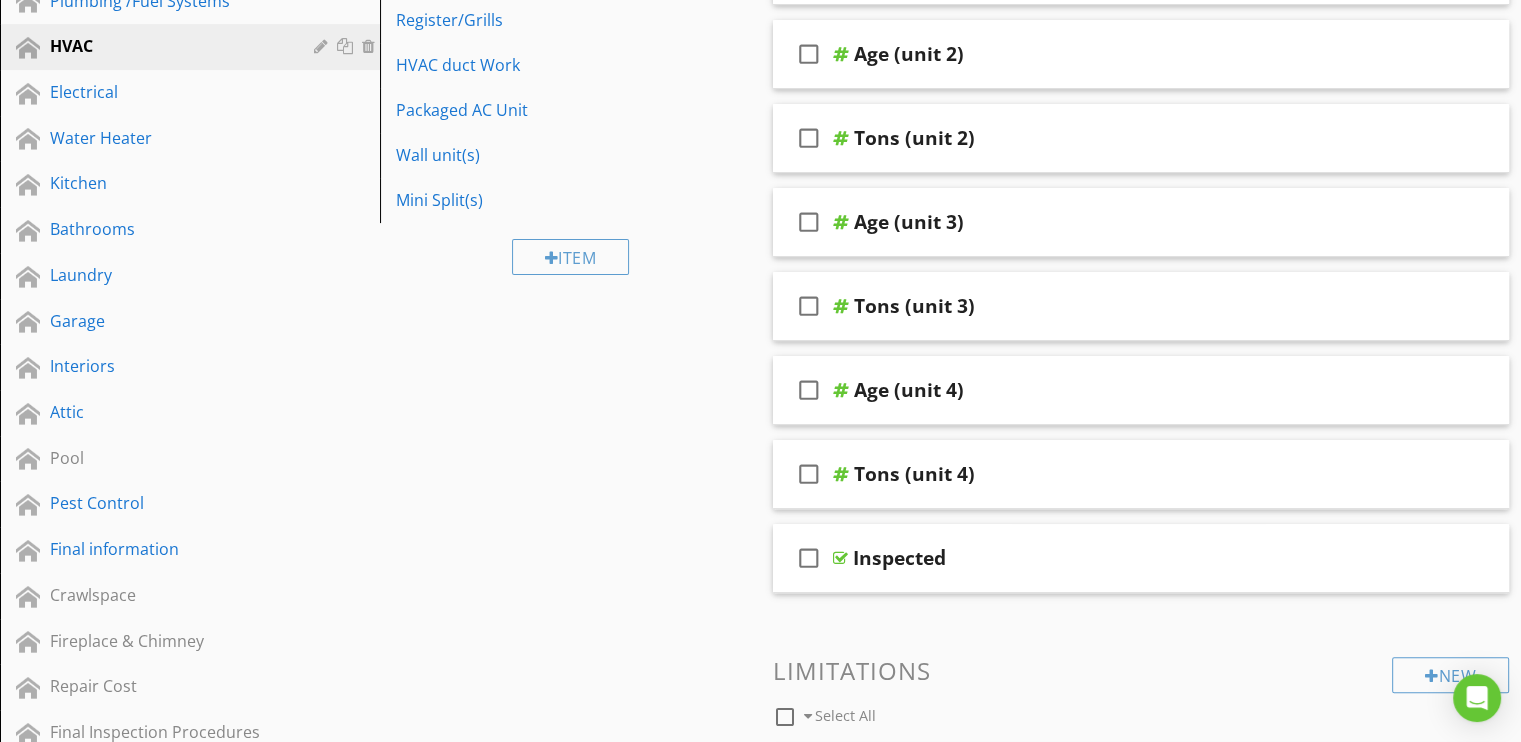 scroll, scrollTop: 500, scrollLeft: 0, axis: vertical 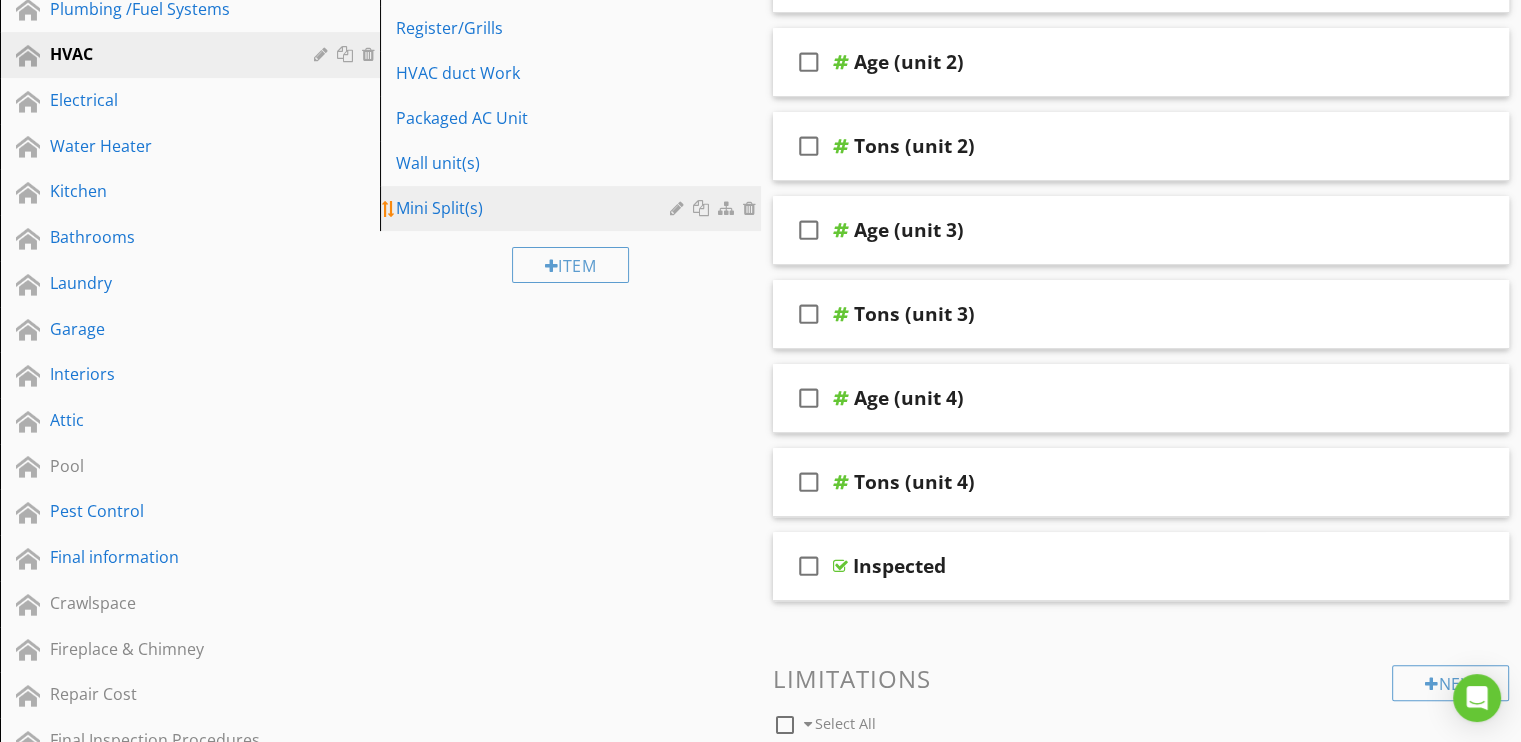 click on "Mini Split(s)" at bounding box center [535, 208] 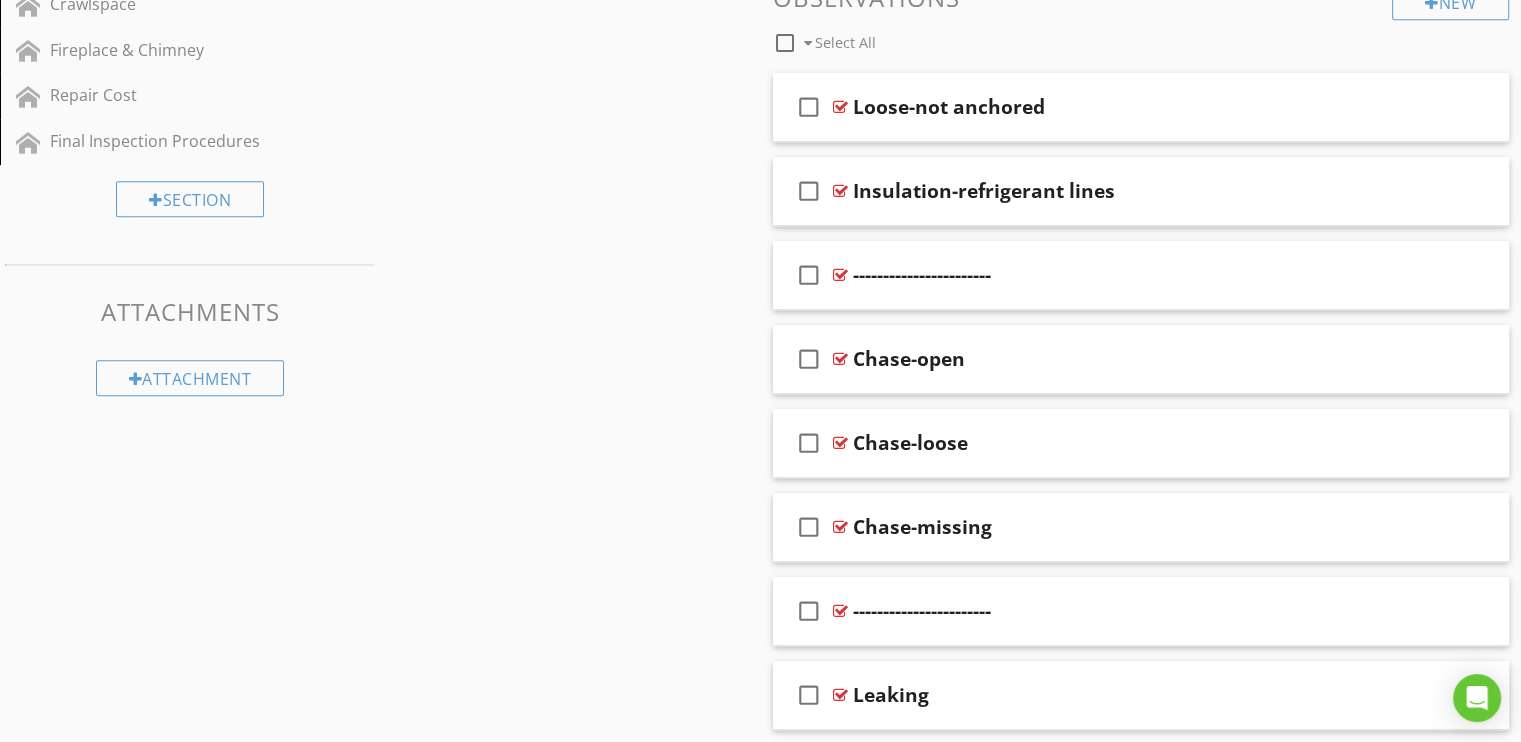 scroll, scrollTop: 1100, scrollLeft: 0, axis: vertical 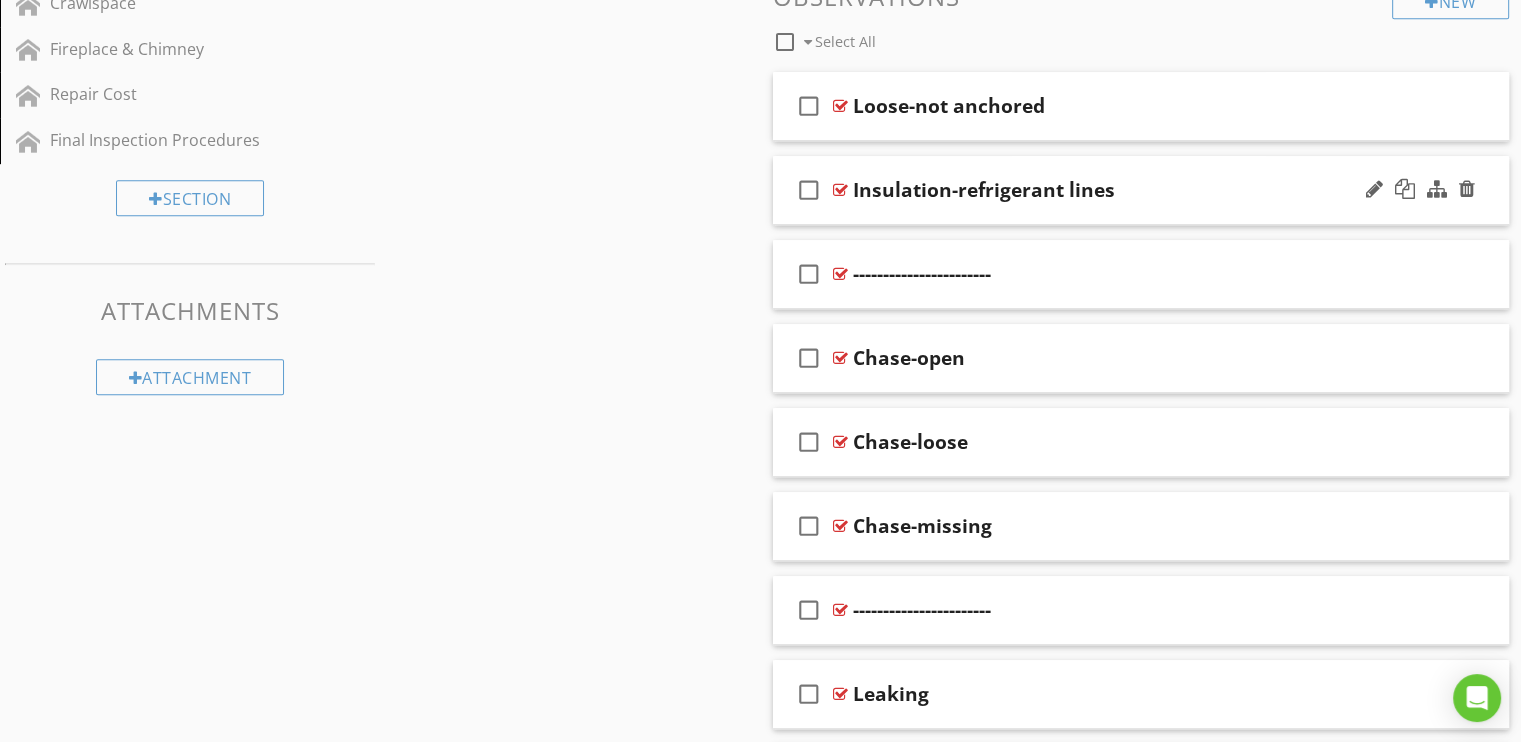click at bounding box center [840, 190] 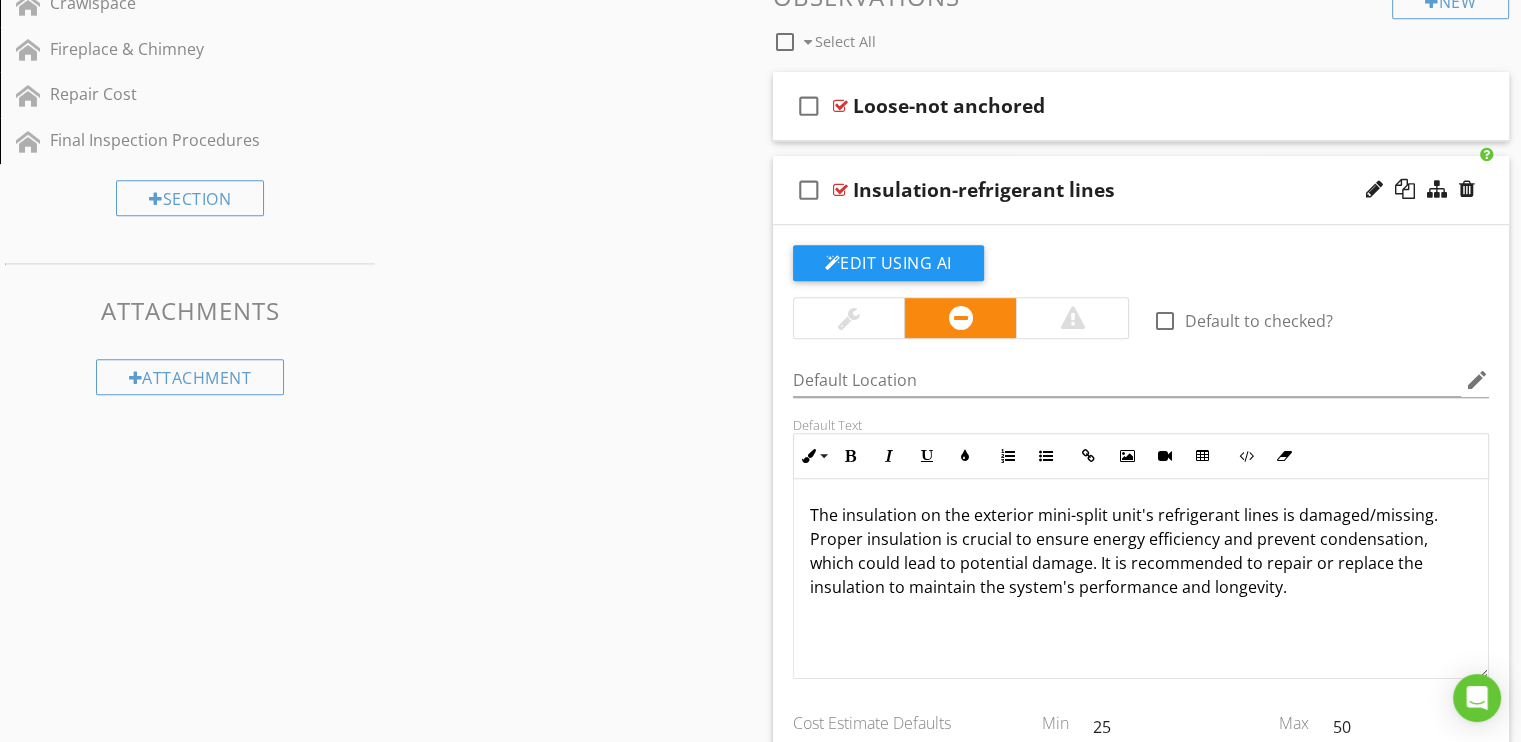 click at bounding box center [849, 318] 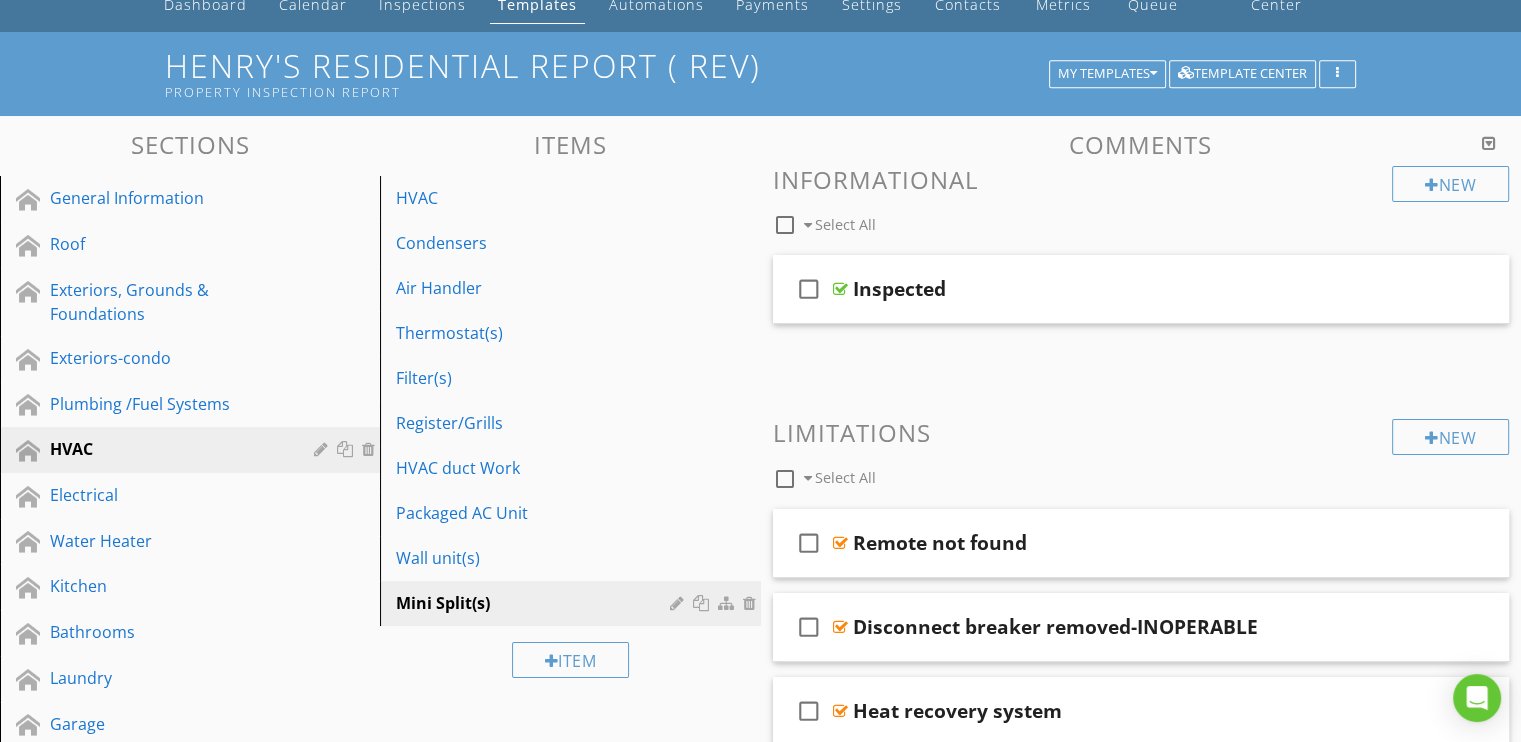 scroll, scrollTop: 0, scrollLeft: 0, axis: both 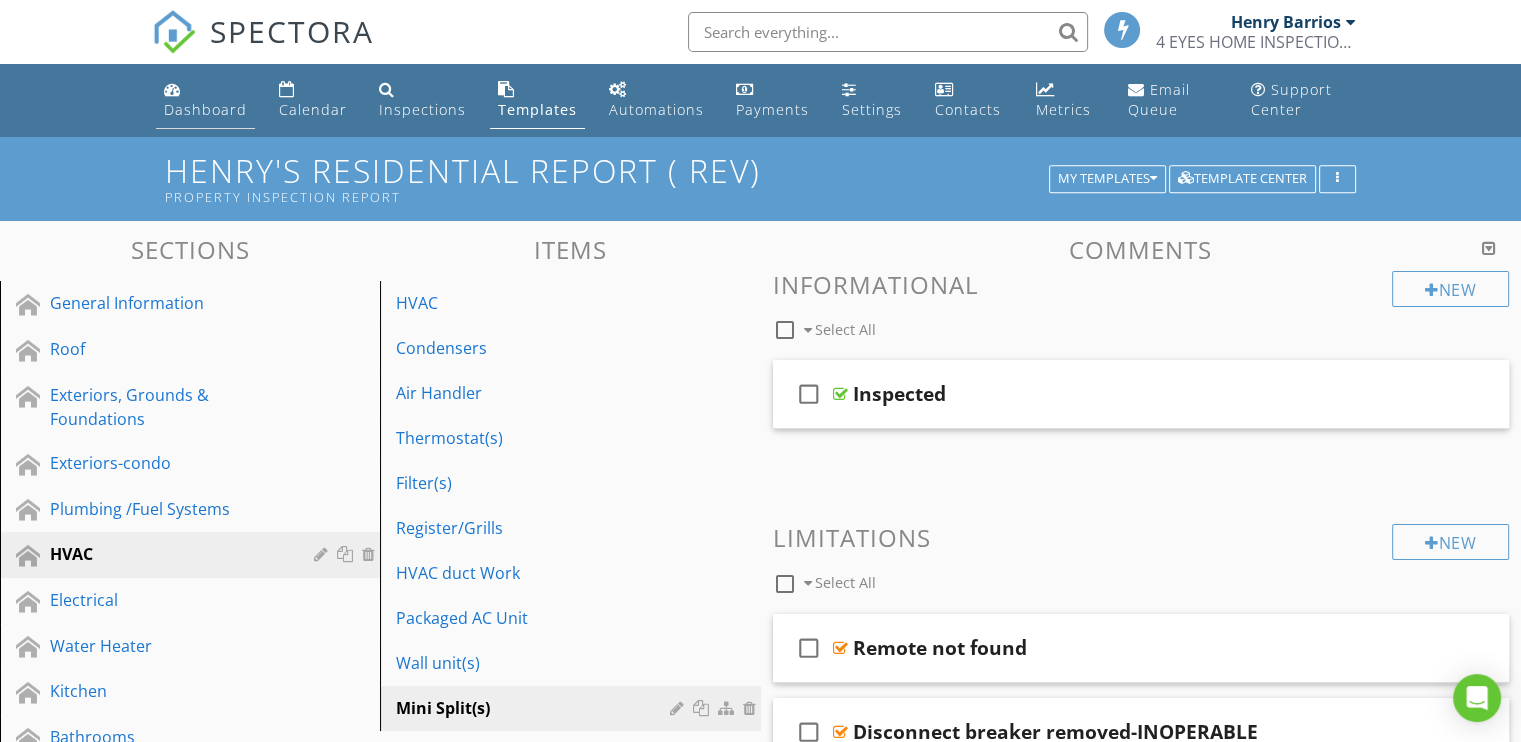 click on "Dashboard" at bounding box center (205, 109) 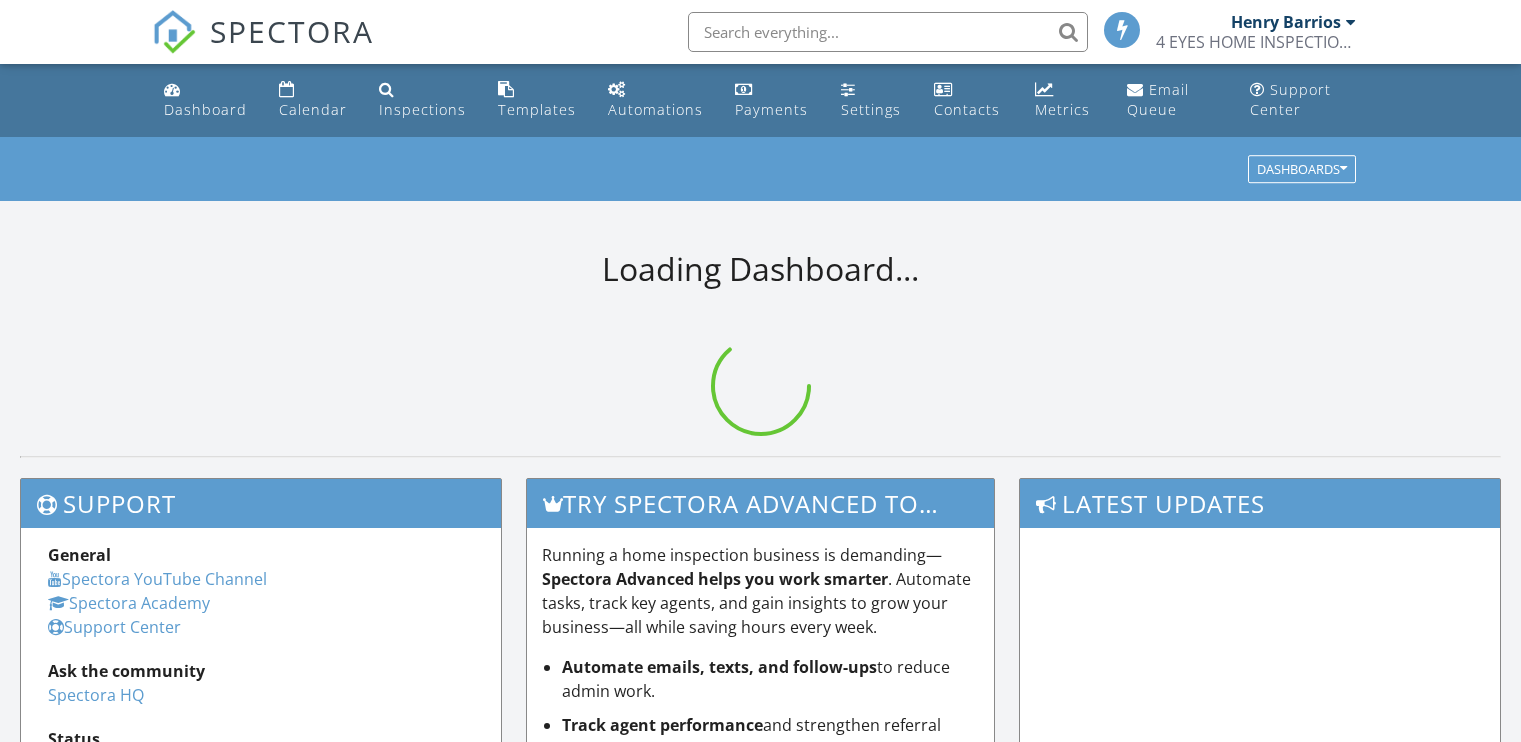 scroll, scrollTop: 0, scrollLeft: 0, axis: both 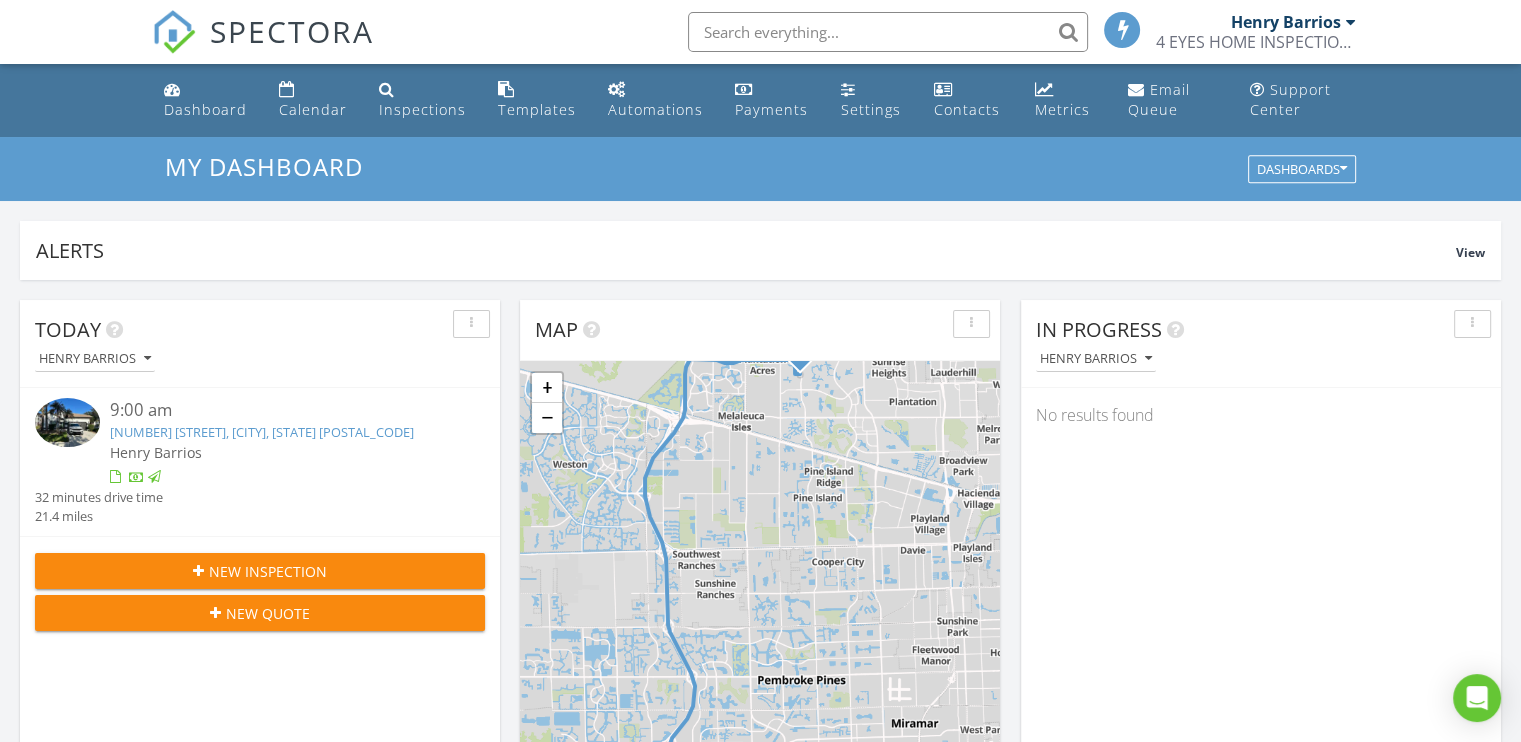 click at bounding box center (67, 422) 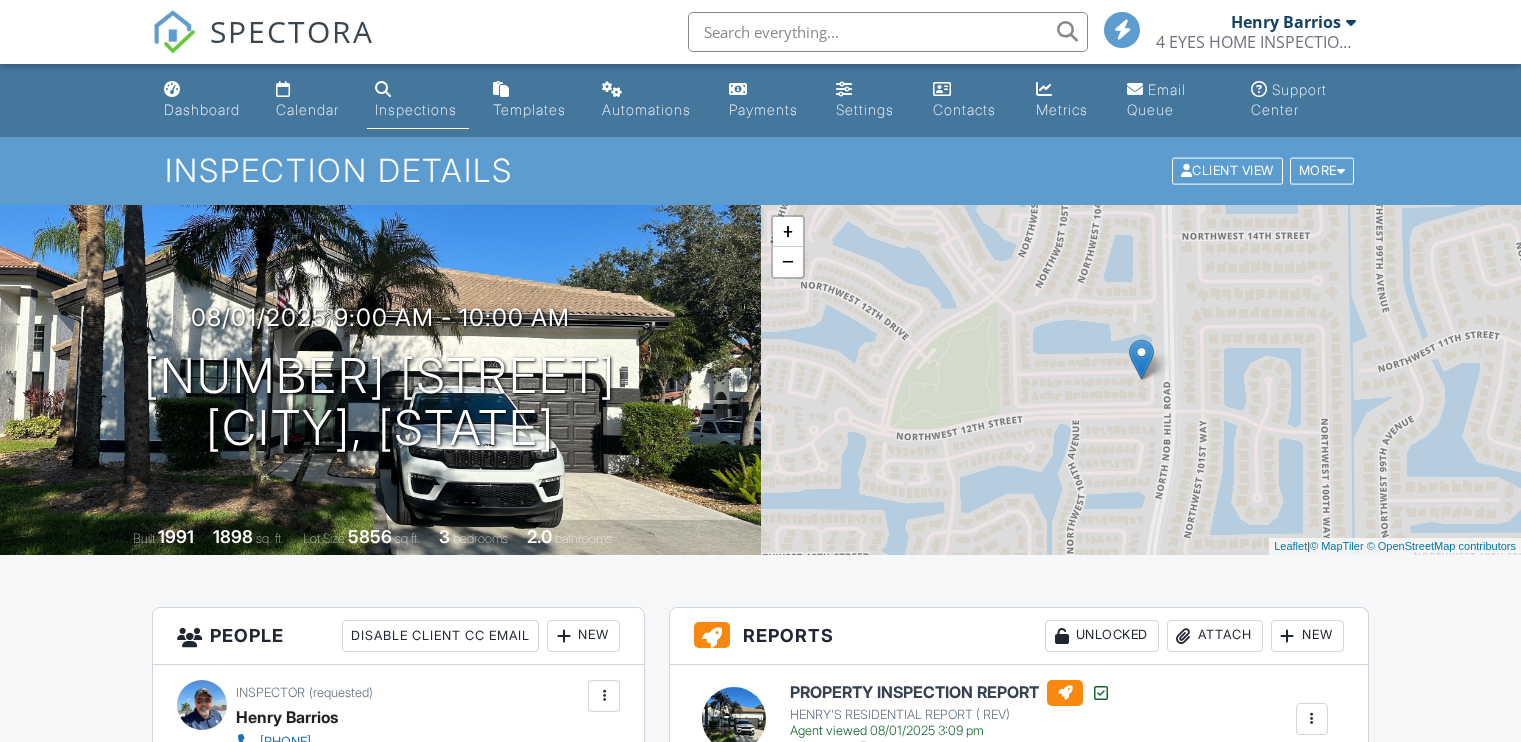 scroll, scrollTop: 298, scrollLeft: 0, axis: vertical 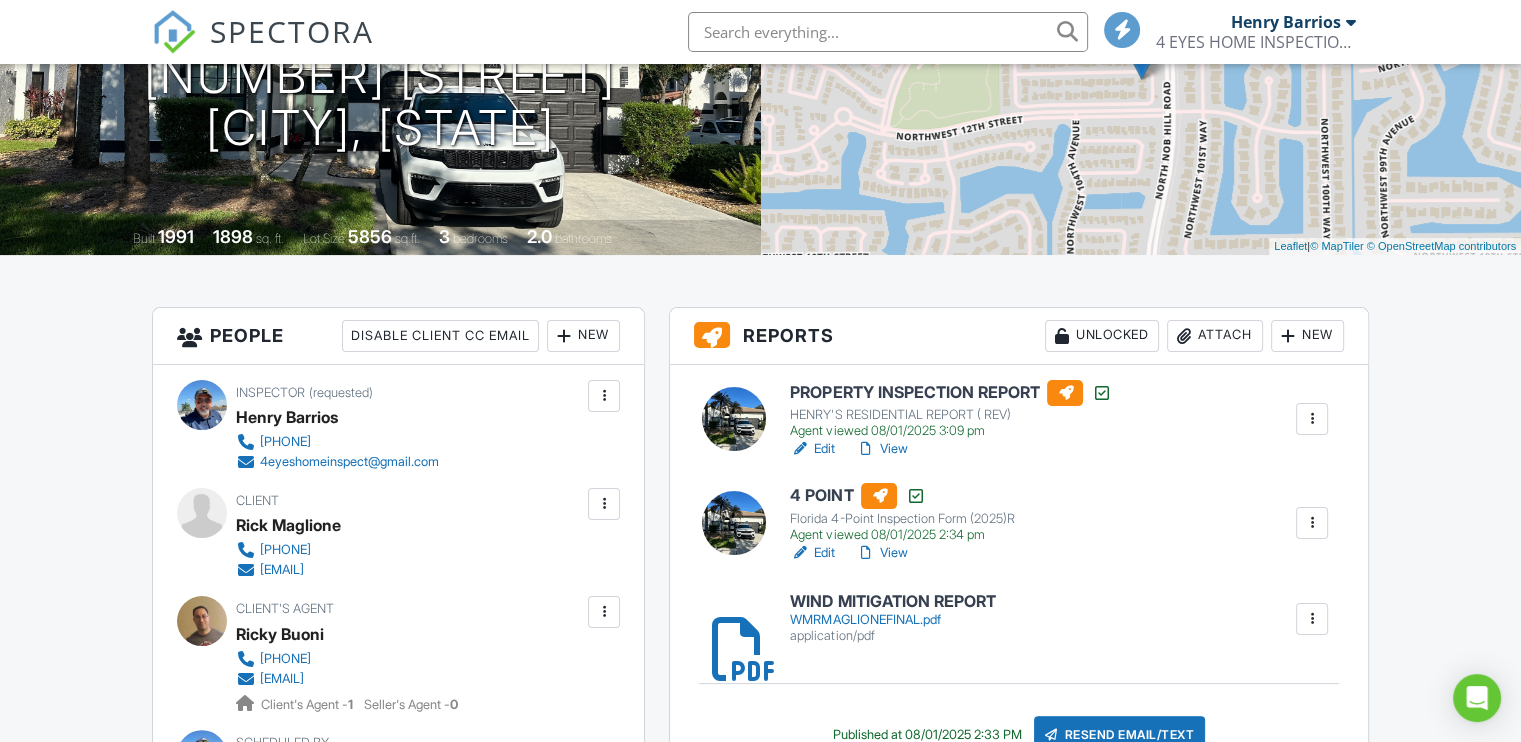 click on "Edit" at bounding box center [812, 449] 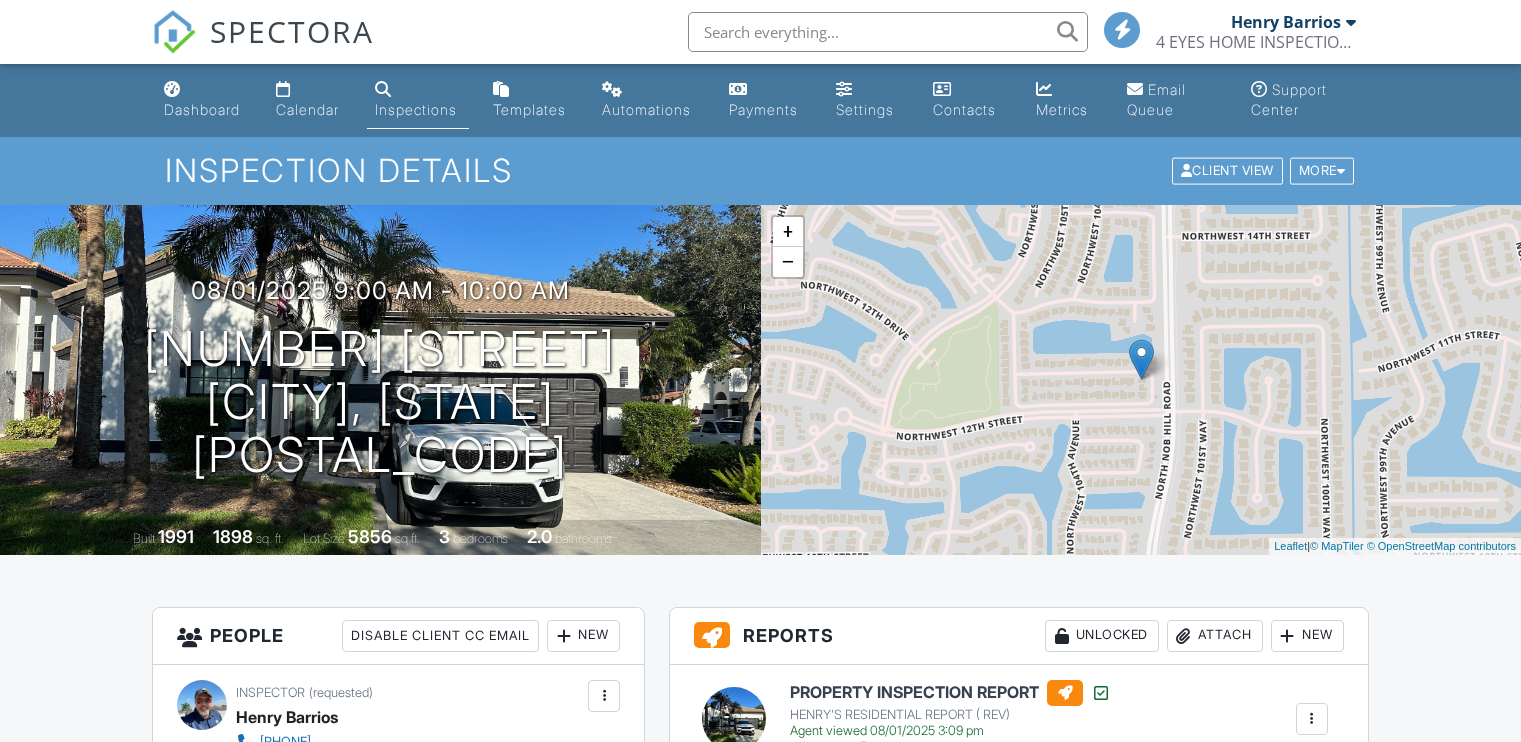 scroll, scrollTop: 0, scrollLeft: 0, axis: both 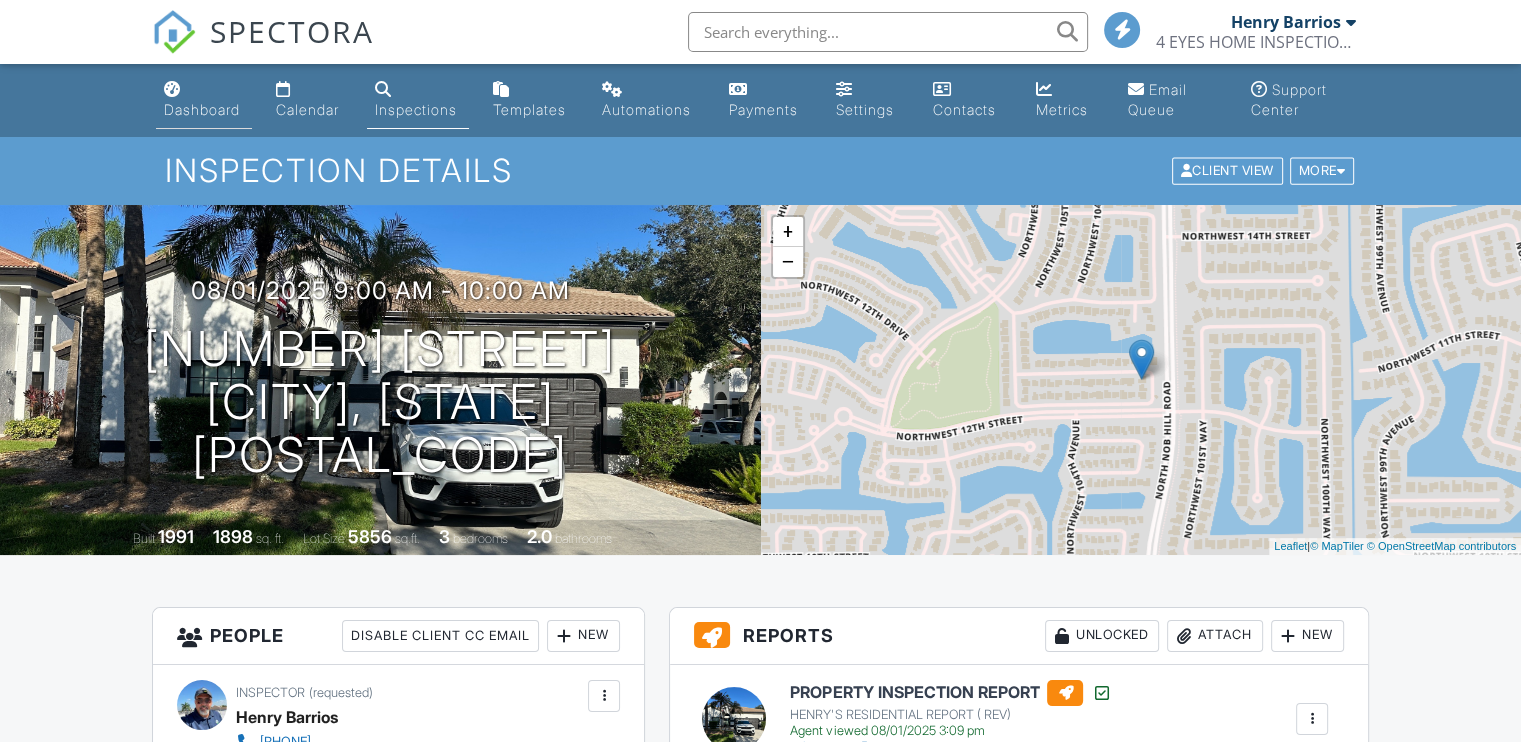 click on "Dashboard" at bounding box center (202, 109) 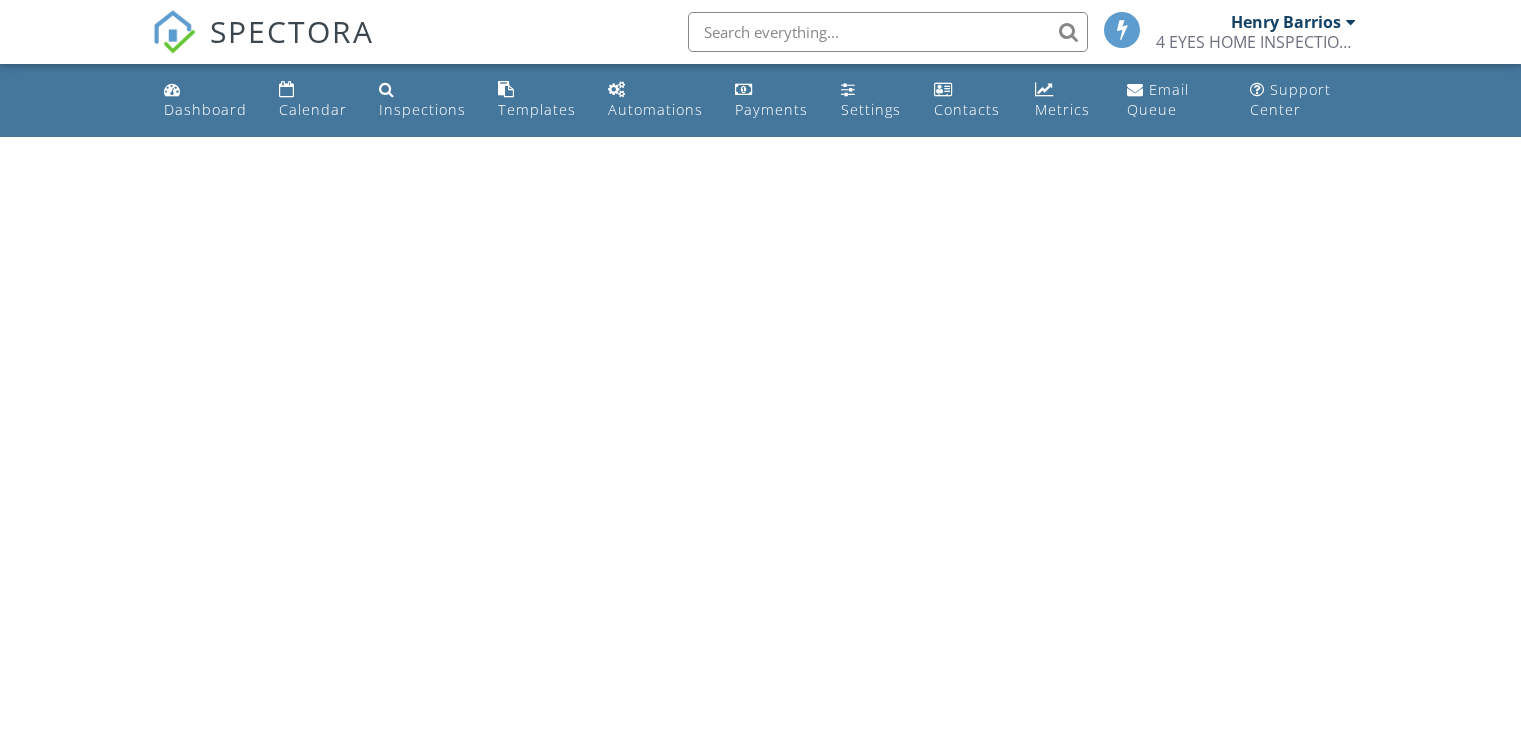scroll, scrollTop: 0, scrollLeft: 0, axis: both 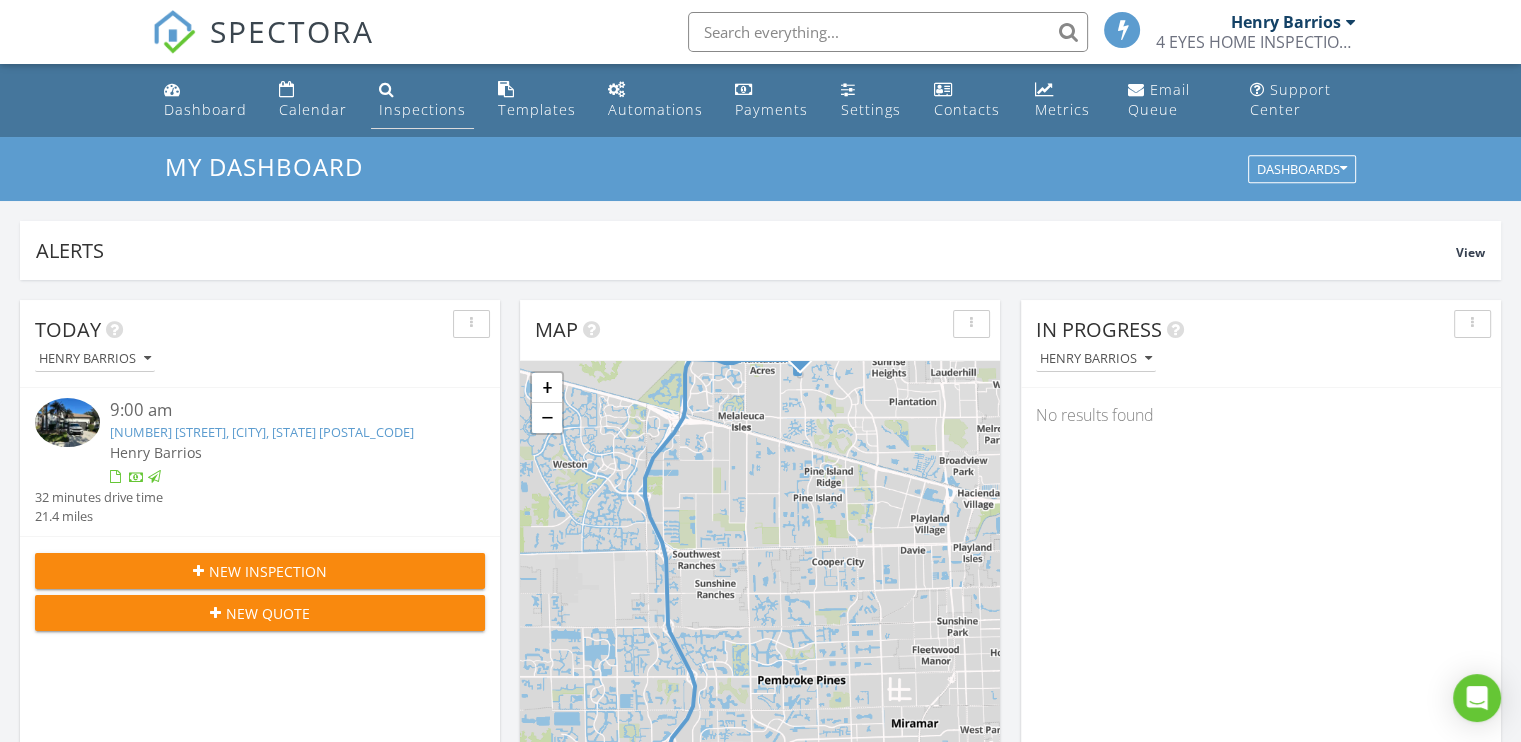click on "Inspections" at bounding box center [422, 109] 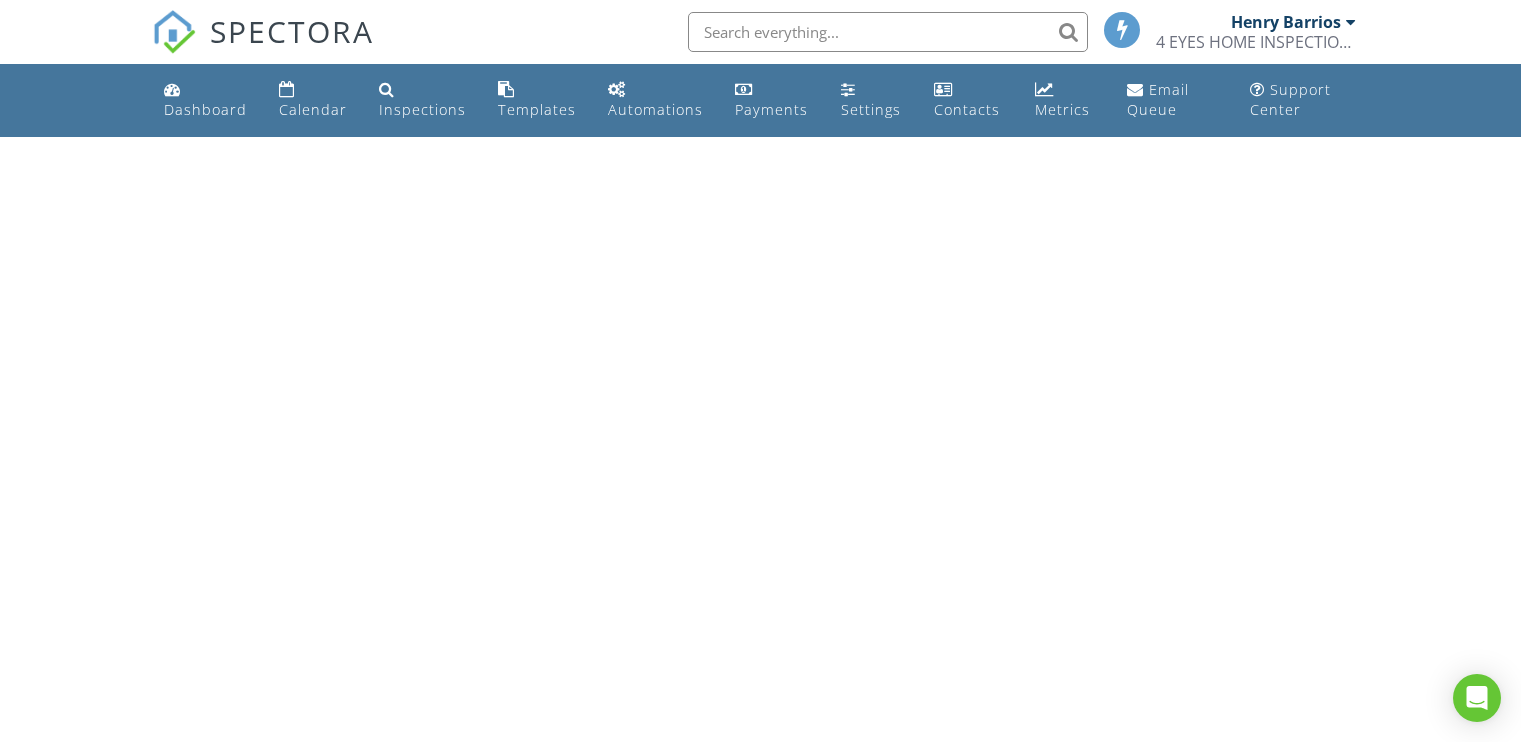 scroll, scrollTop: 0, scrollLeft: 0, axis: both 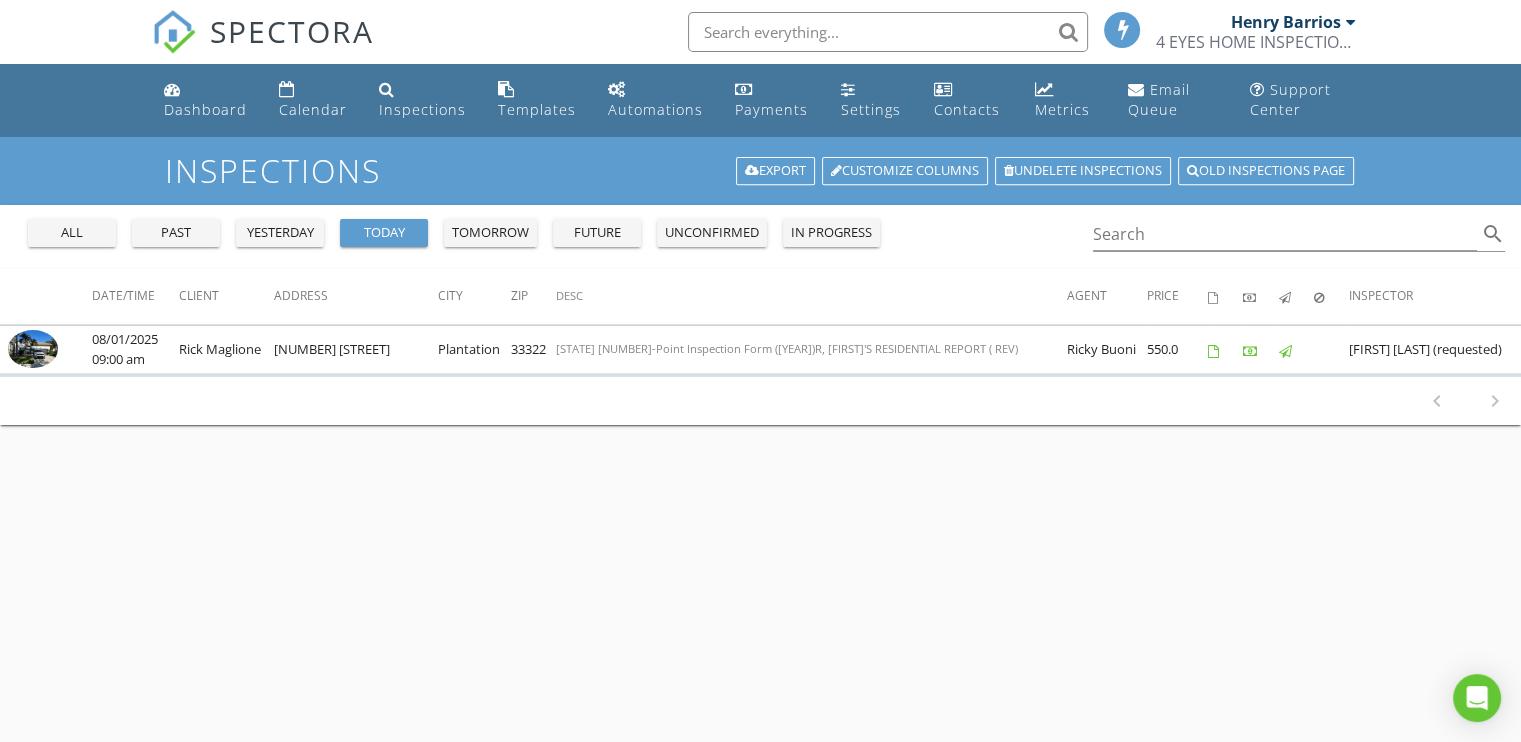 click on "tomorrow" at bounding box center (490, 233) 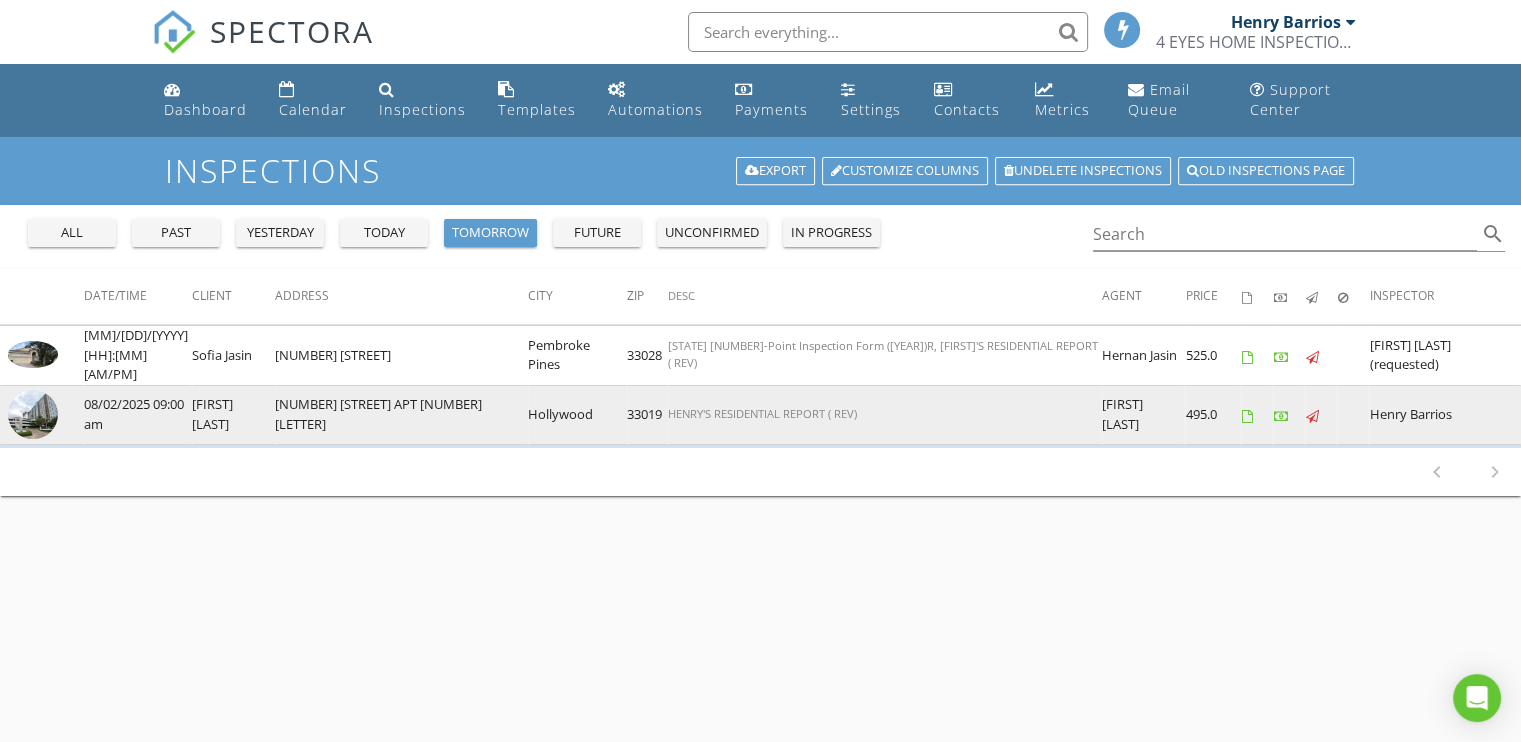 click at bounding box center [33, 414] 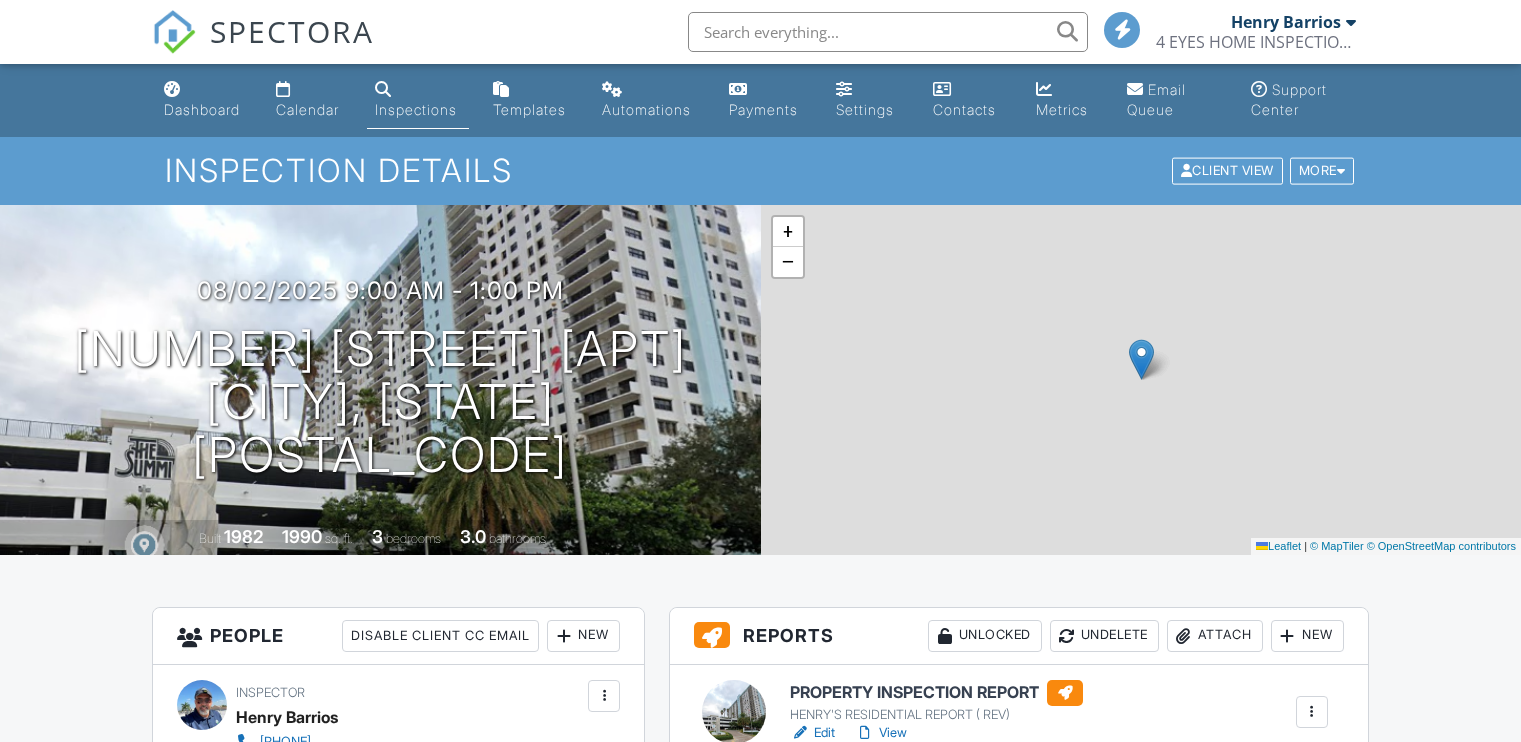 scroll, scrollTop: 200, scrollLeft: 0, axis: vertical 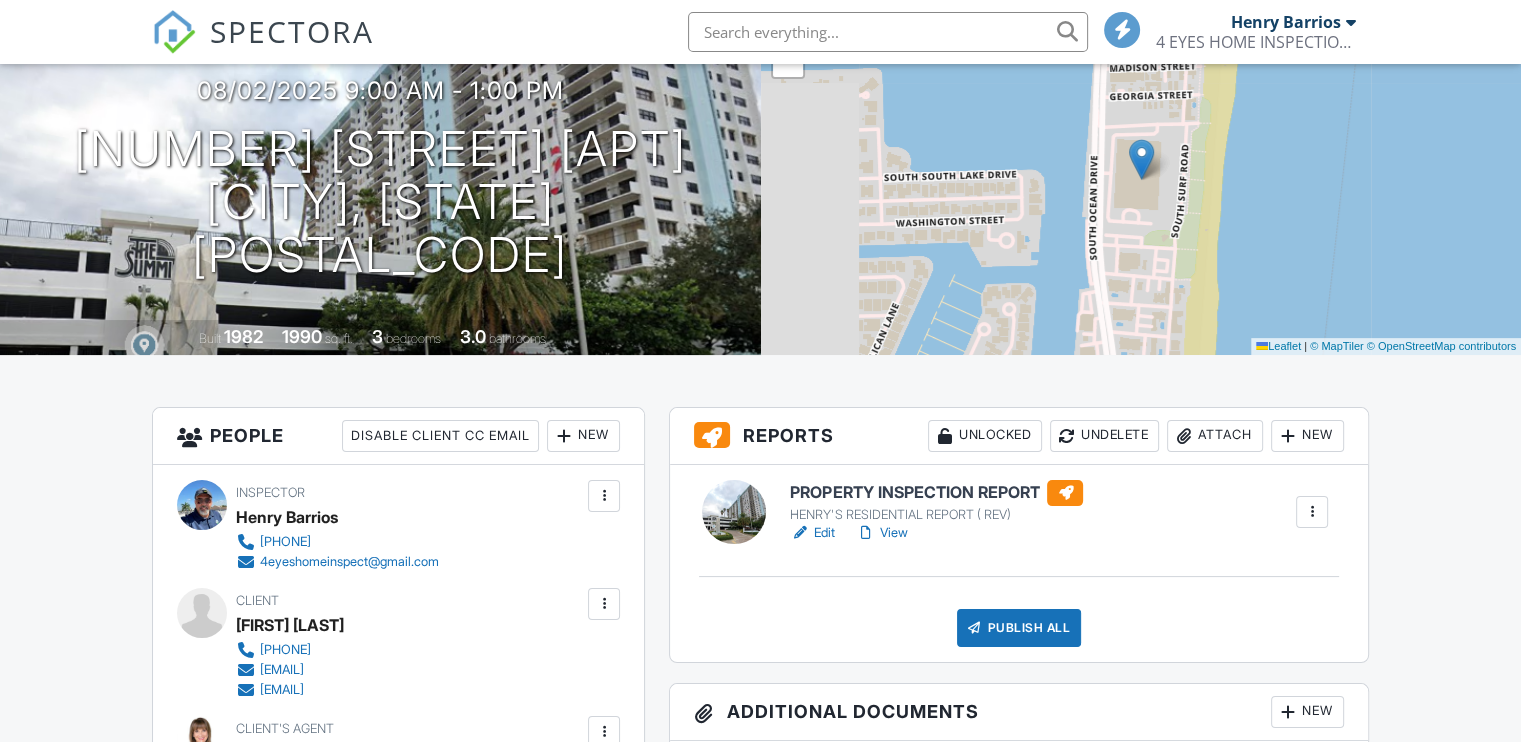 click on "Edit" at bounding box center [812, 533] 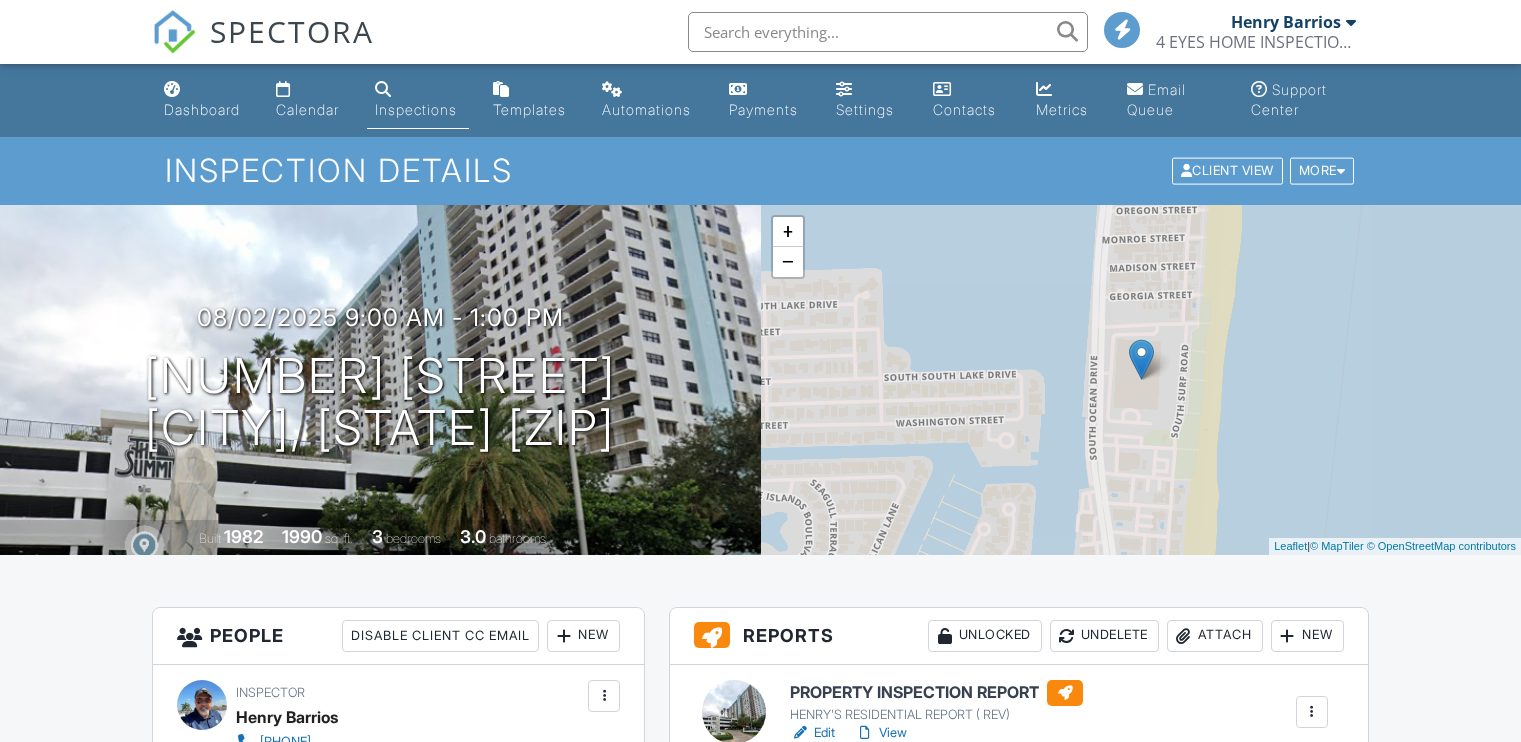 scroll, scrollTop: 0, scrollLeft: 0, axis: both 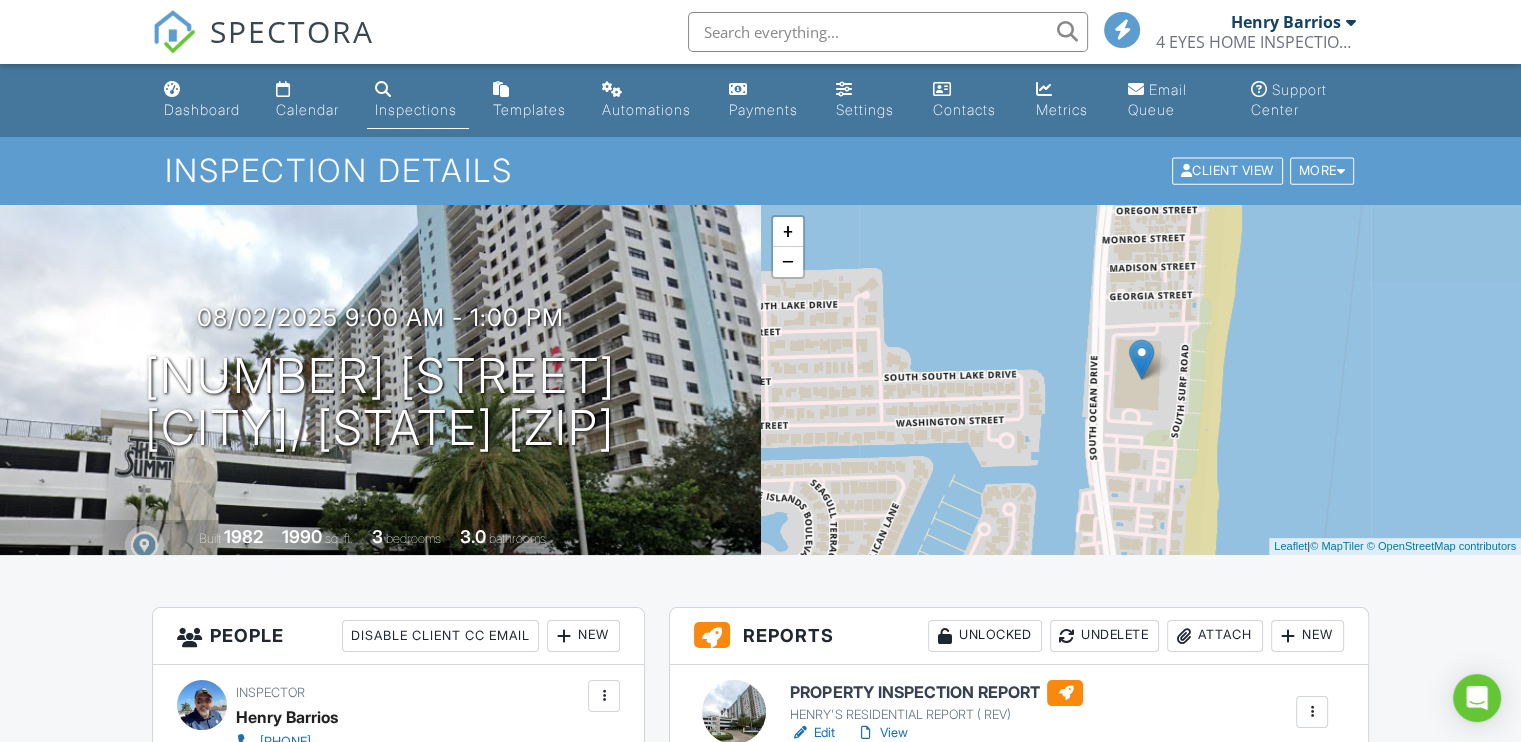 click on "Inspections" at bounding box center [416, 109] 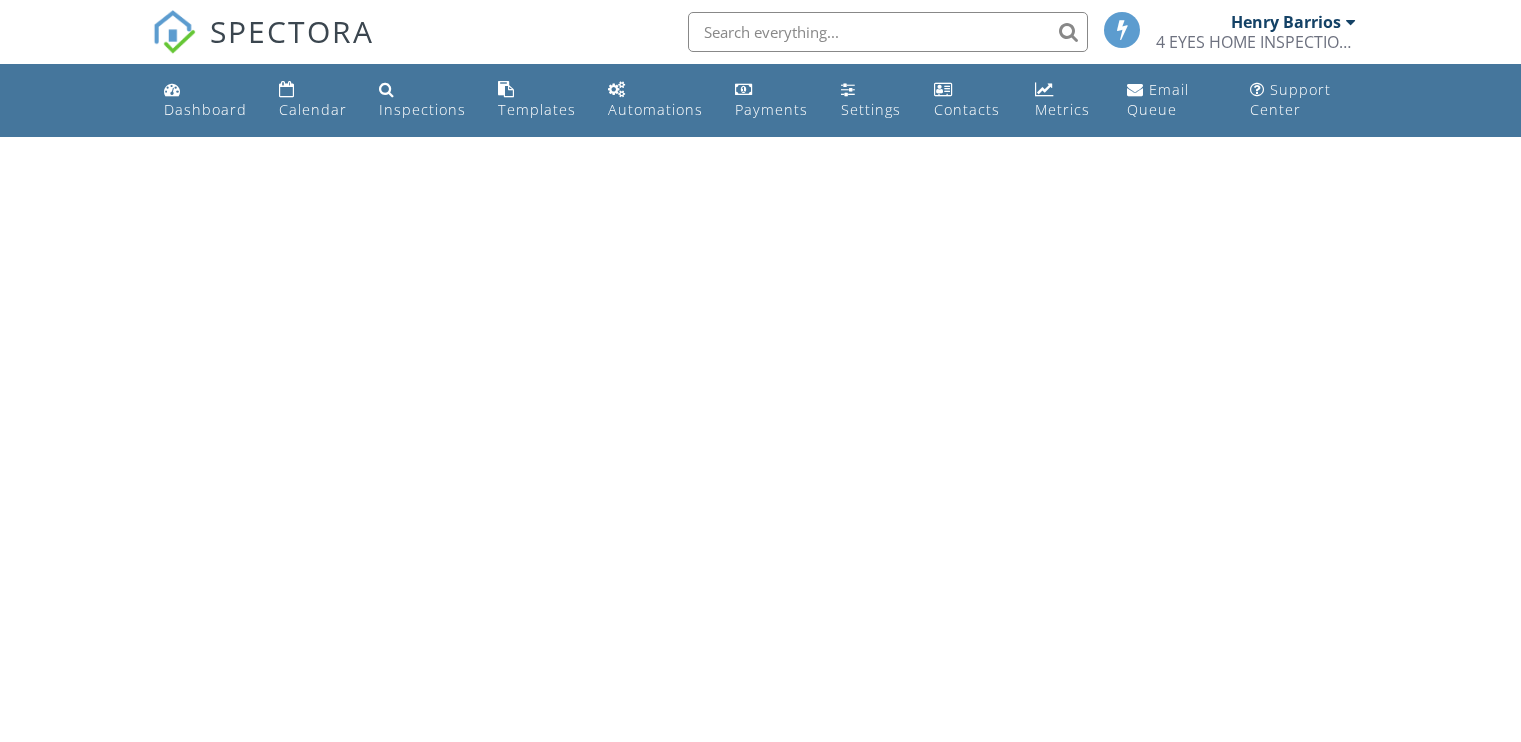 scroll, scrollTop: 0, scrollLeft: 0, axis: both 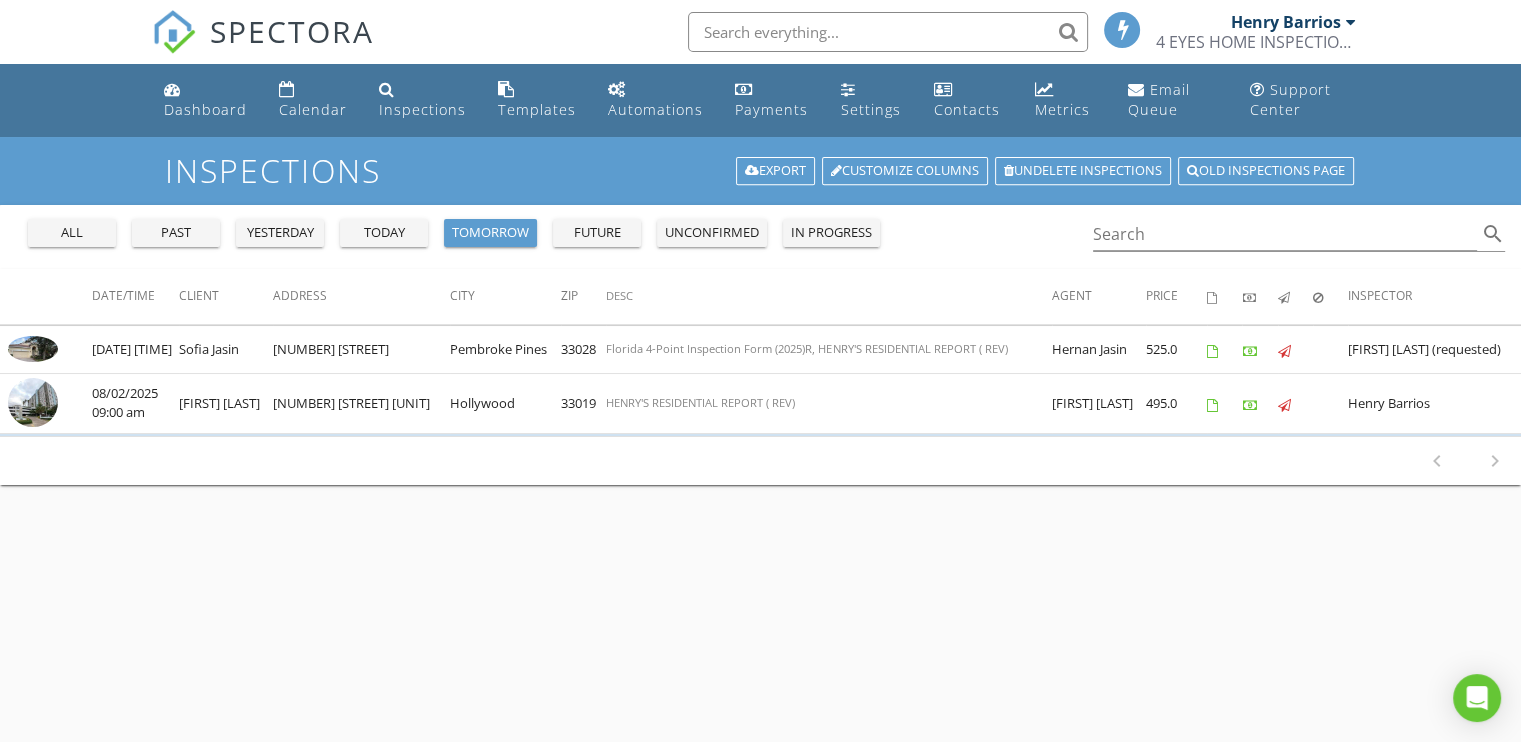 click on "past" at bounding box center (176, 233) 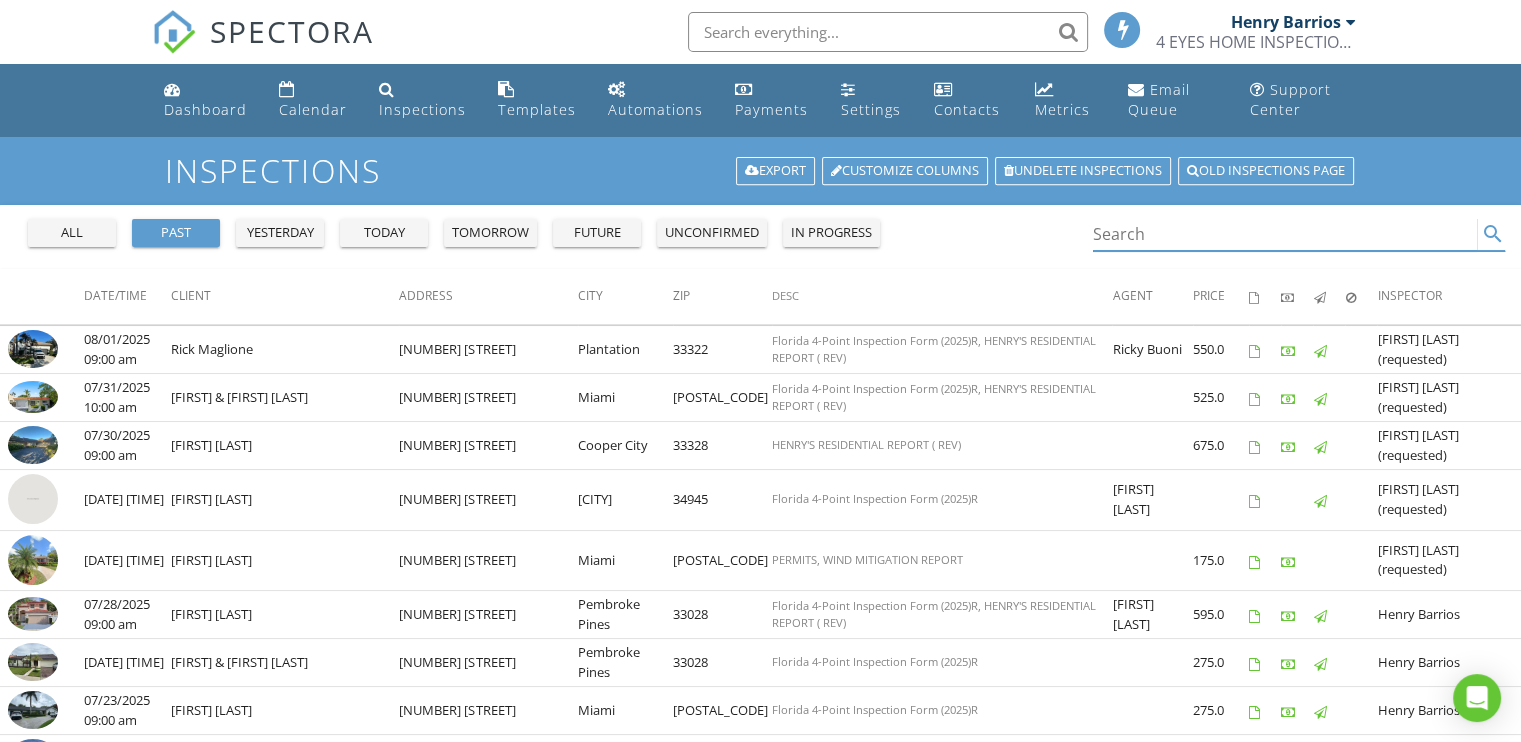 click at bounding box center (1285, 234) 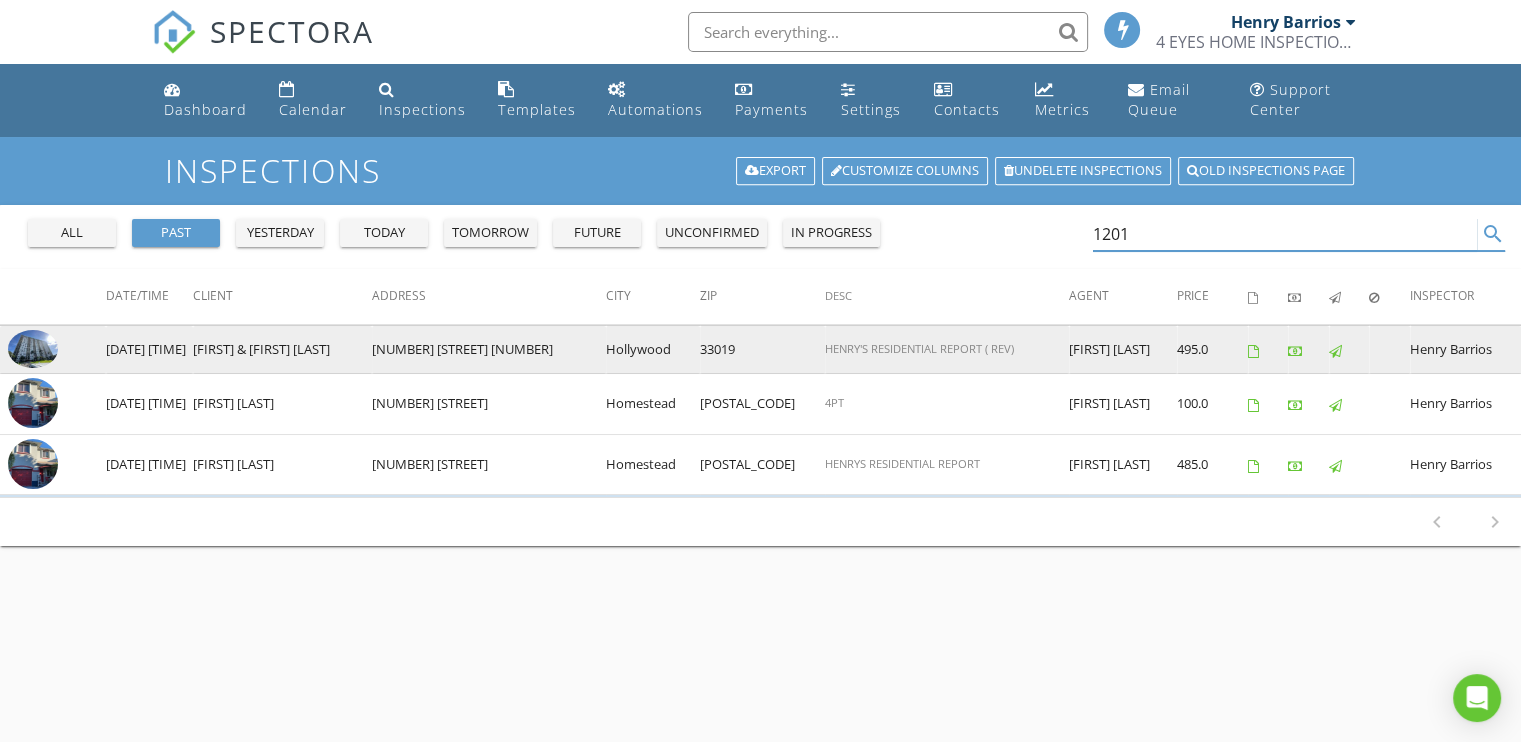 type on "1201" 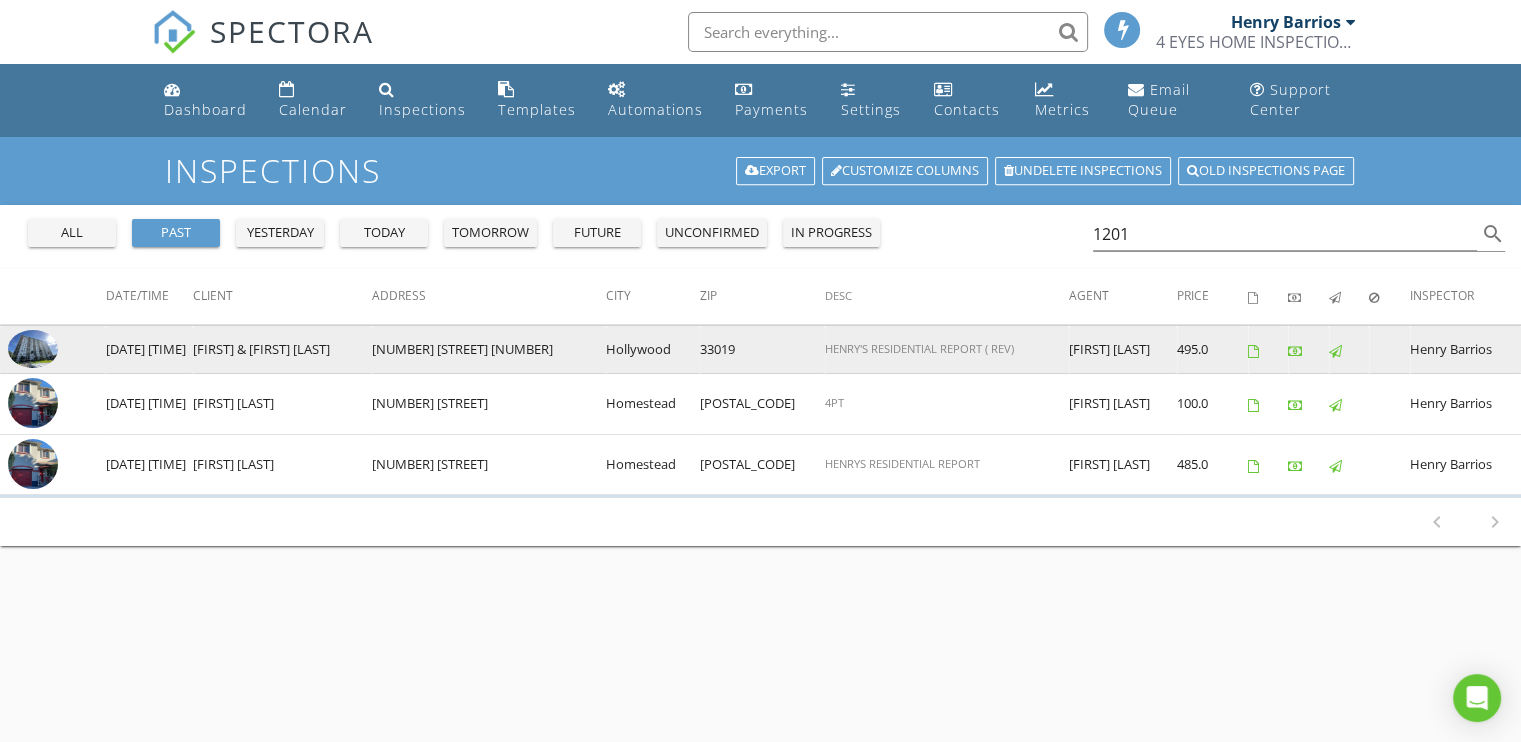 click at bounding box center [33, 349] 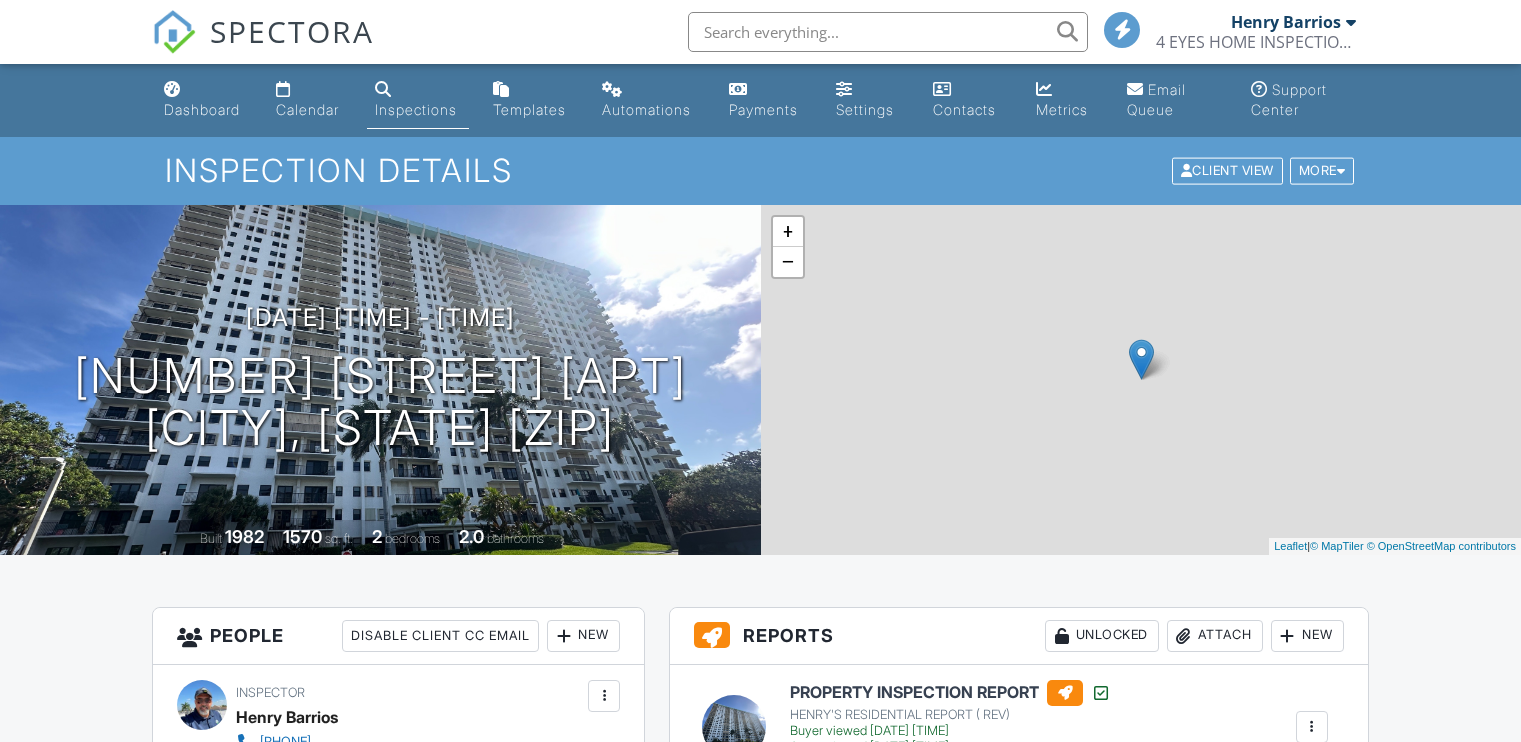 scroll, scrollTop: 0, scrollLeft: 0, axis: both 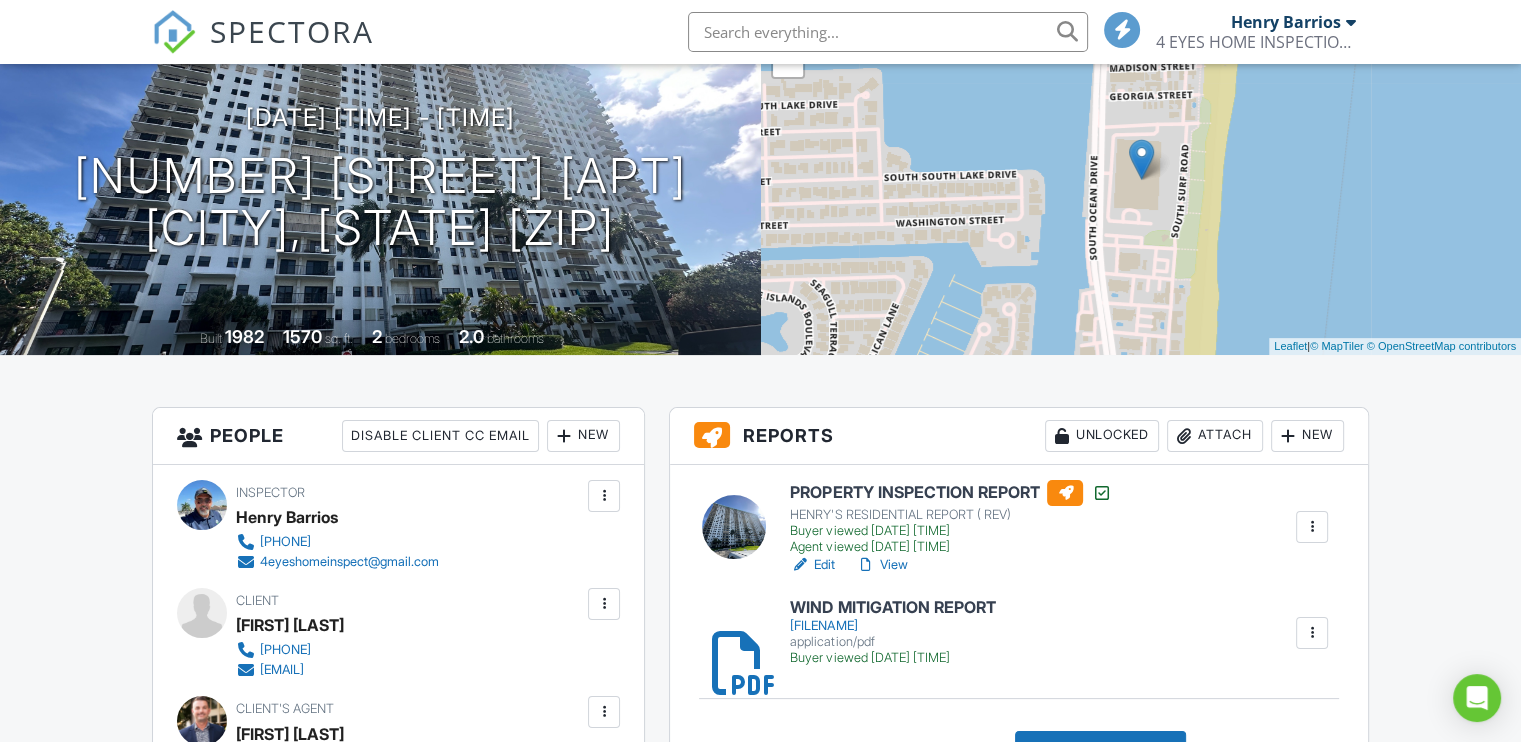 click on "View" at bounding box center [881, 565] 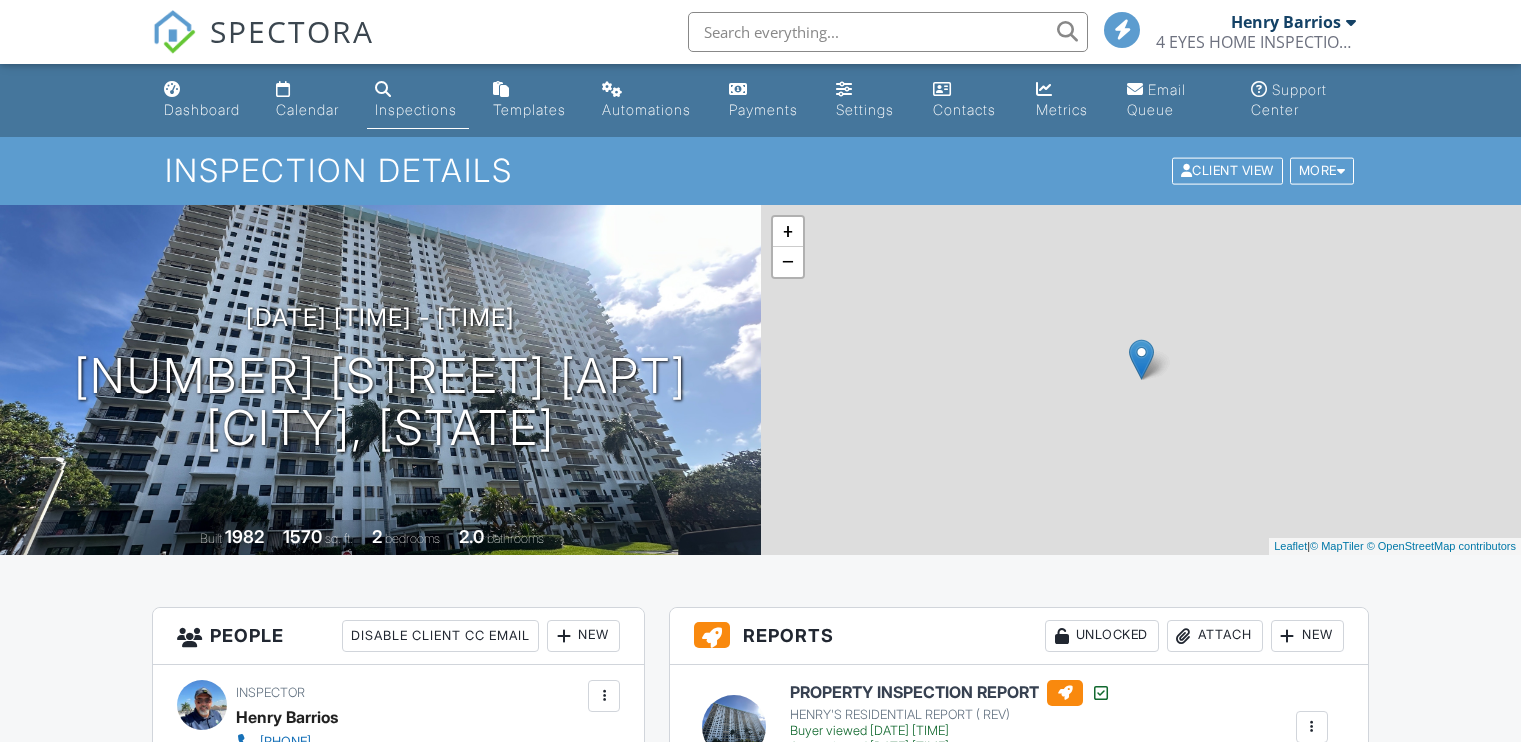 scroll, scrollTop: 0, scrollLeft: 0, axis: both 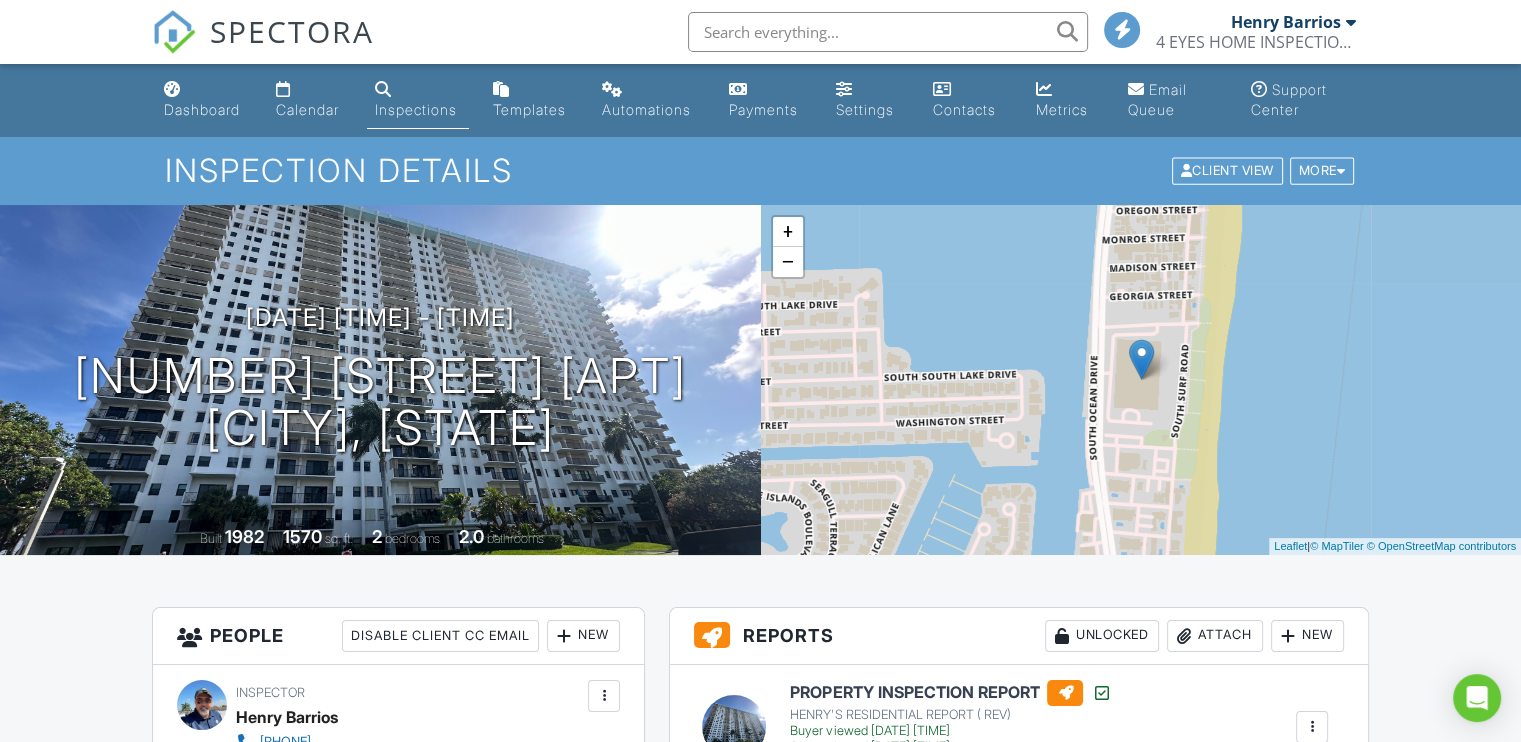 click on "Calendar" at bounding box center [307, 109] 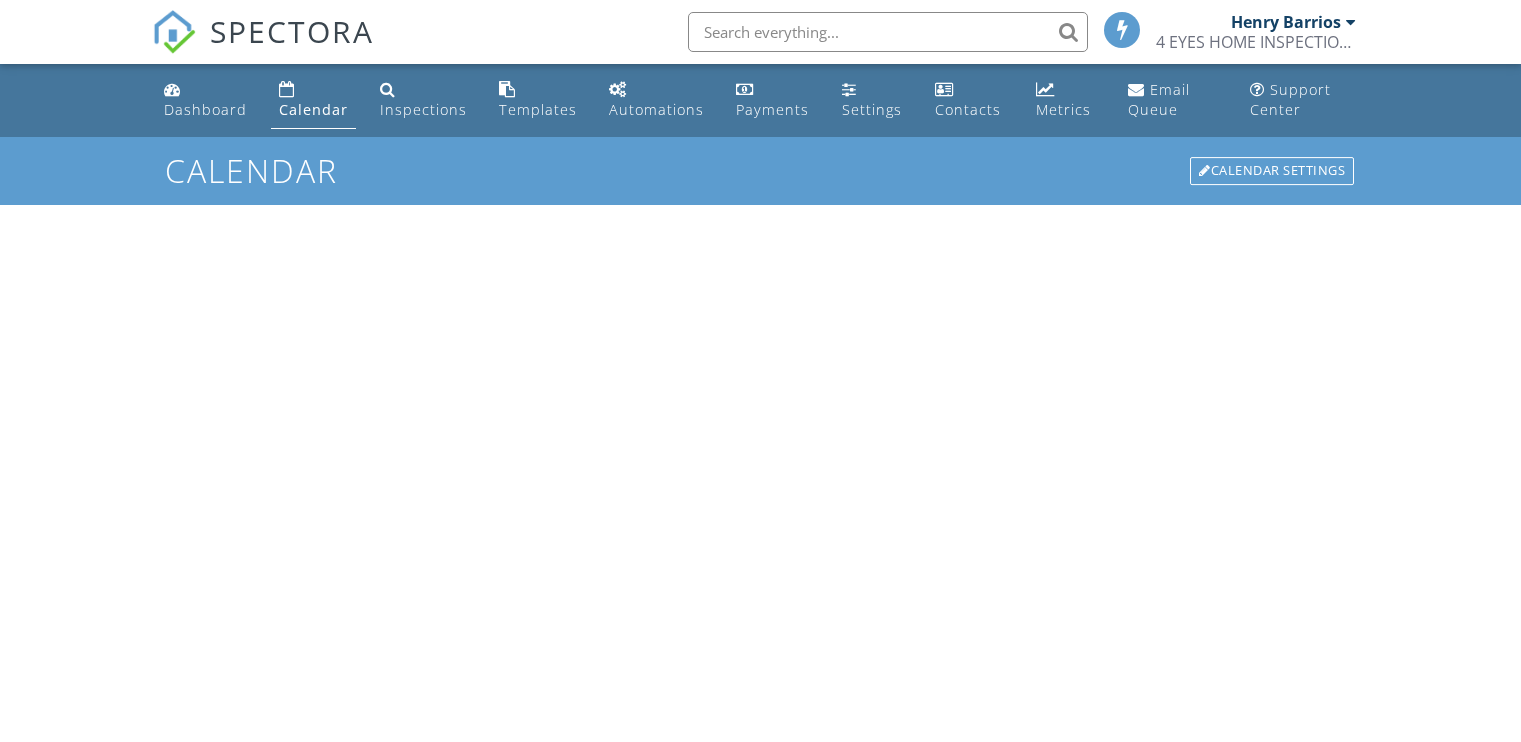 scroll, scrollTop: 0, scrollLeft: 0, axis: both 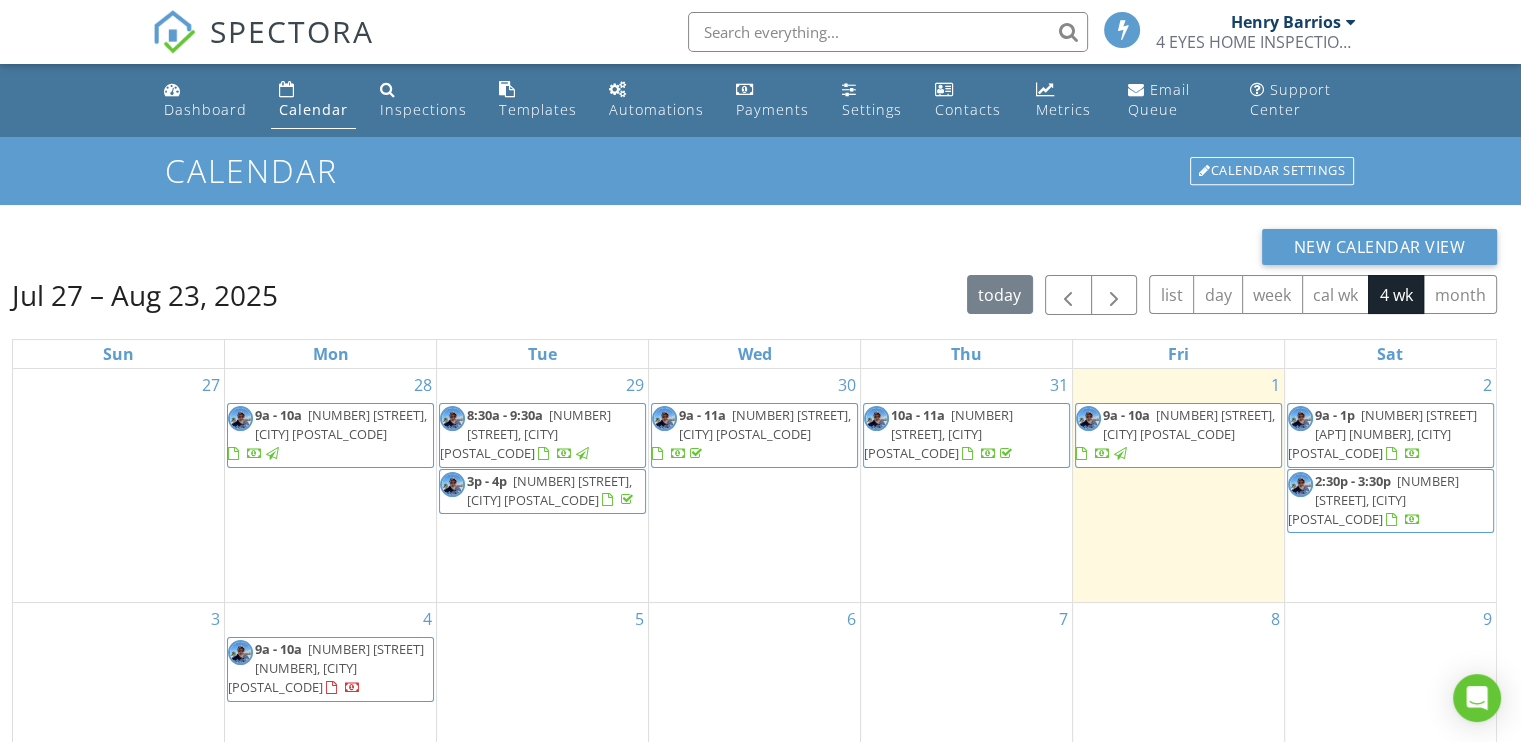 click on "[NUMBER] [STREET] [APT] [NUMBER], [CITY] [POSTAL_CODE]" at bounding box center (1382, 434) 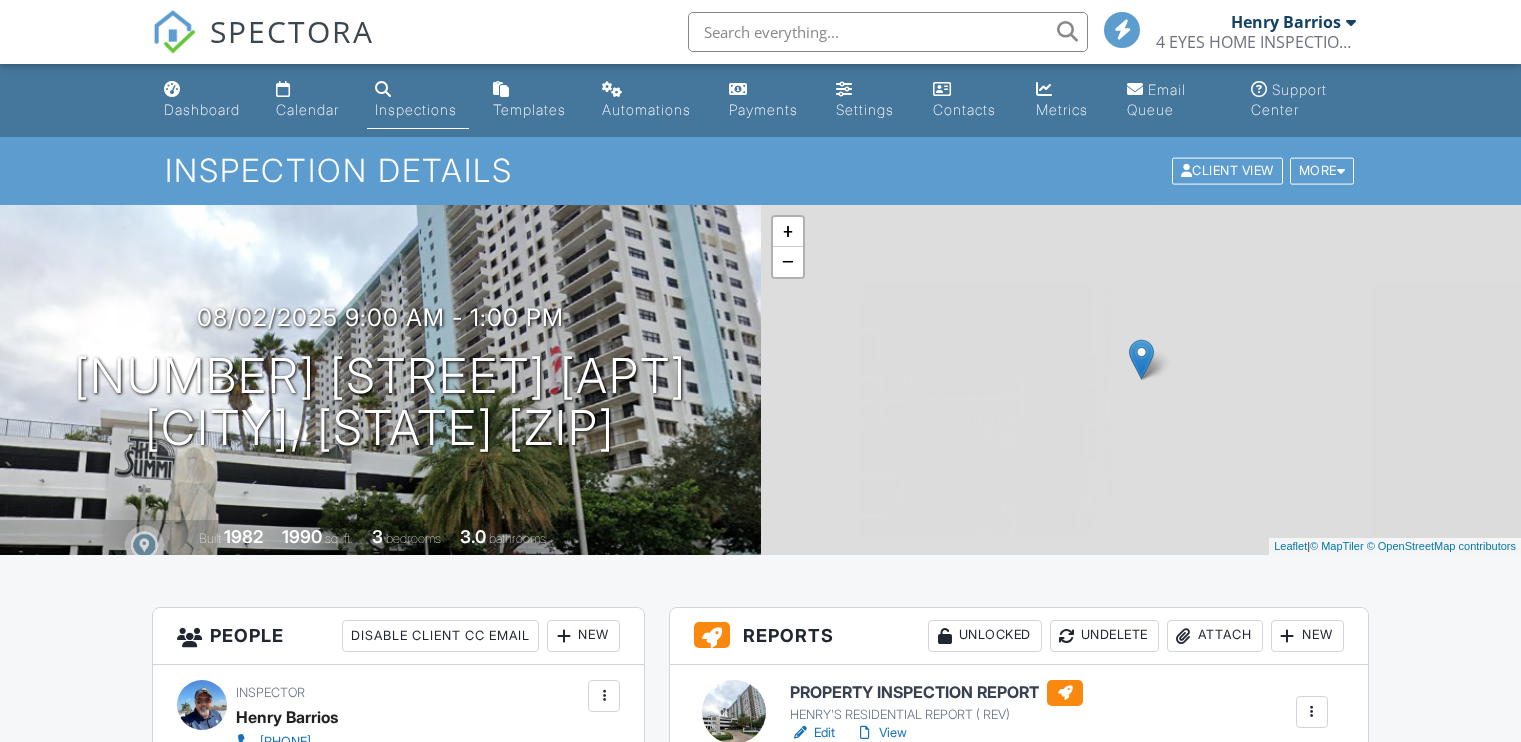 scroll, scrollTop: 0, scrollLeft: 0, axis: both 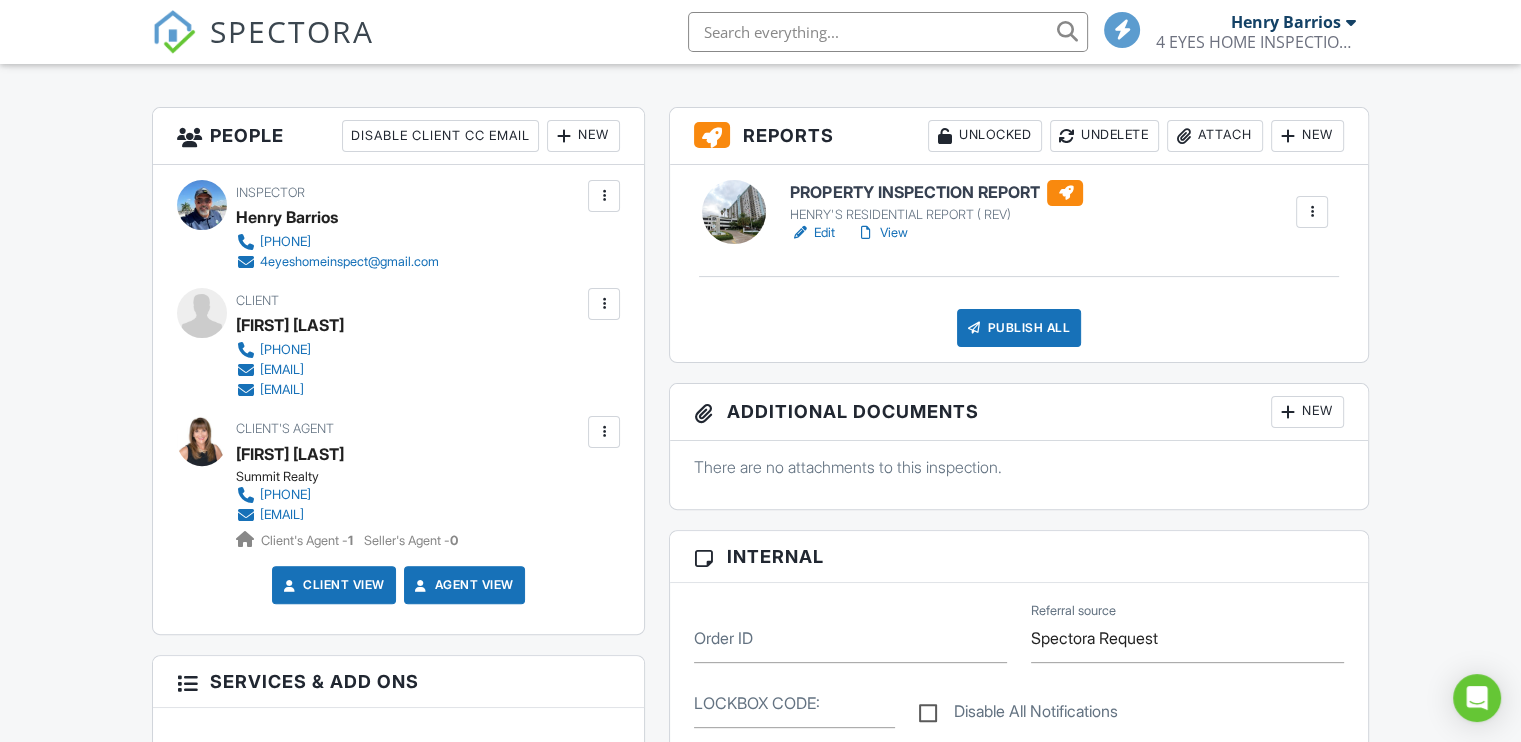 click on "Edit" at bounding box center (812, 233) 